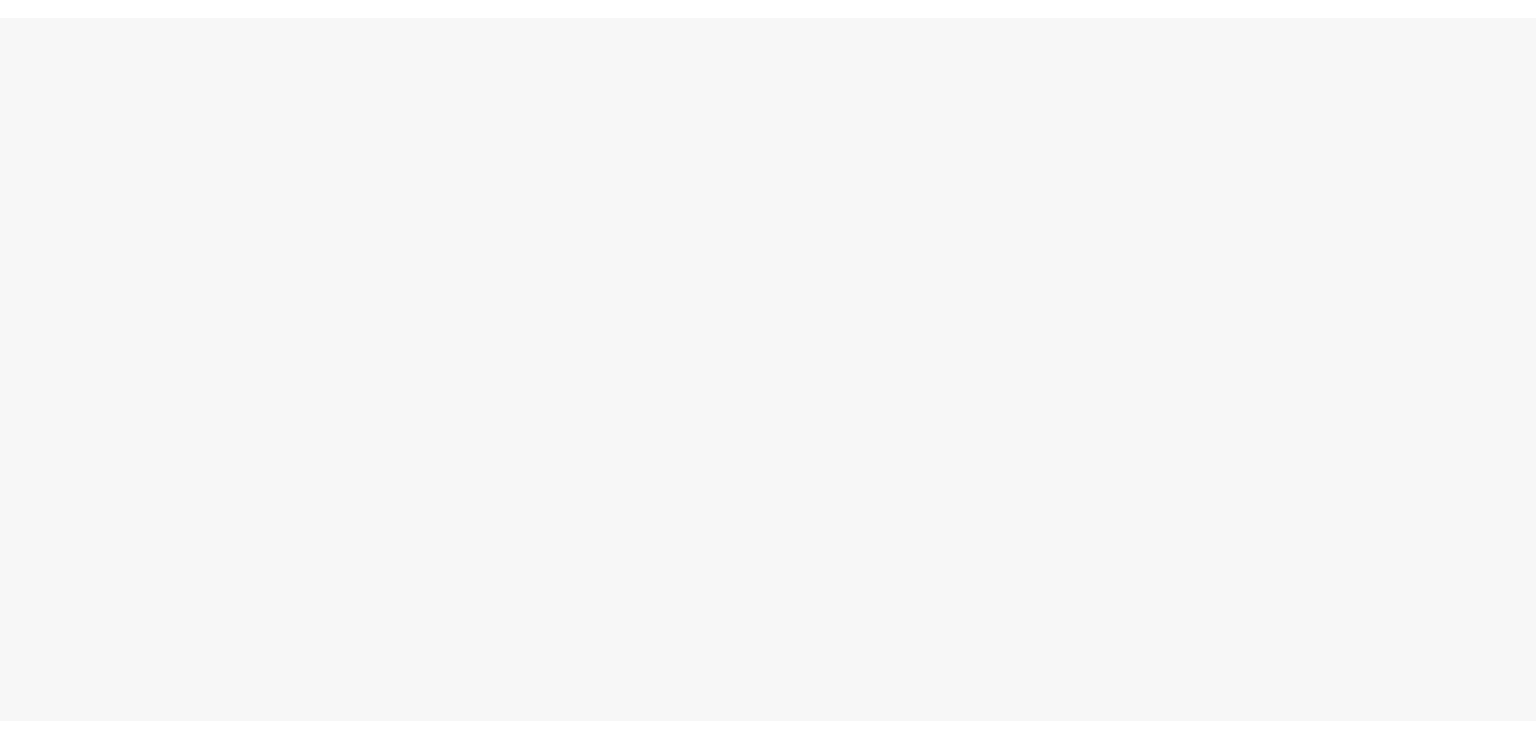 scroll, scrollTop: 0, scrollLeft: 0, axis: both 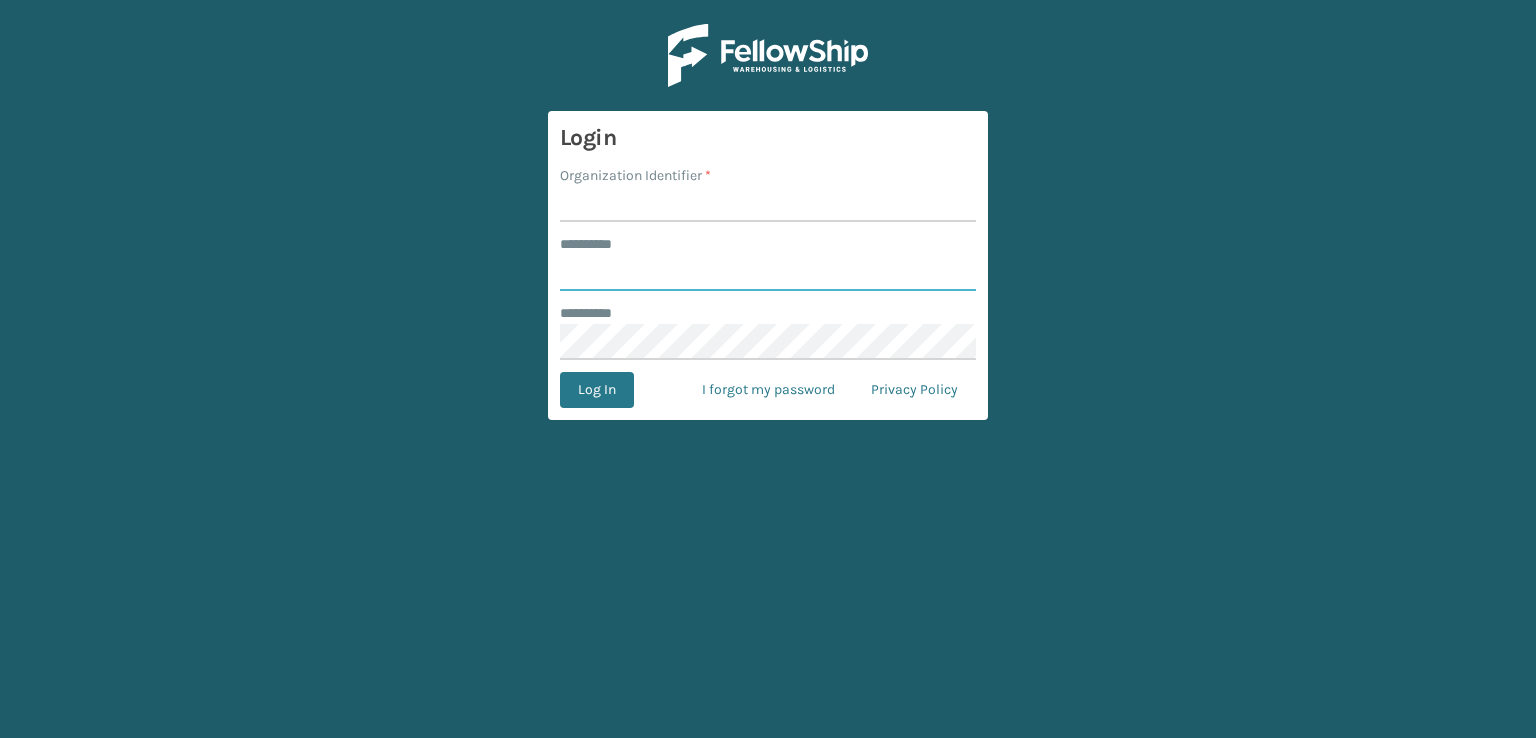 type on "***" 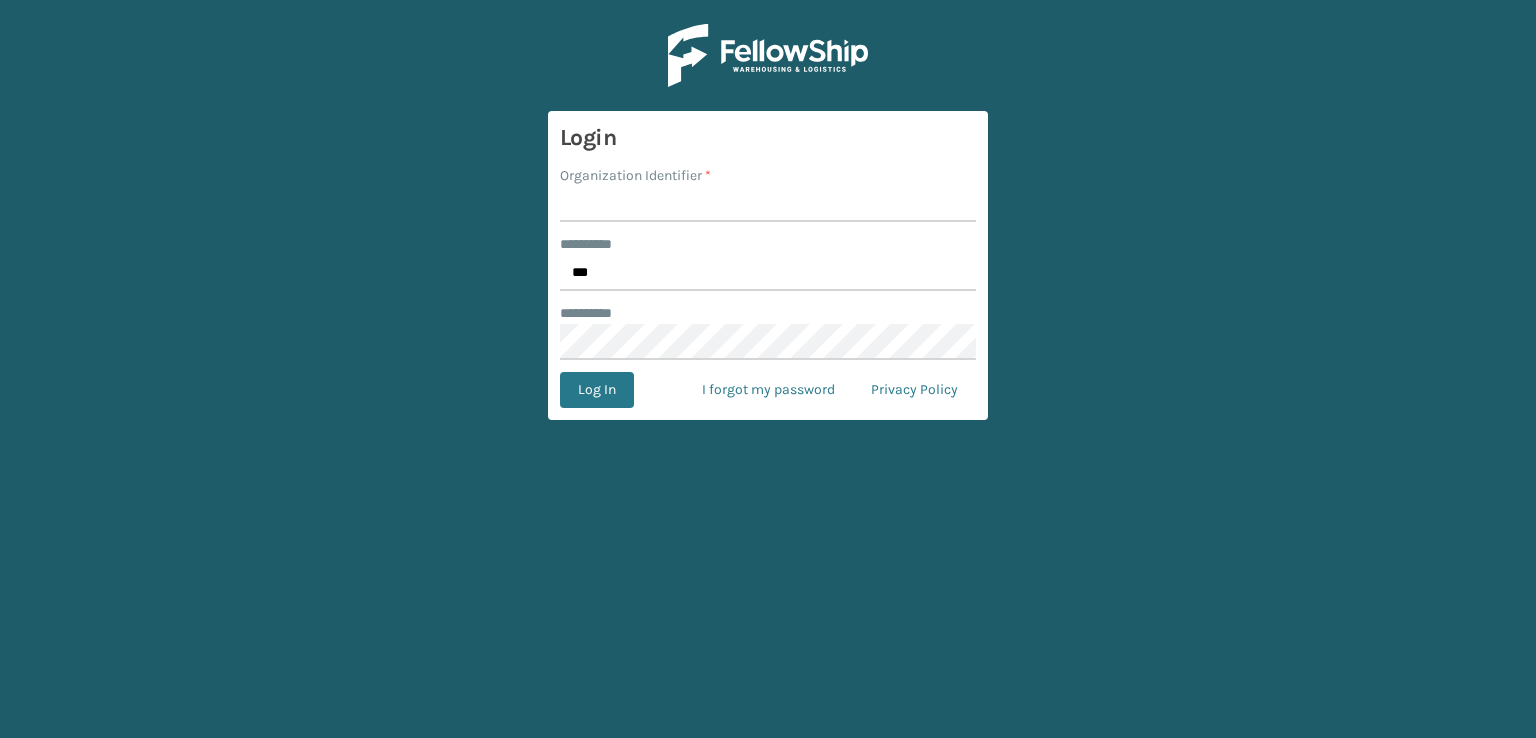 click on "Organization Identifier   *" at bounding box center [768, 204] 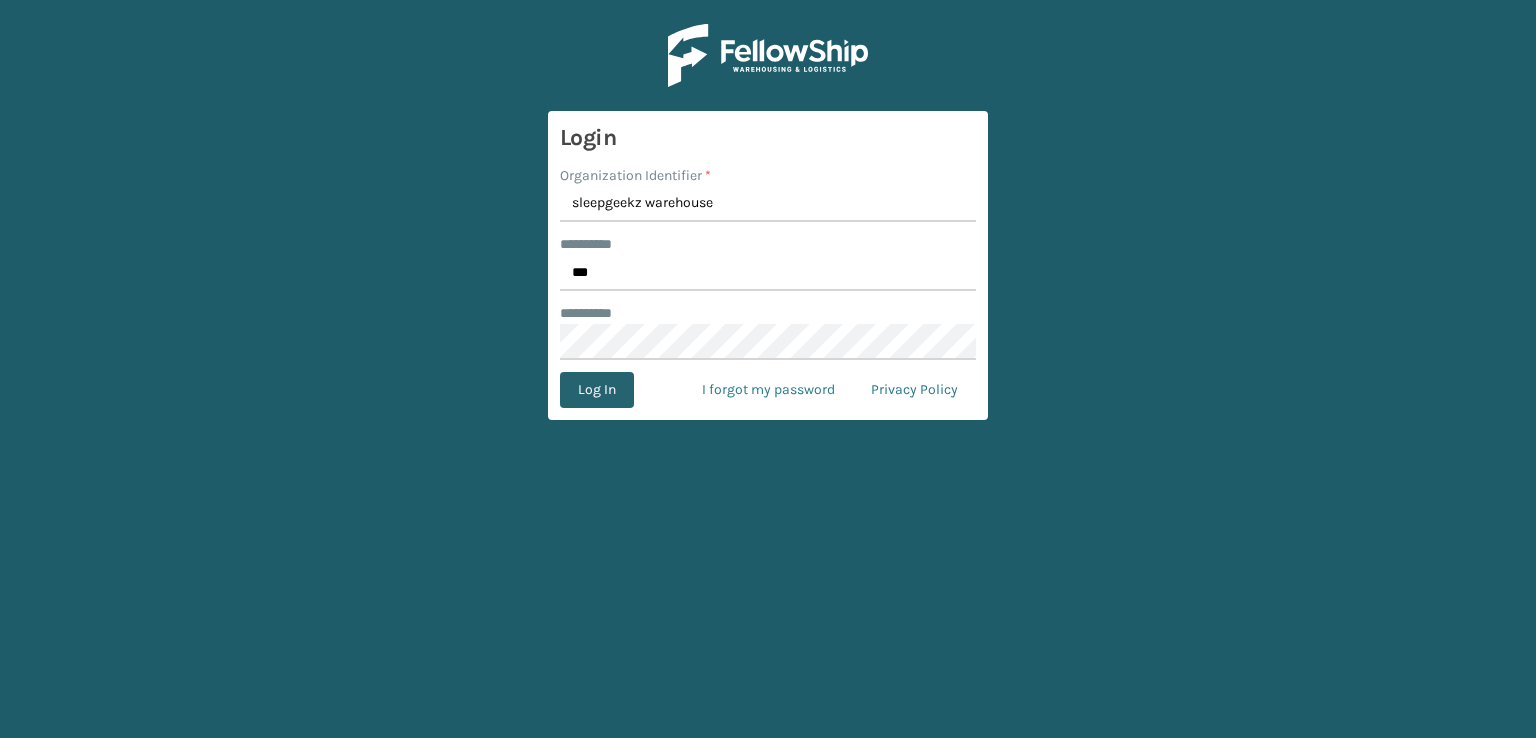 click on "Log In" at bounding box center (597, 390) 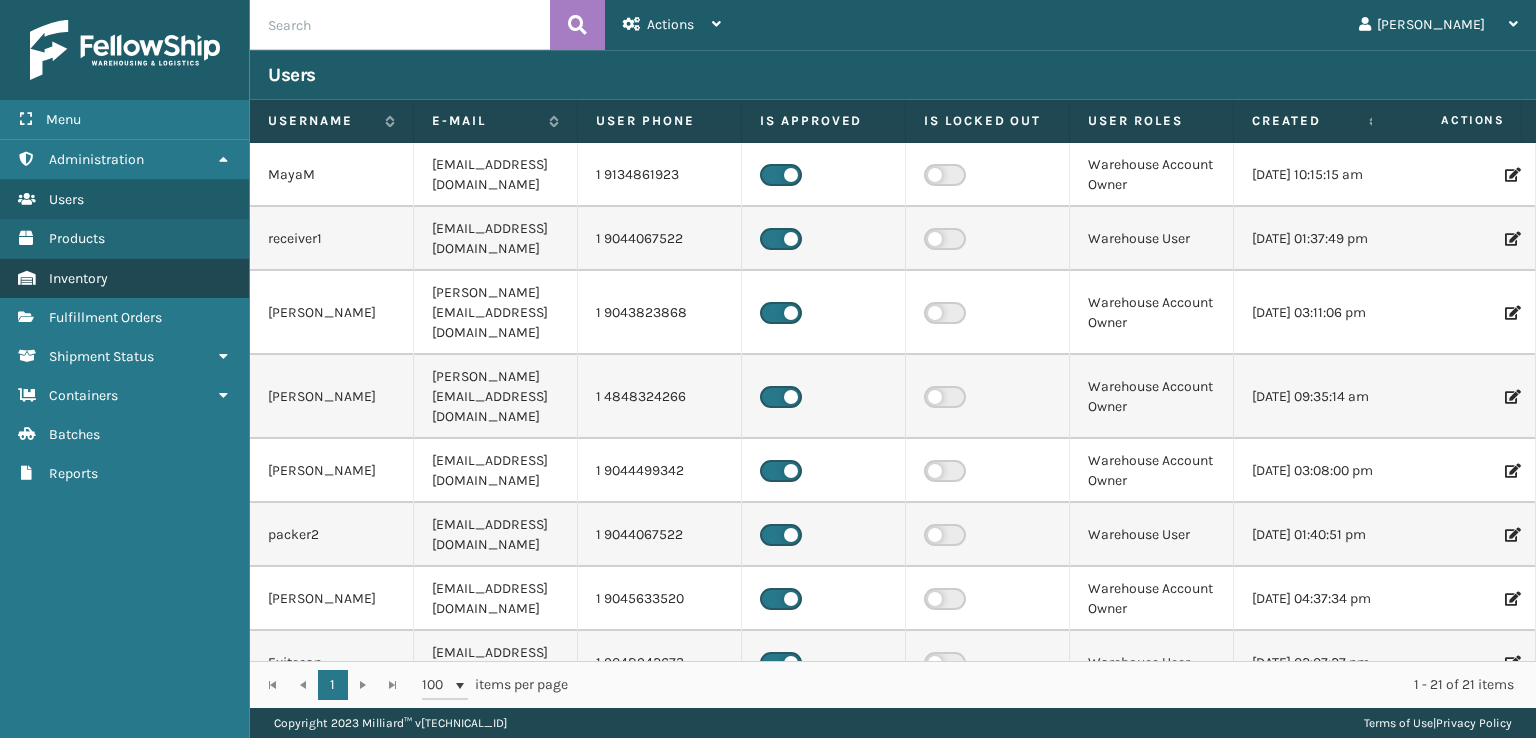 click on "Inventory" at bounding box center (124, 278) 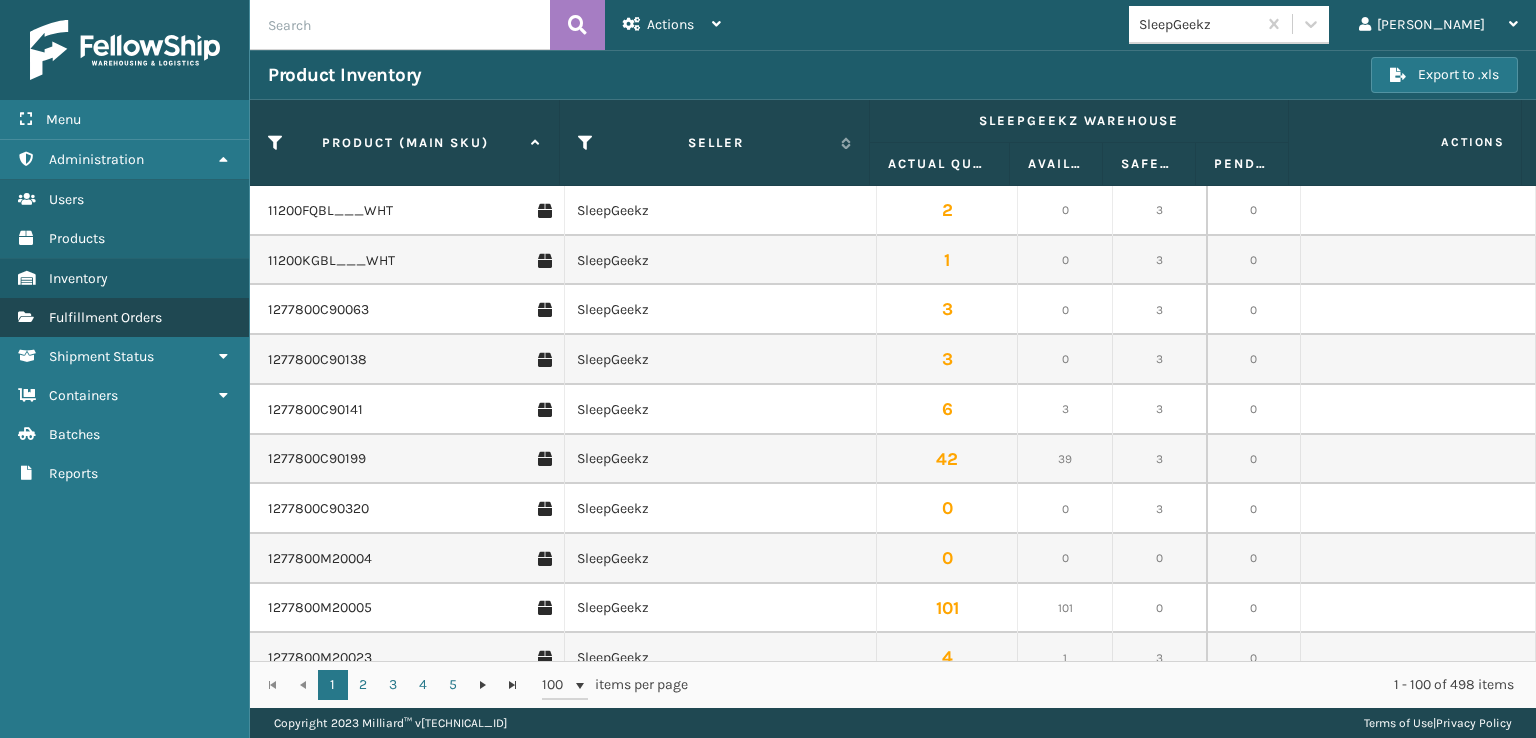 click on "Fulfillment Orders" at bounding box center (124, 317) 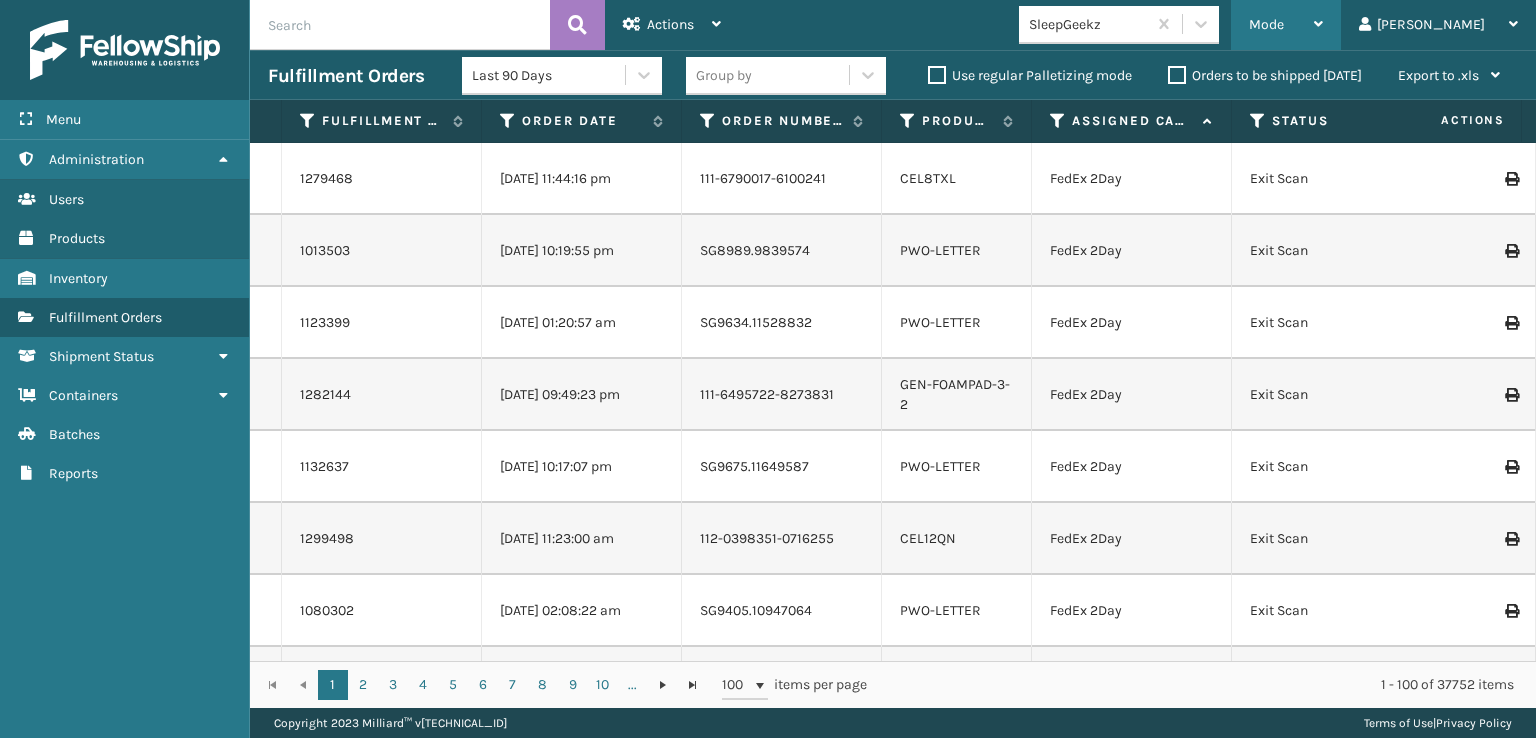 click on "Mode" at bounding box center [1266, 24] 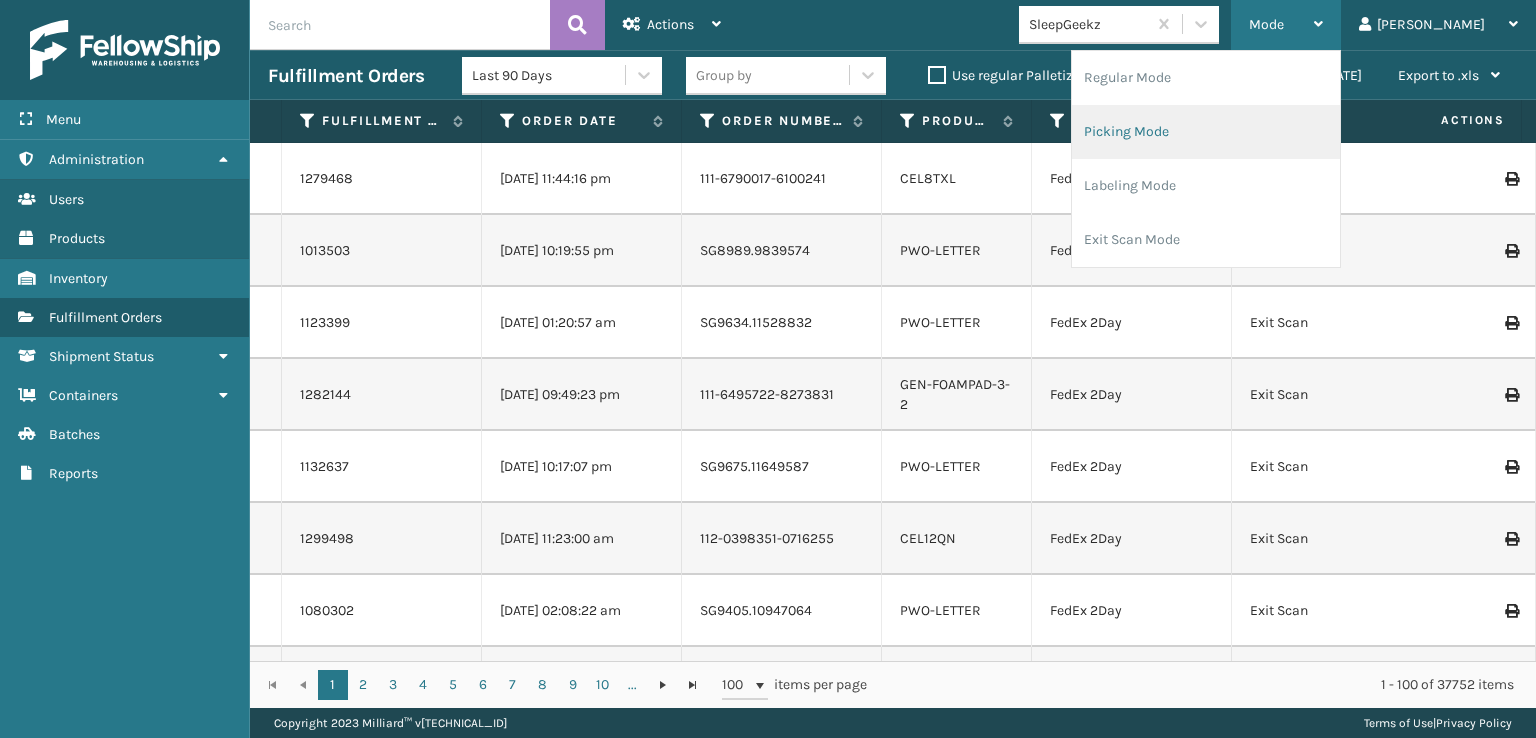 click on "Picking Mode" at bounding box center [1206, 132] 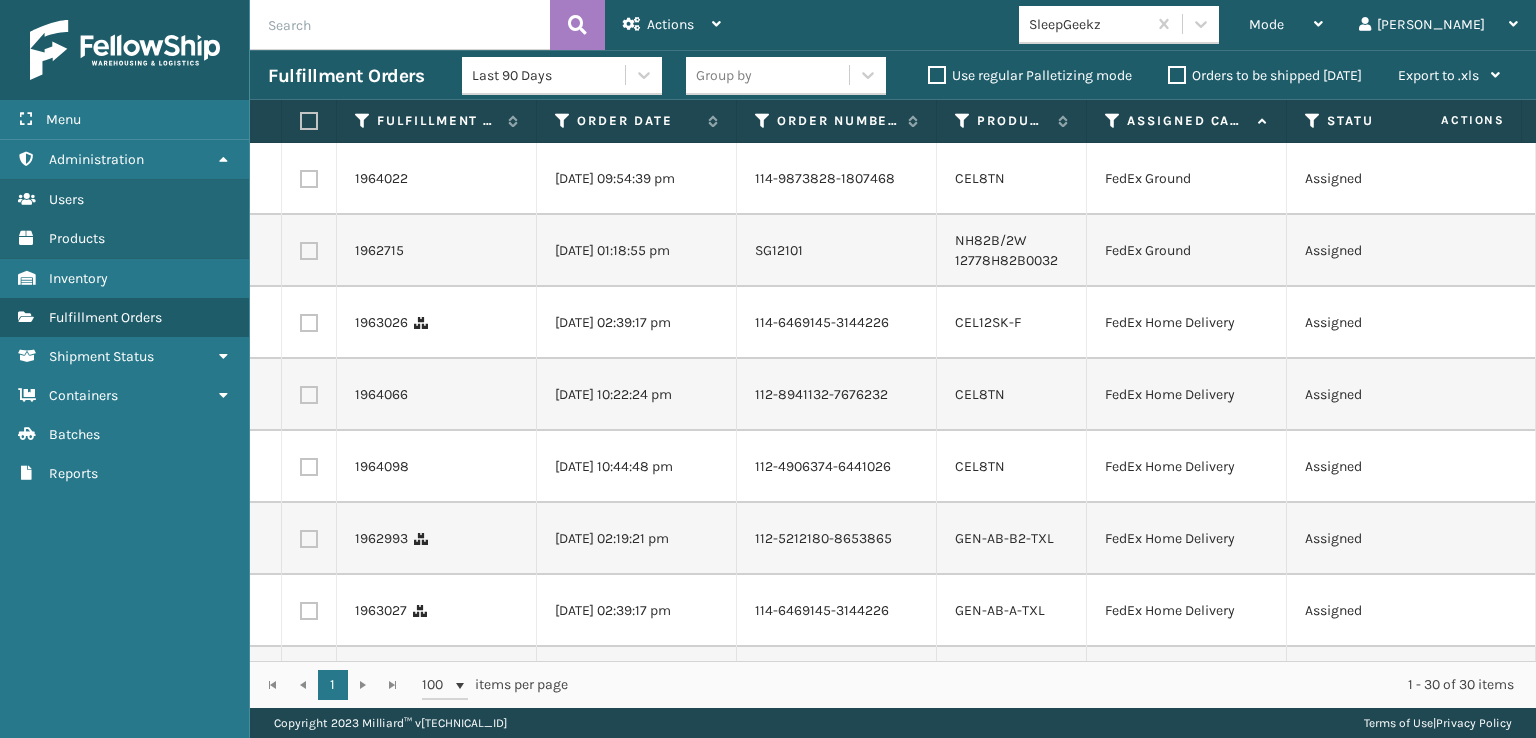 click at bounding box center (309, 179) 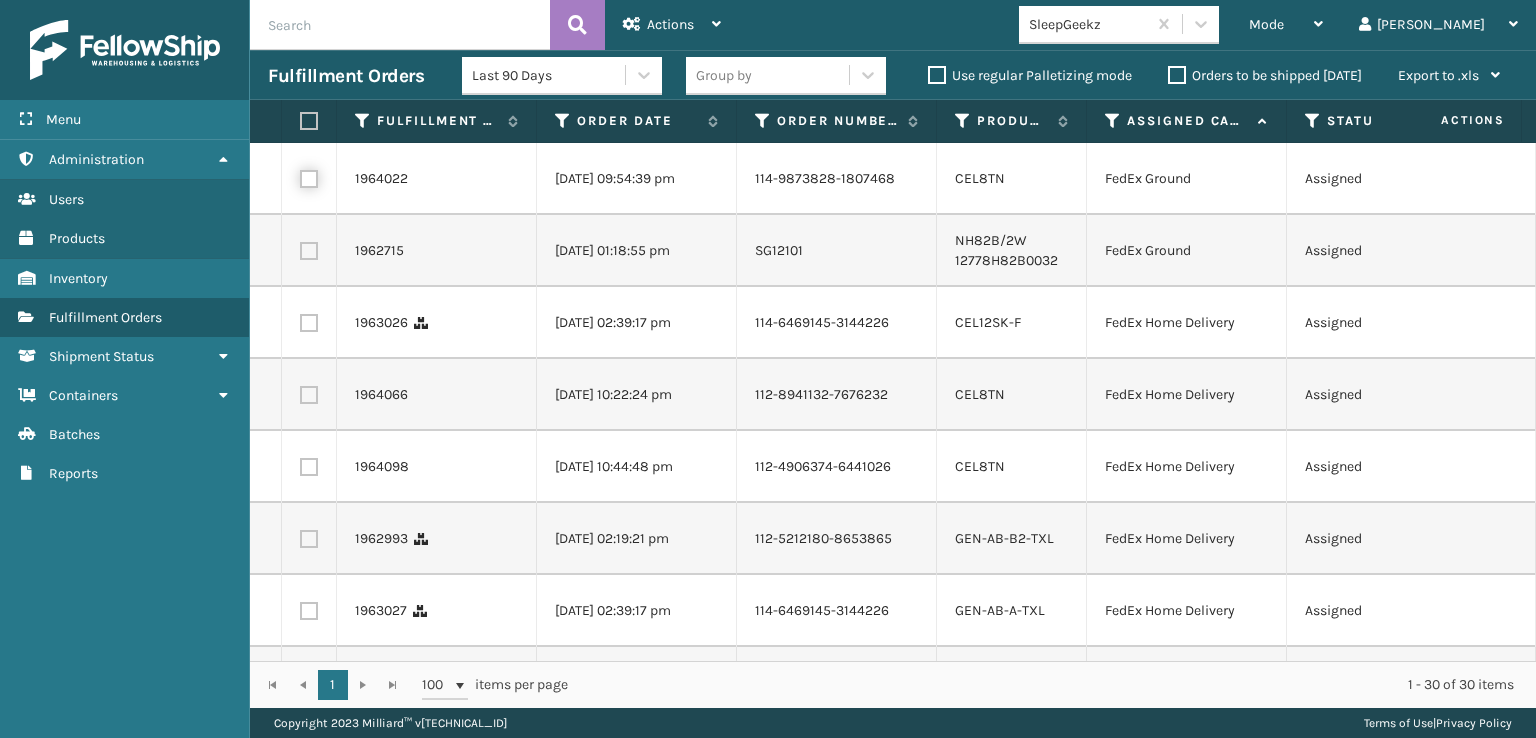 click at bounding box center (300, 176) 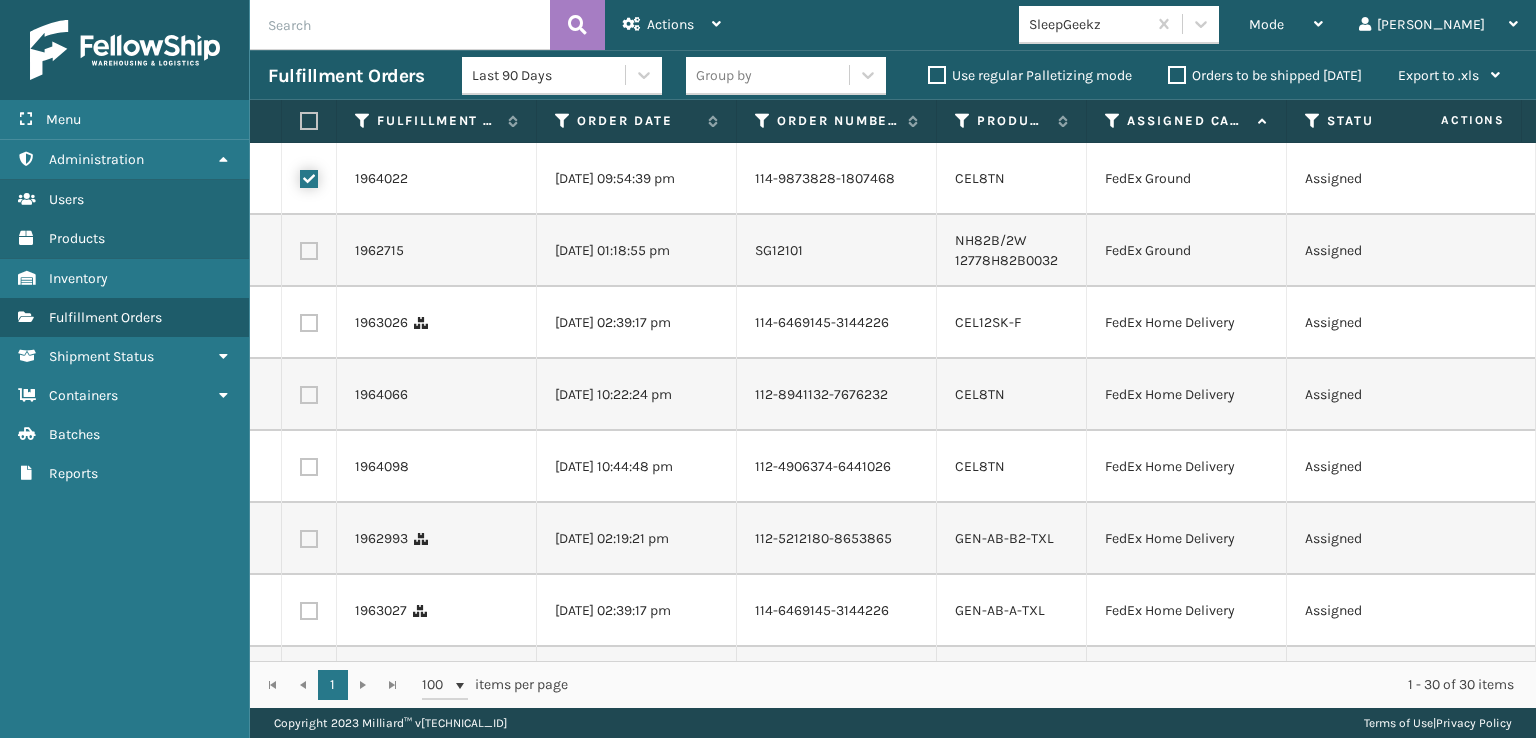 checkbox on "true" 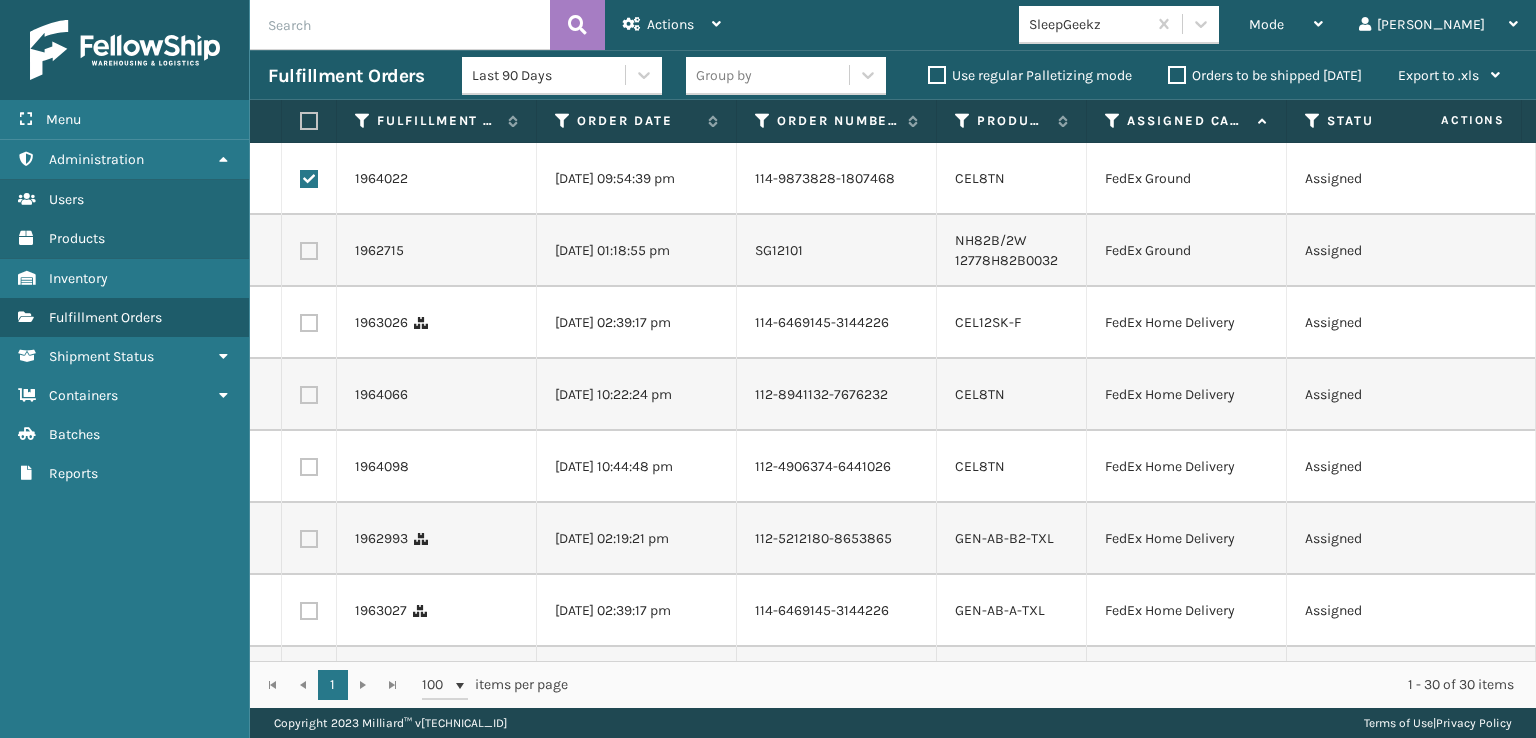 click at bounding box center (309, 323) 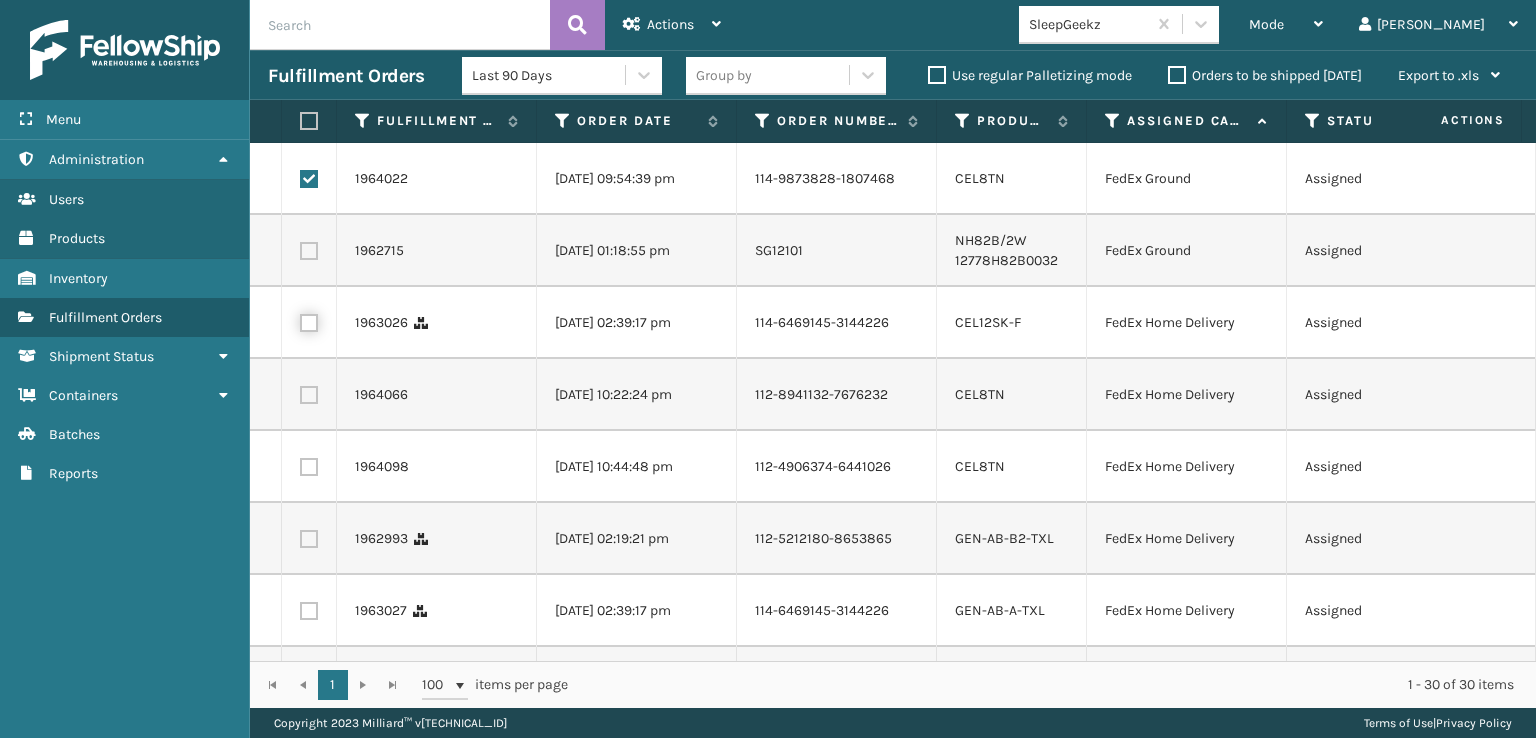 click at bounding box center [300, 320] 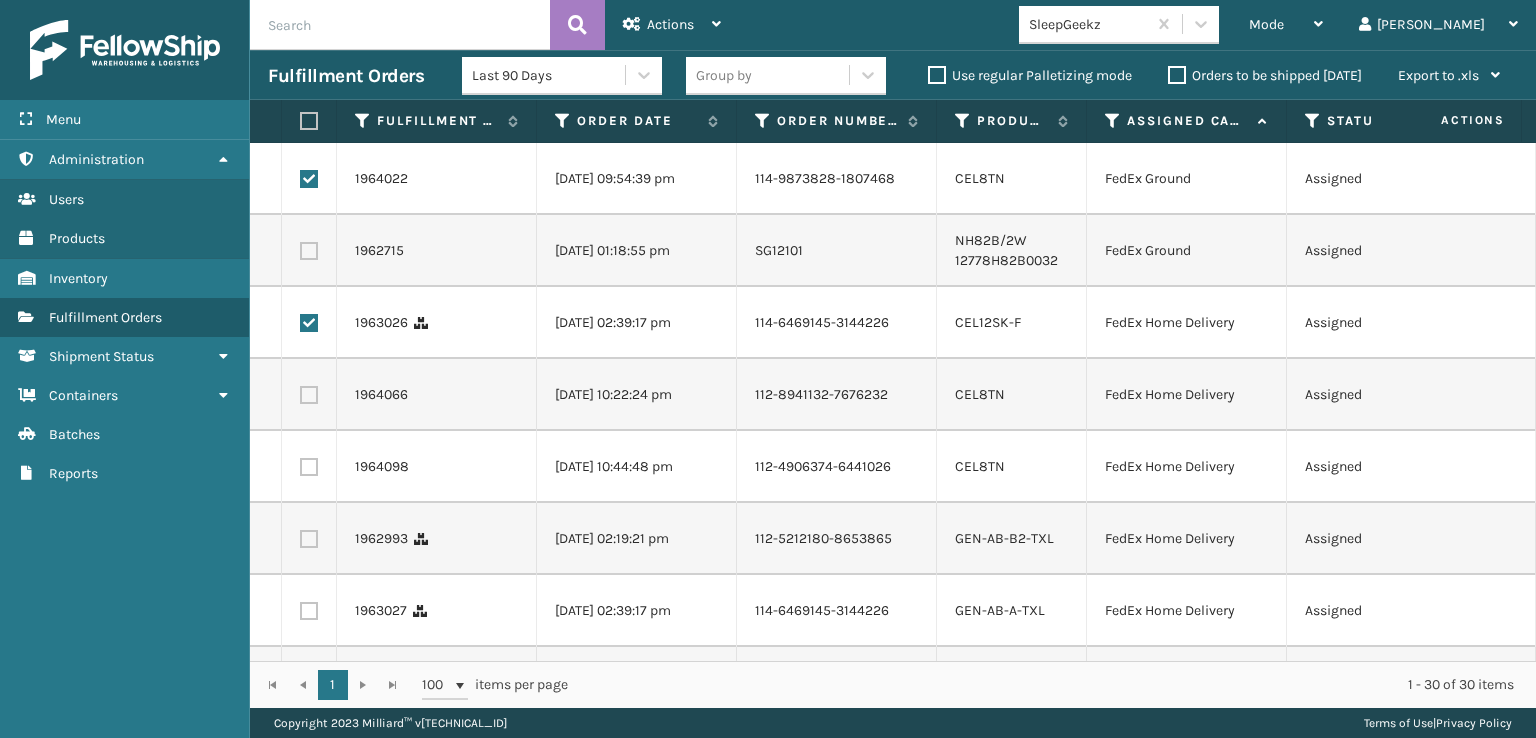 drag, startPoint x: 300, startPoint y: 450, endPoint x: 312, endPoint y: 428, distance: 25.059929 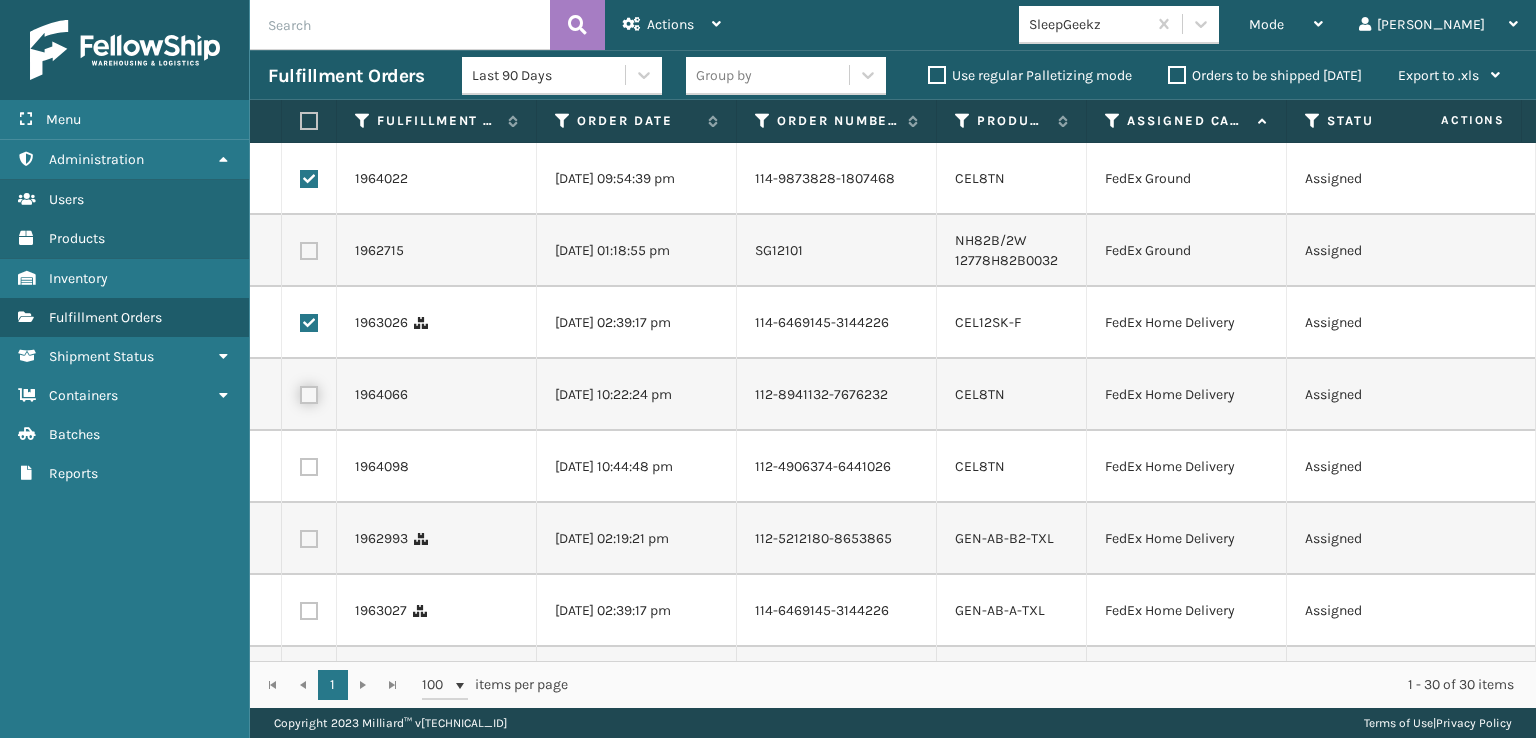click at bounding box center [300, 392] 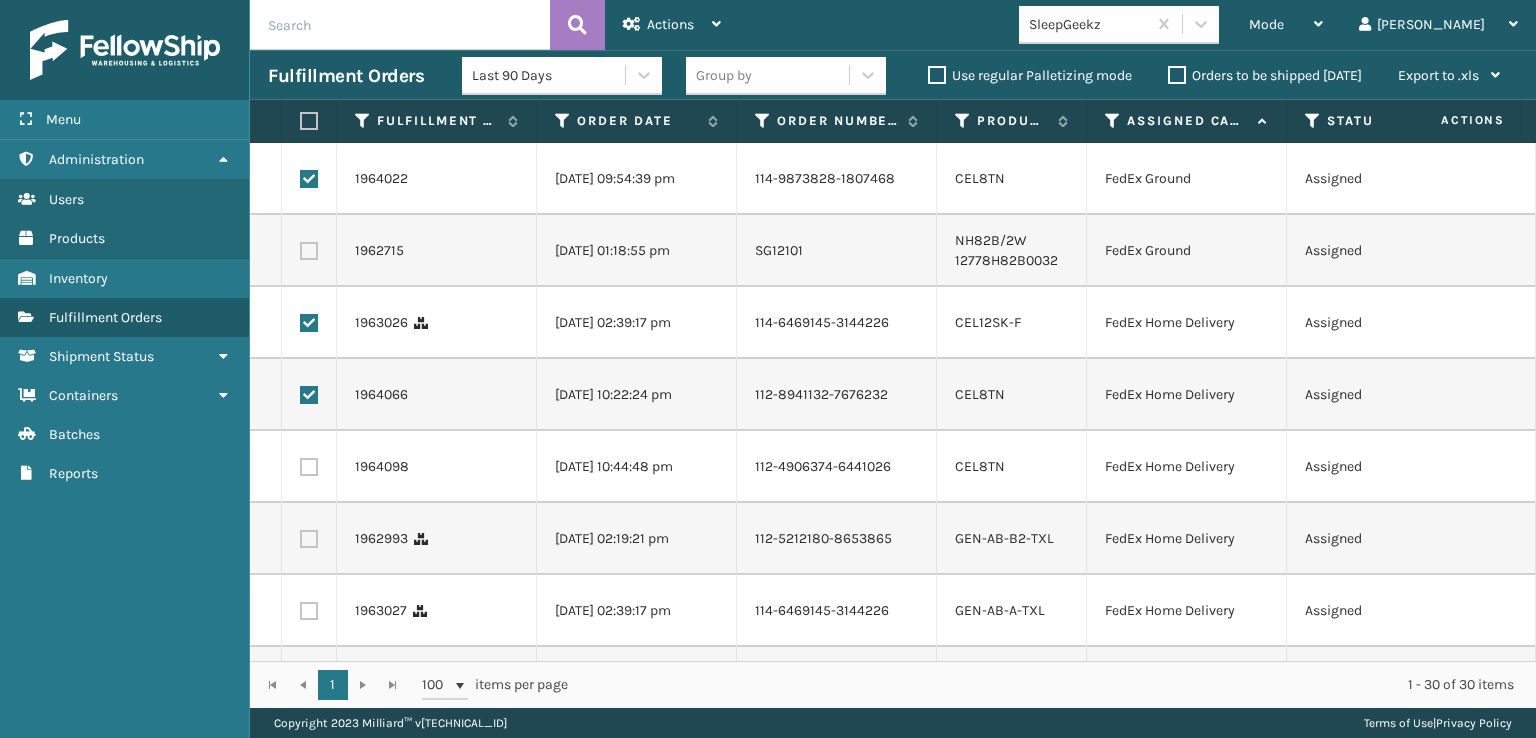 click at bounding box center (309, 467) 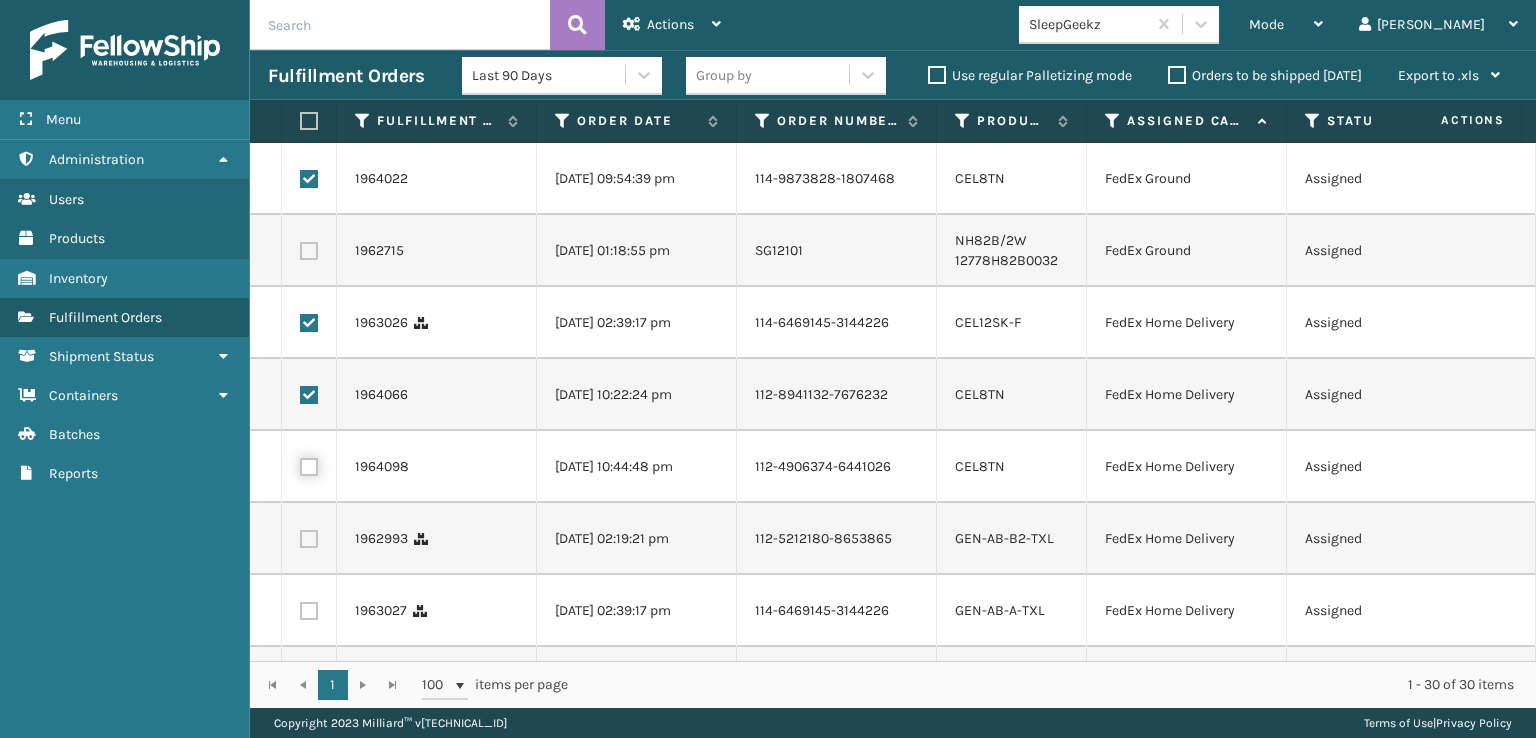 click at bounding box center [300, 464] 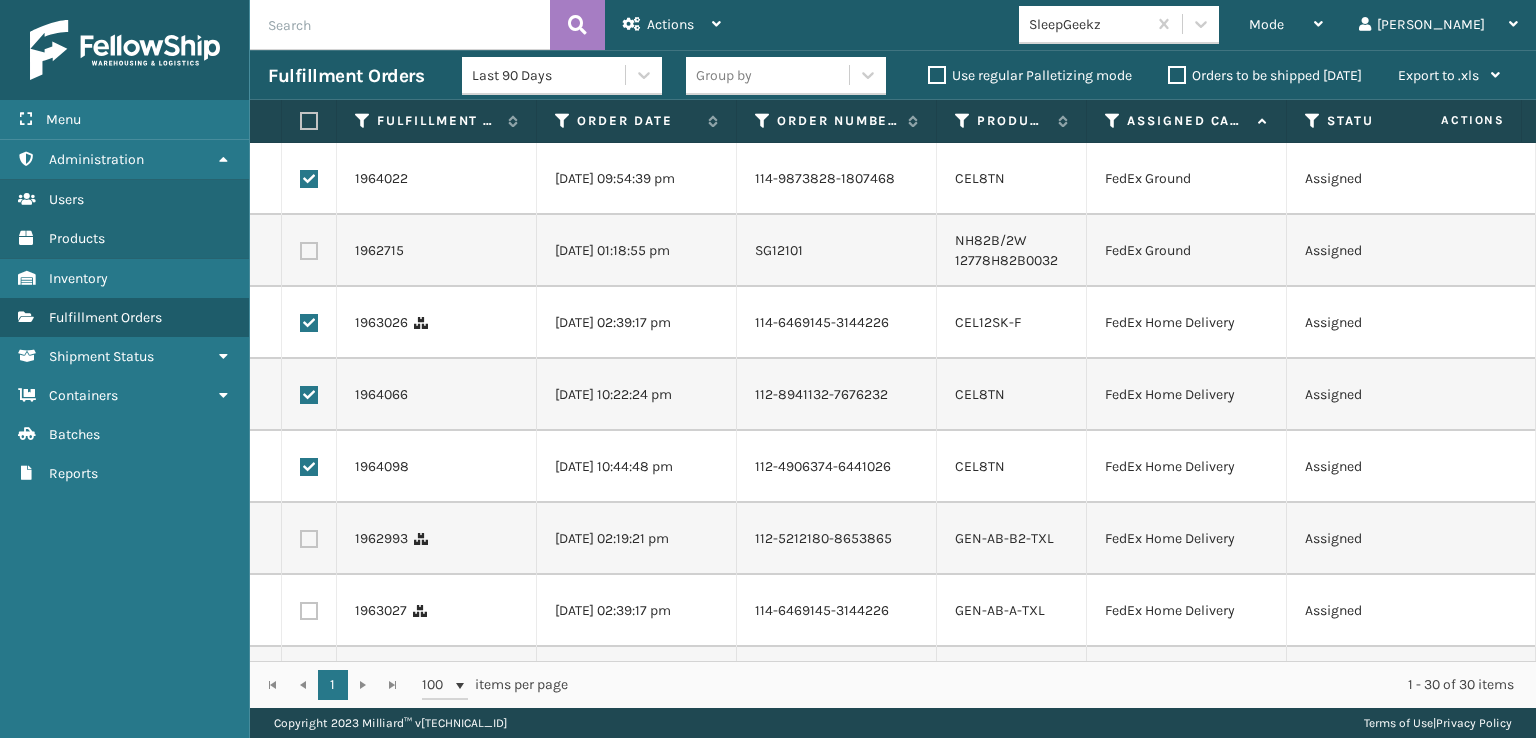 click at bounding box center (309, 539) 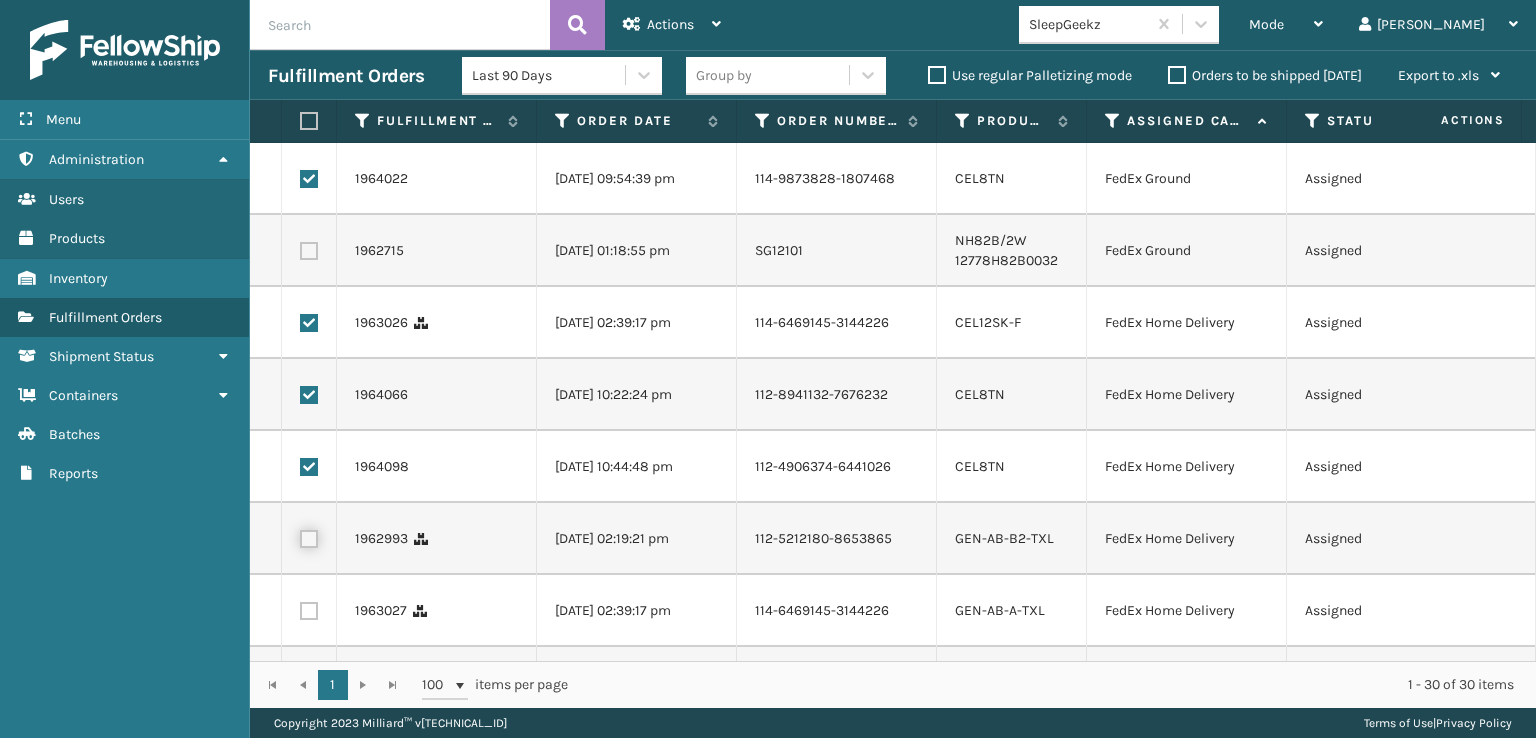 click at bounding box center (300, 536) 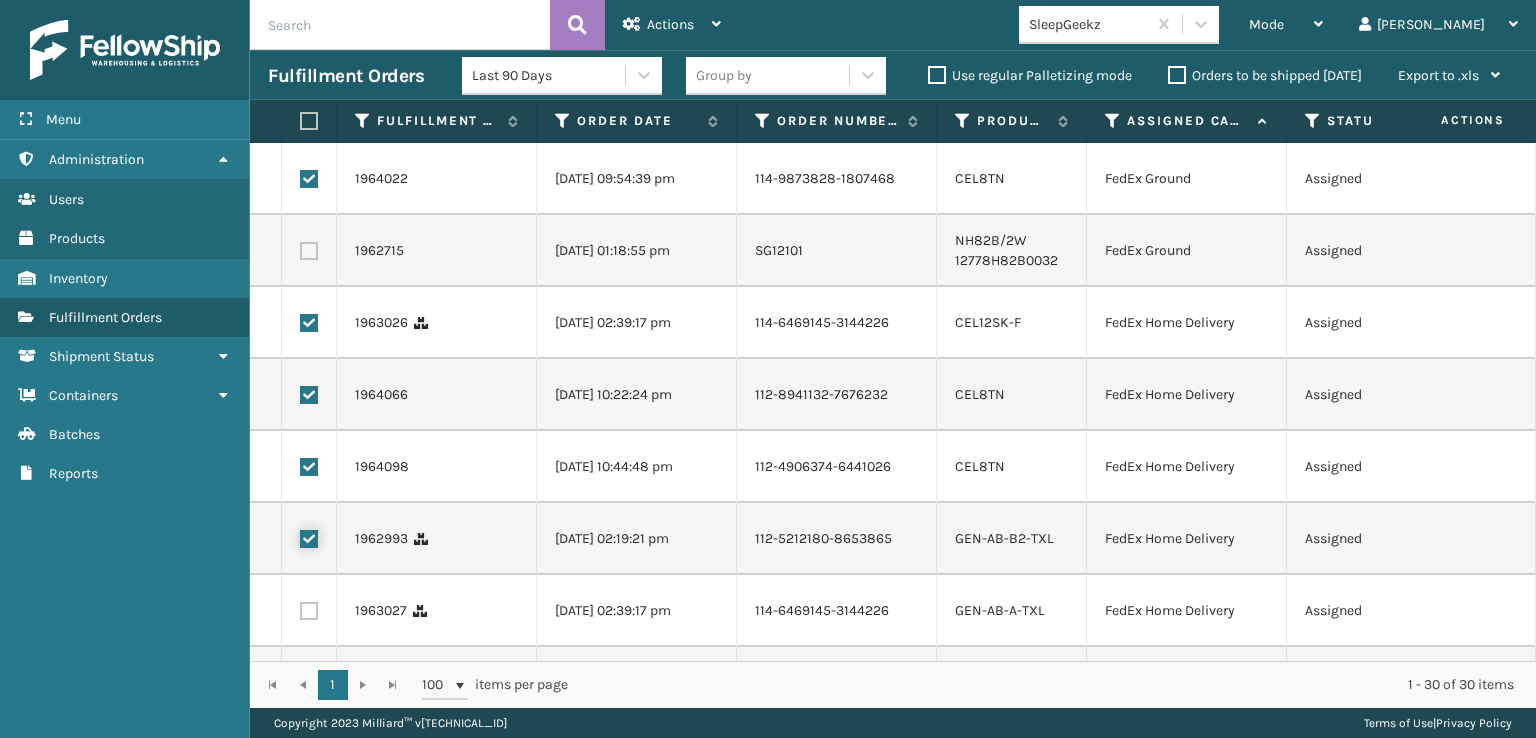 checkbox on "true" 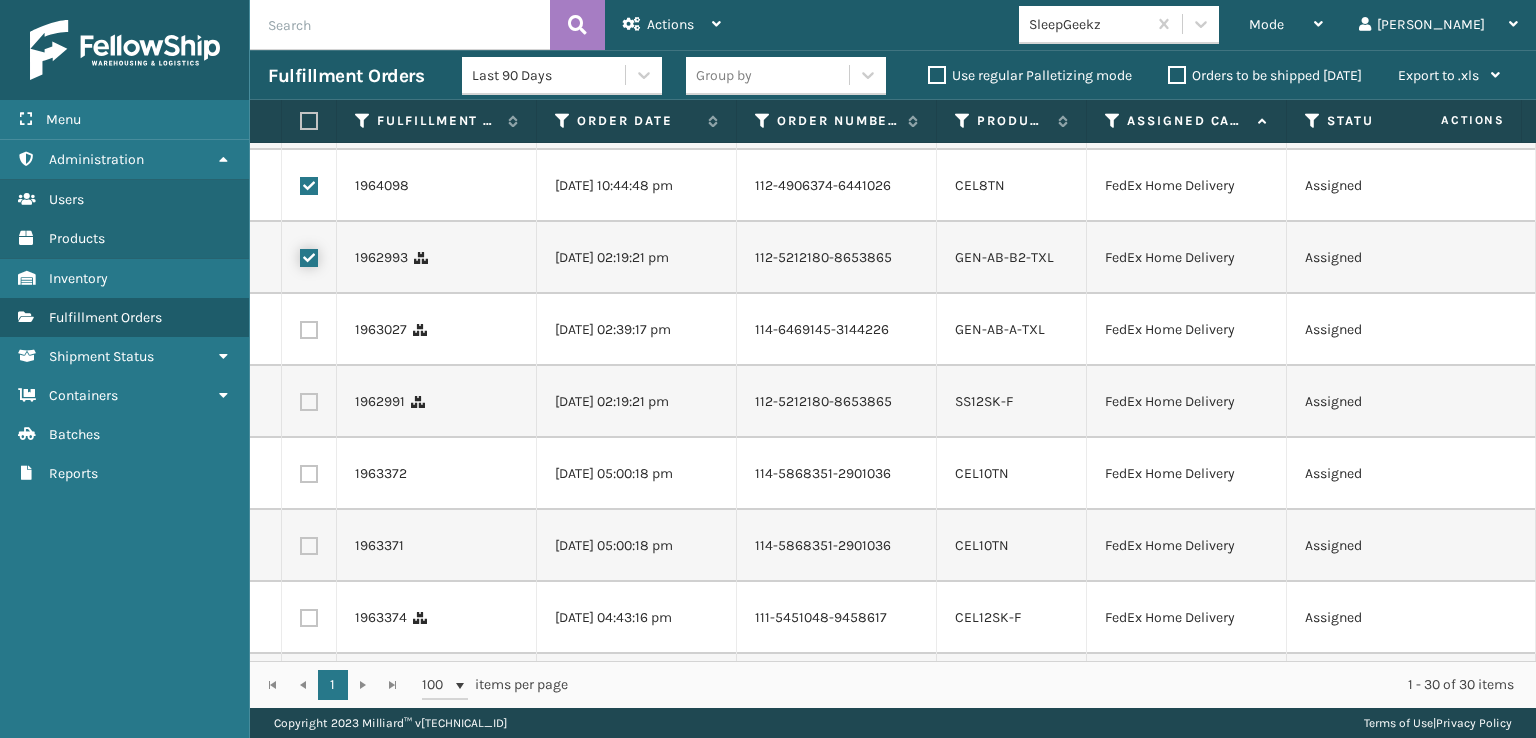 scroll, scrollTop: 300, scrollLeft: 0, axis: vertical 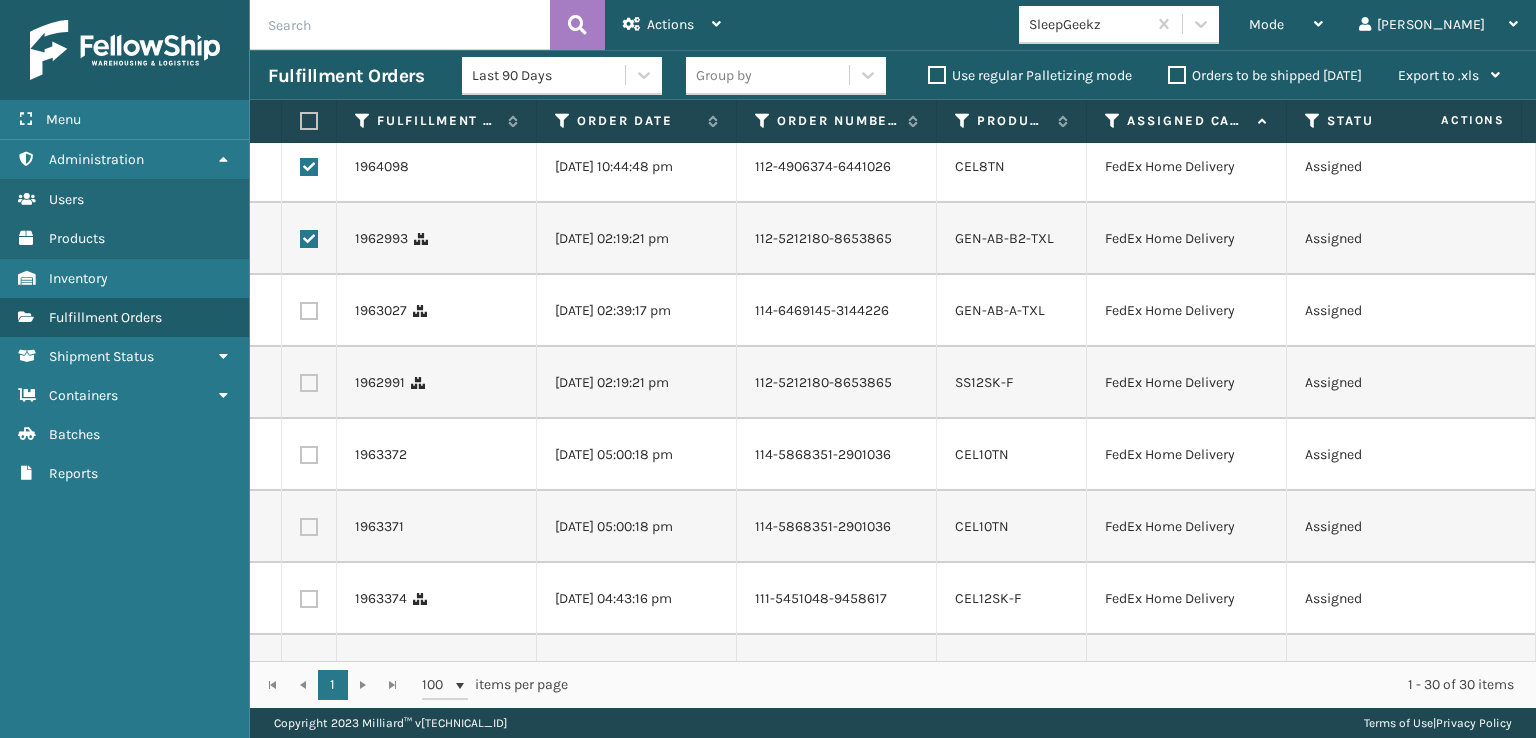 click at bounding box center [309, 311] 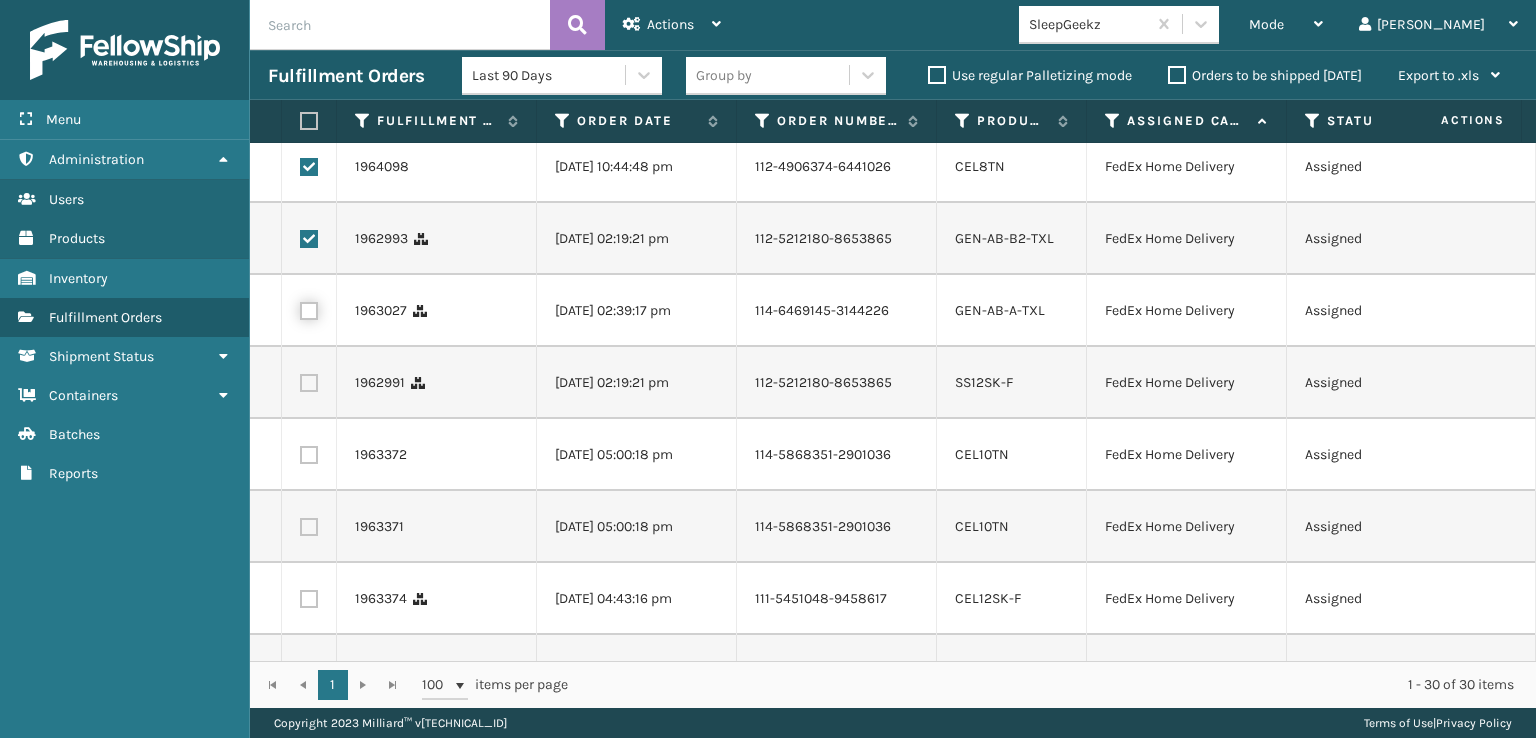 click at bounding box center [300, 308] 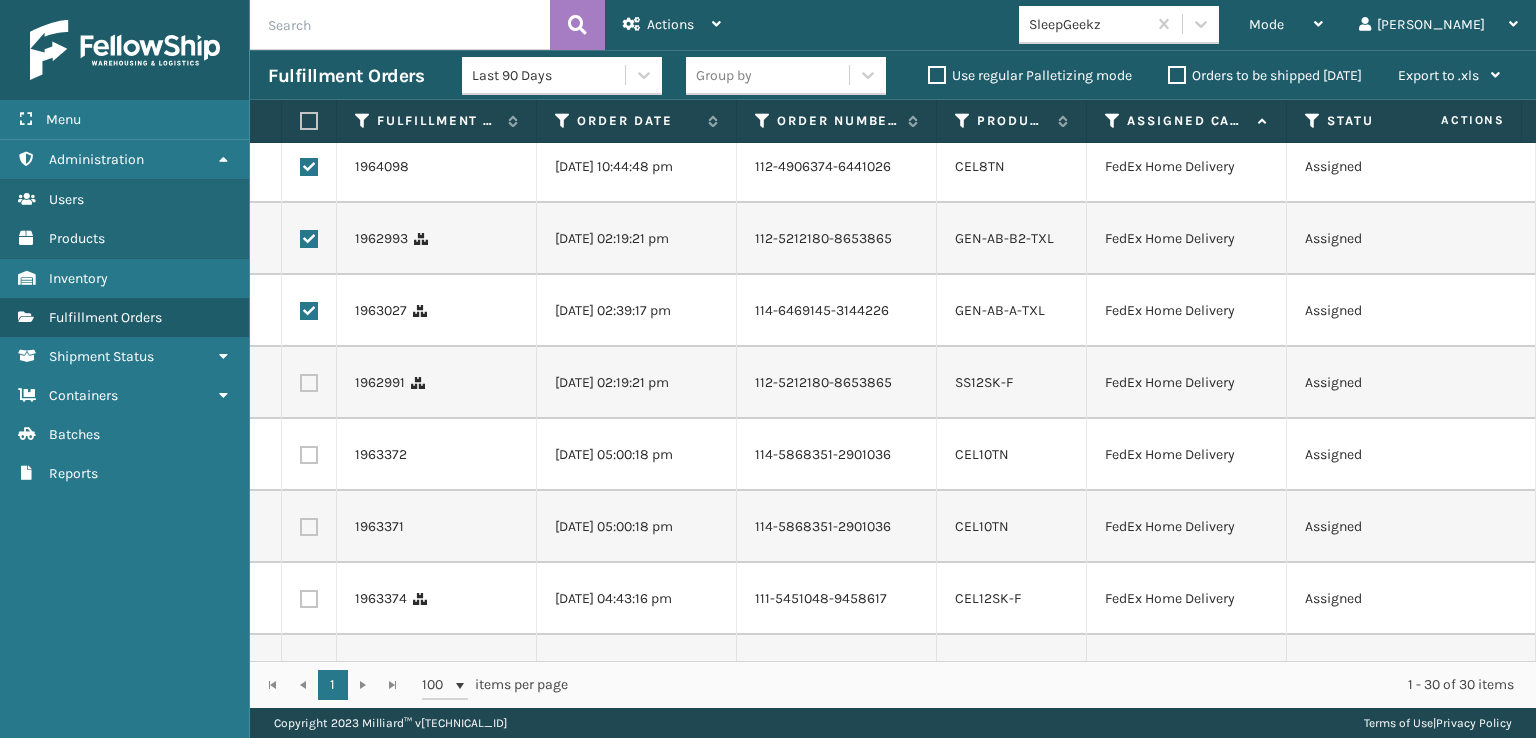 click at bounding box center (309, 383) 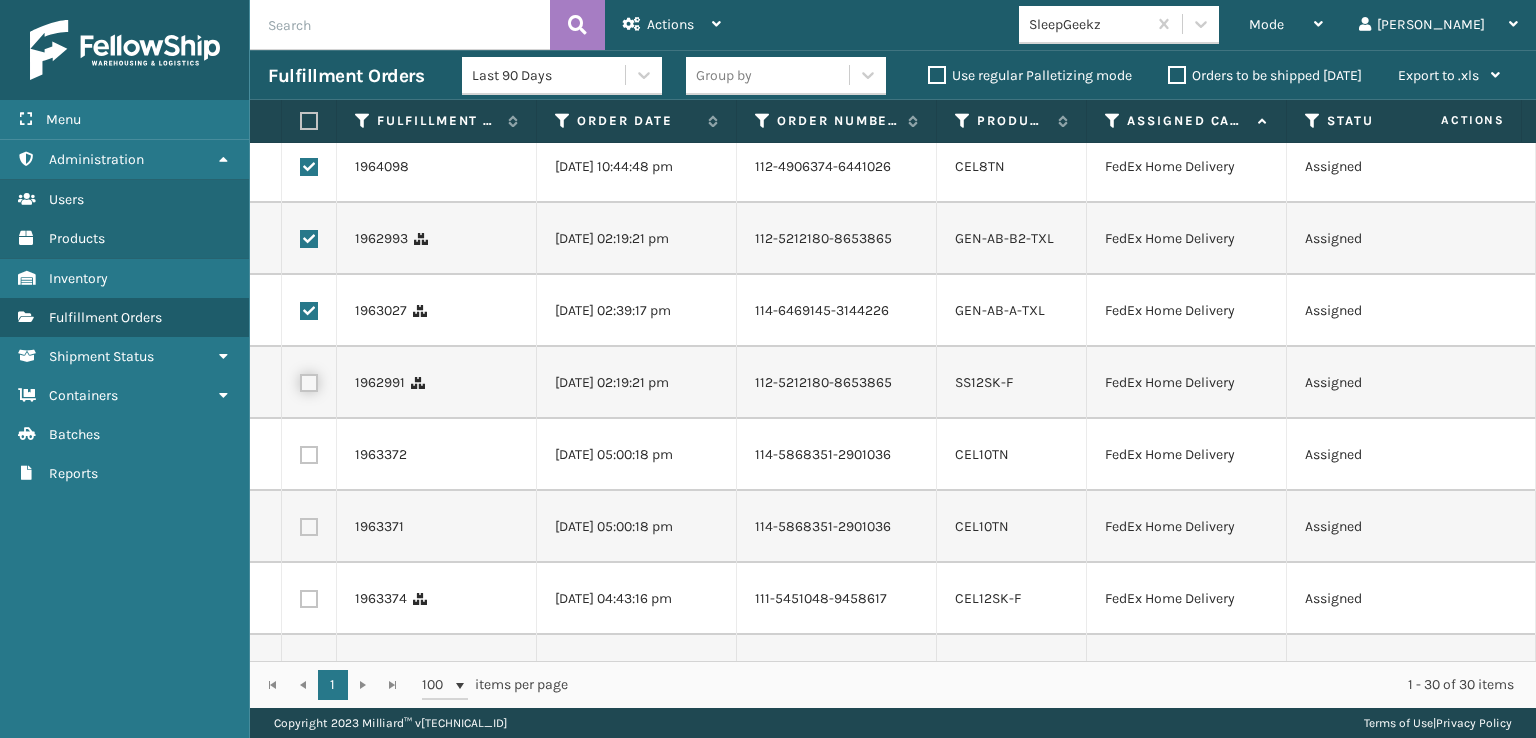 click at bounding box center (300, 380) 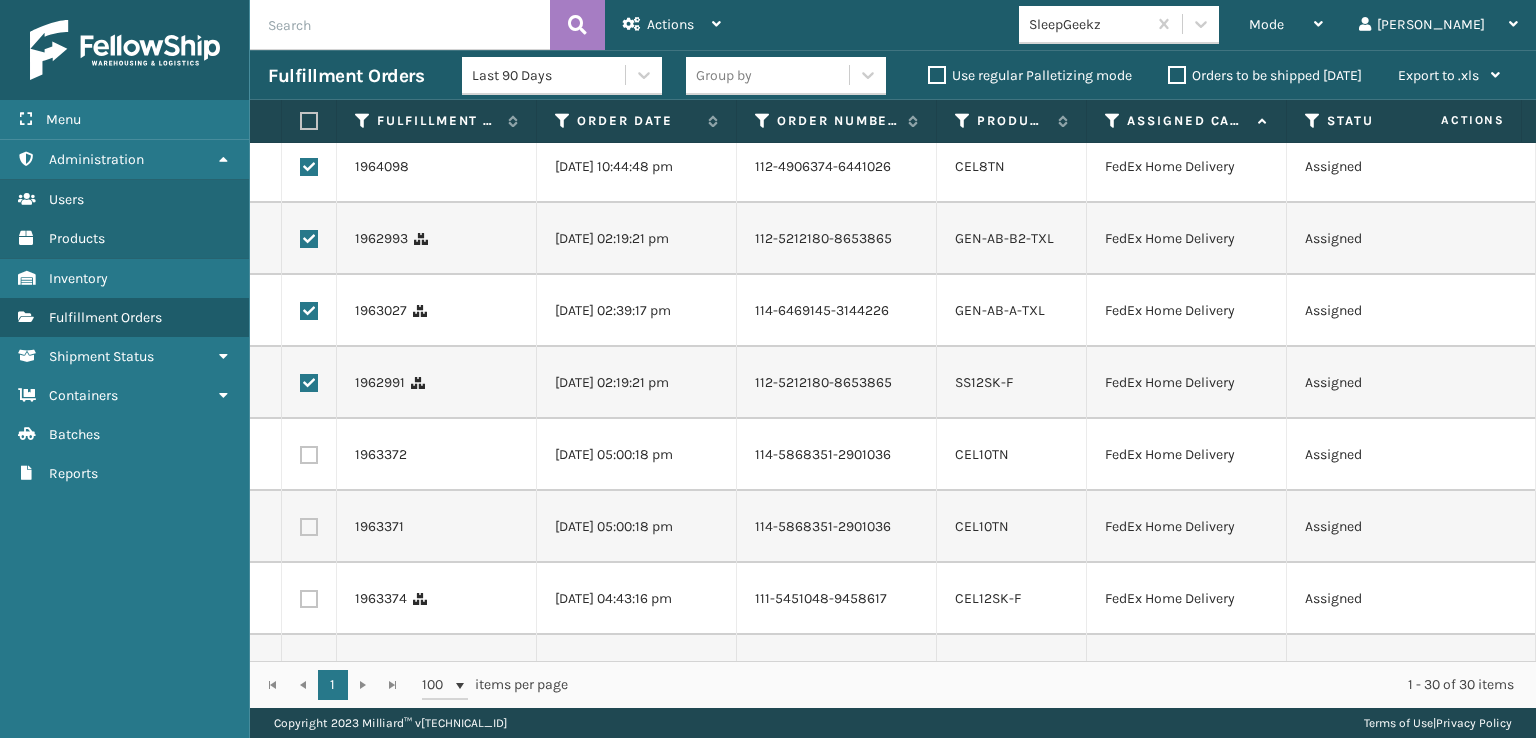 click at bounding box center [309, 455] 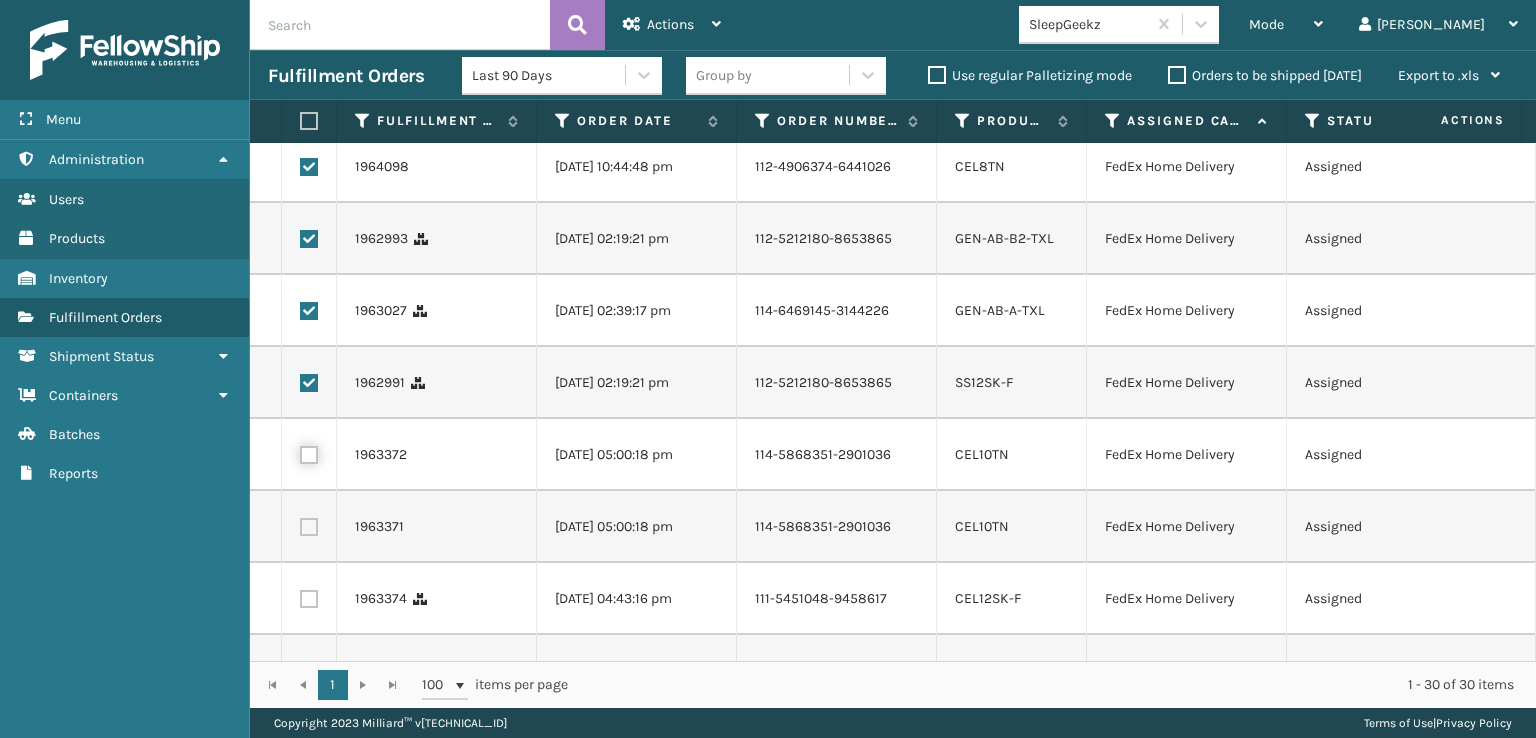click at bounding box center [300, 452] 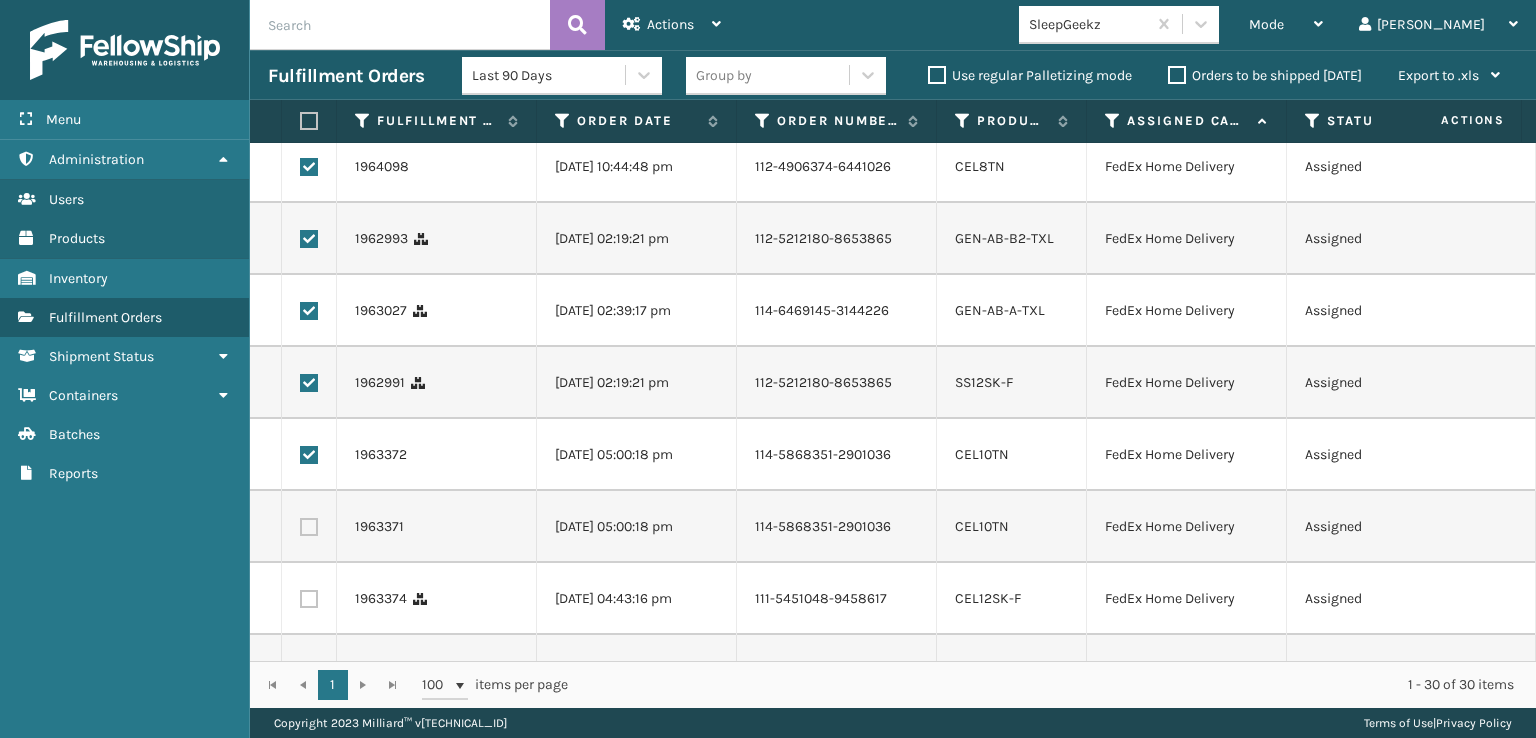 click at bounding box center [309, 527] 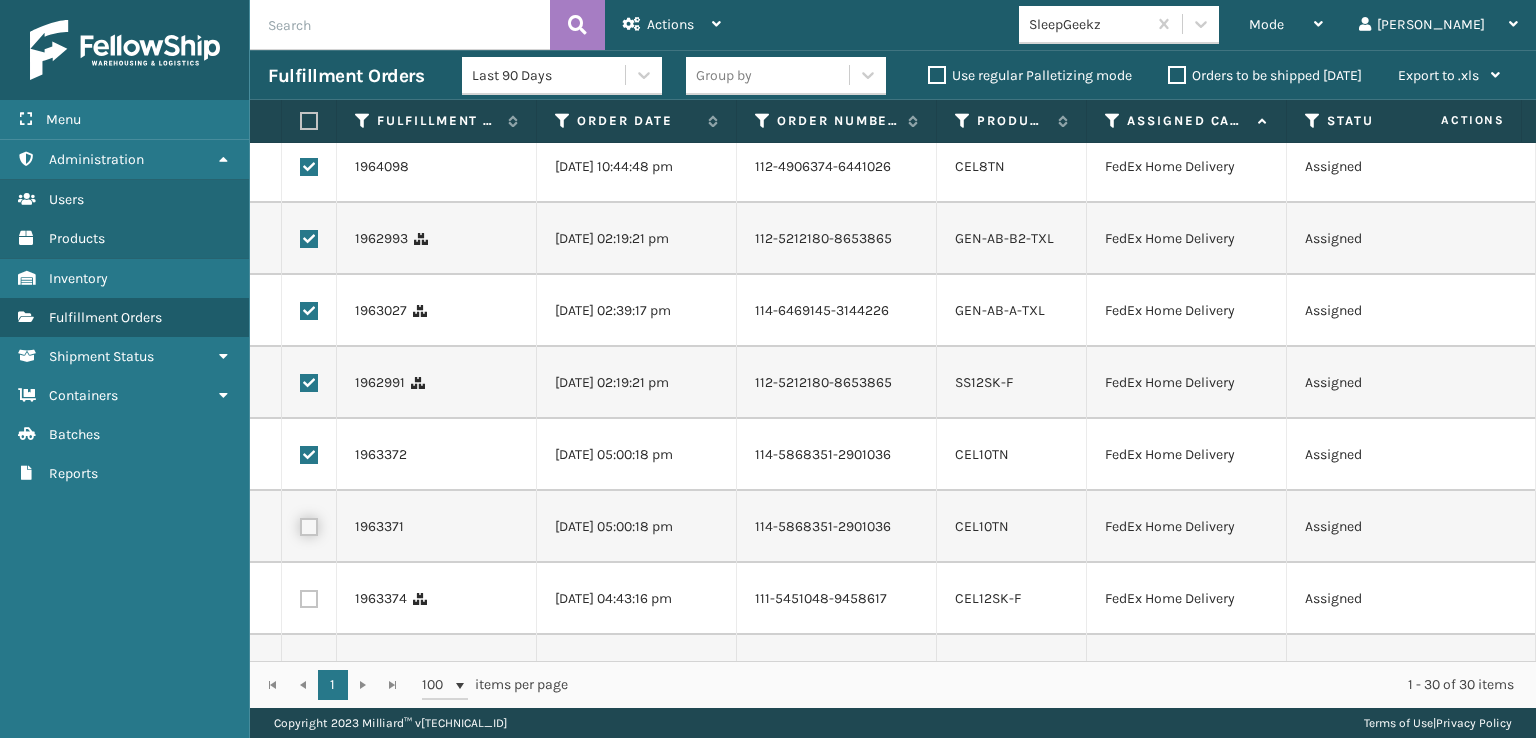 click at bounding box center (300, 524) 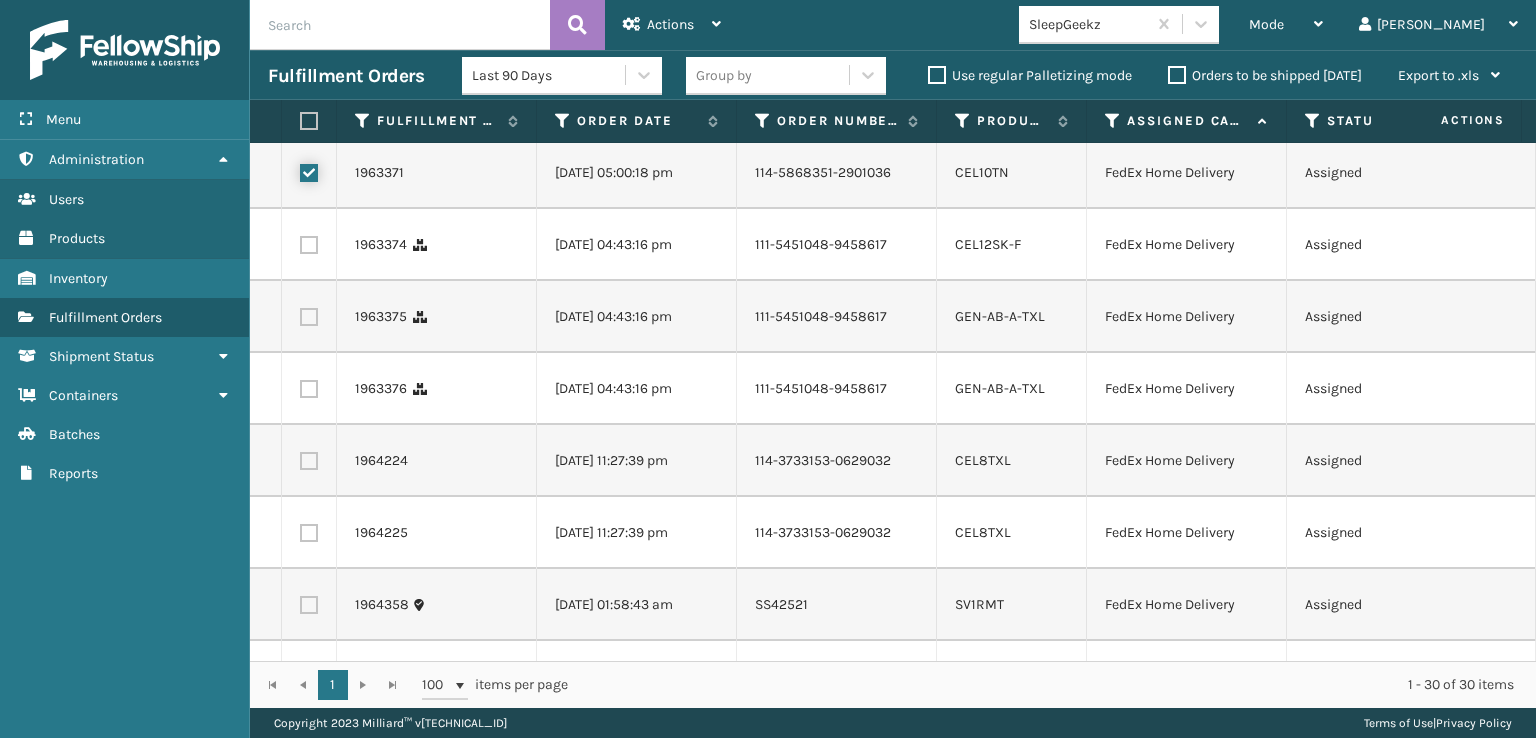 scroll, scrollTop: 700, scrollLeft: 0, axis: vertical 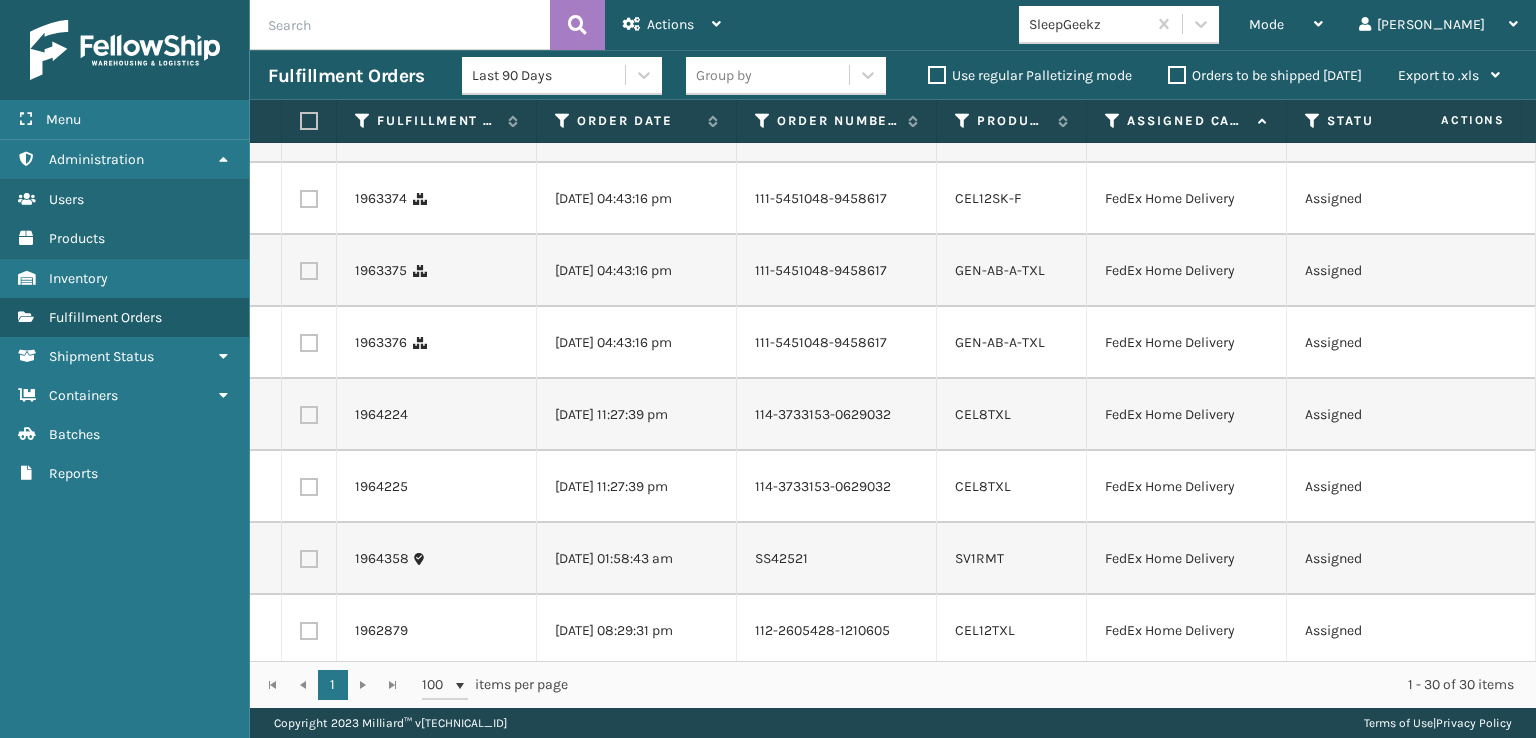 click at bounding box center (309, 199) 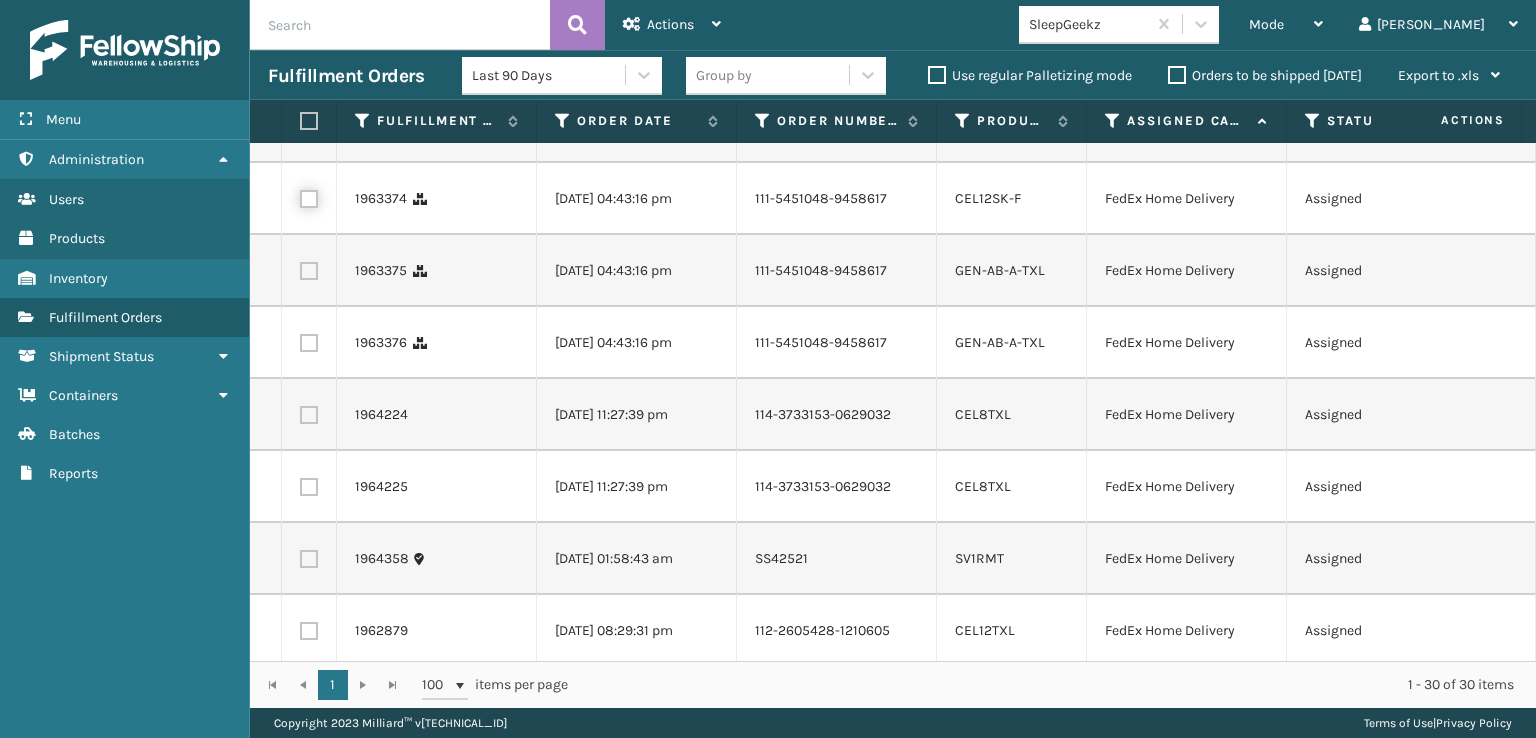 click at bounding box center (300, 196) 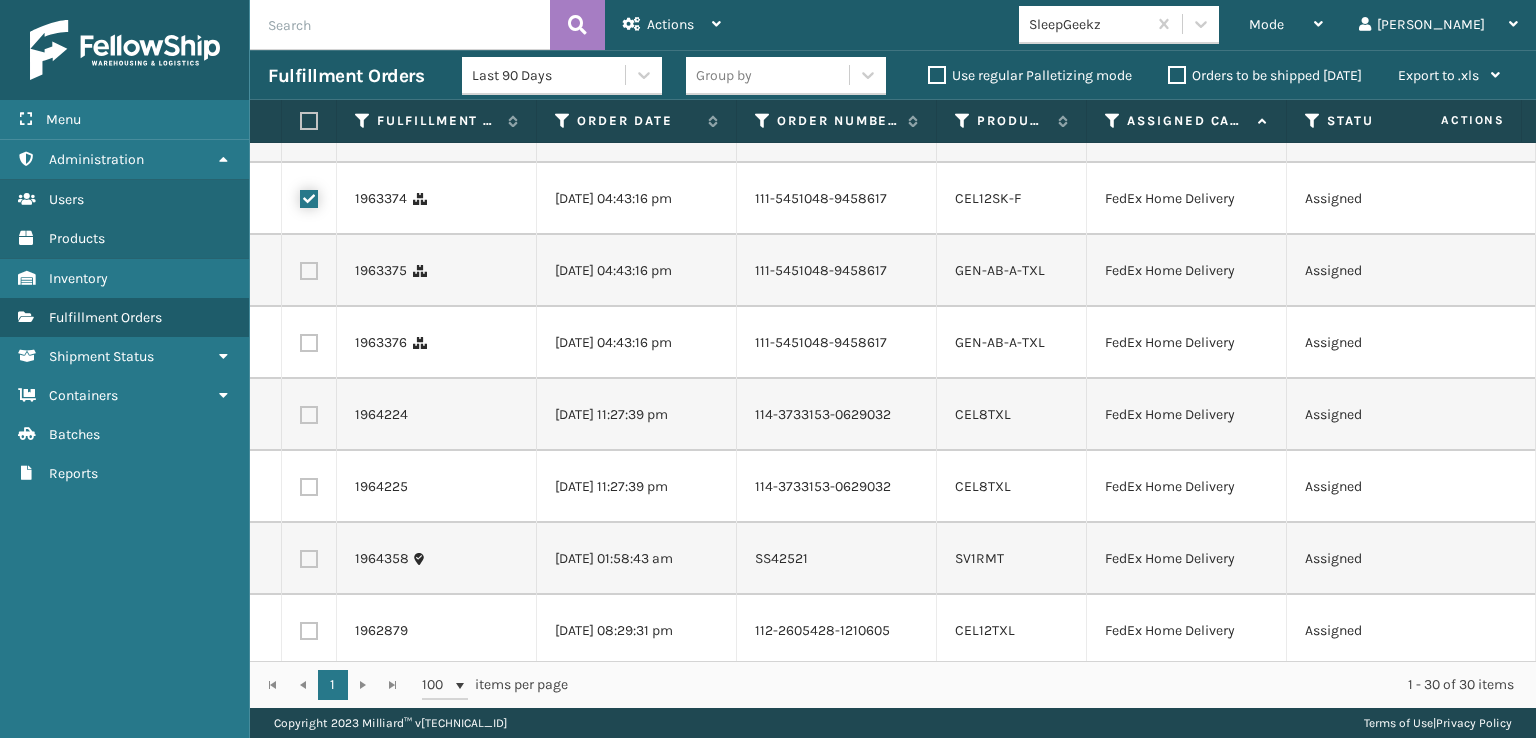 checkbox on "true" 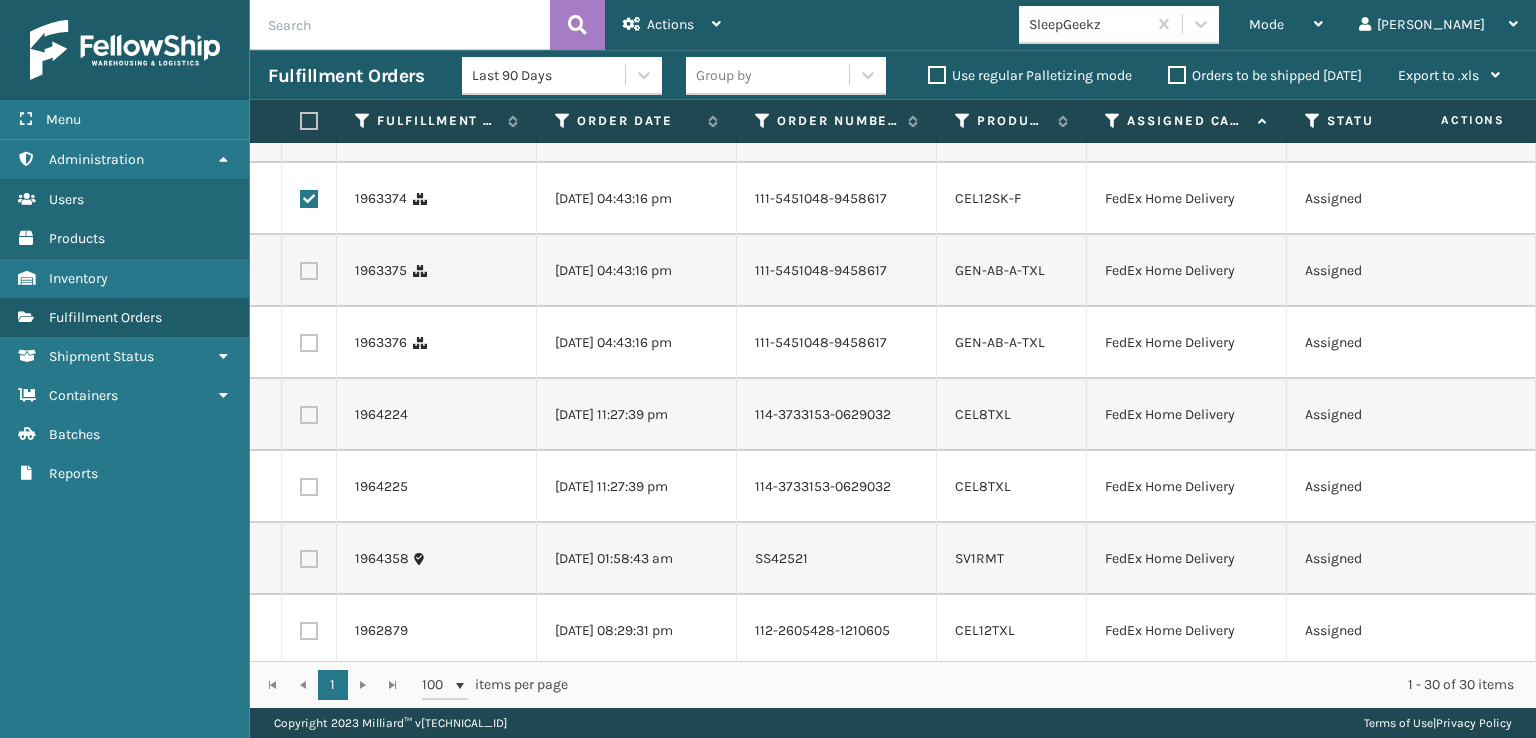 click at bounding box center [309, 271] 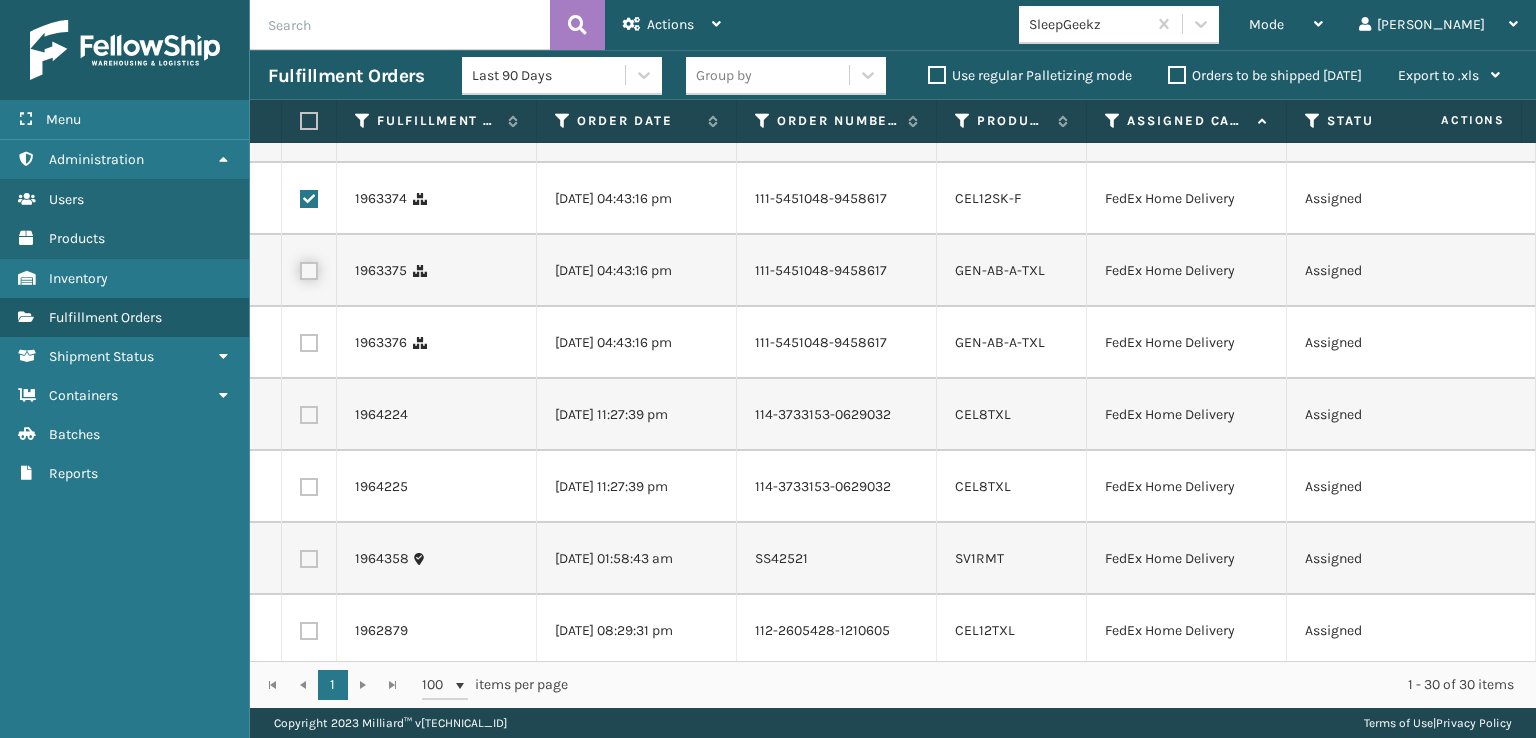 click at bounding box center (300, 268) 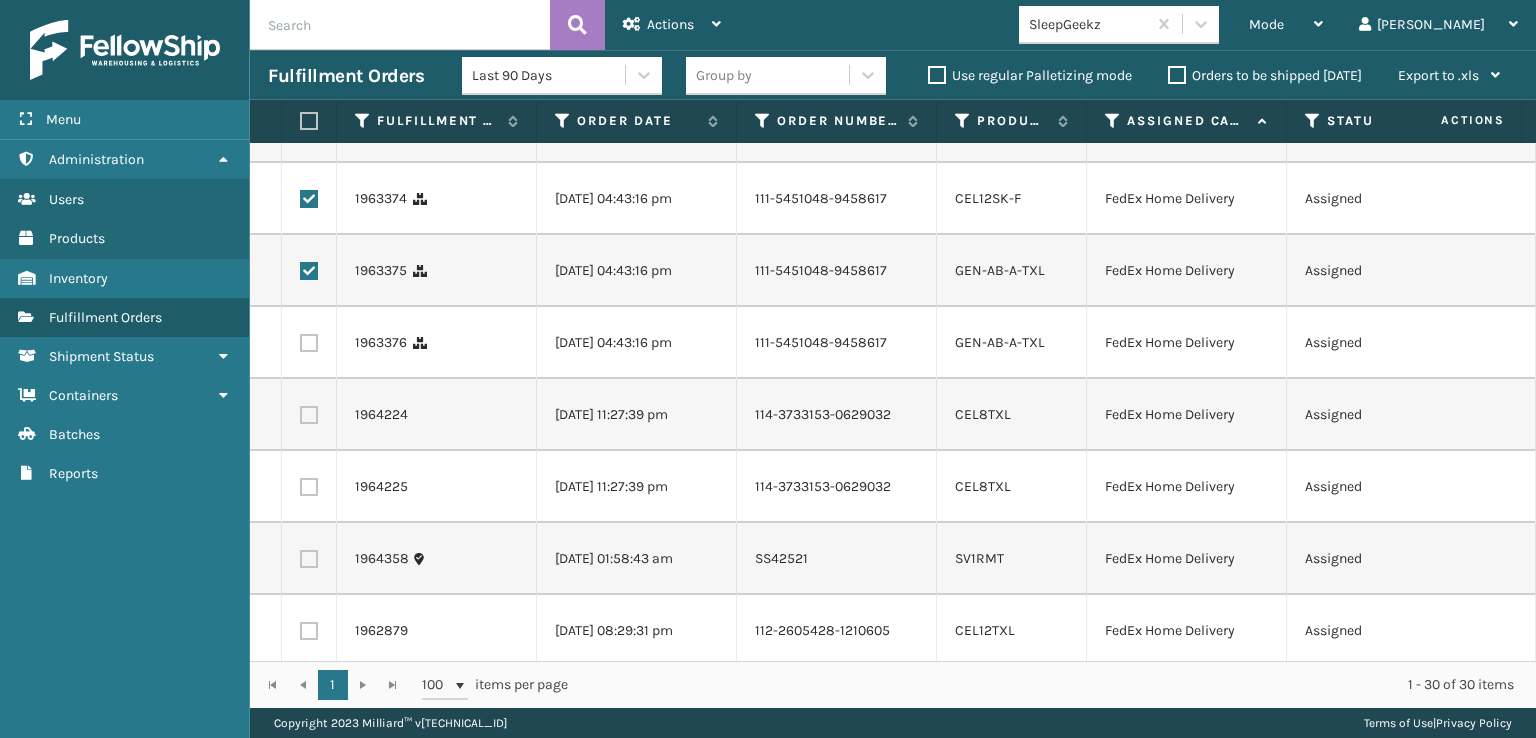 click at bounding box center [309, 343] 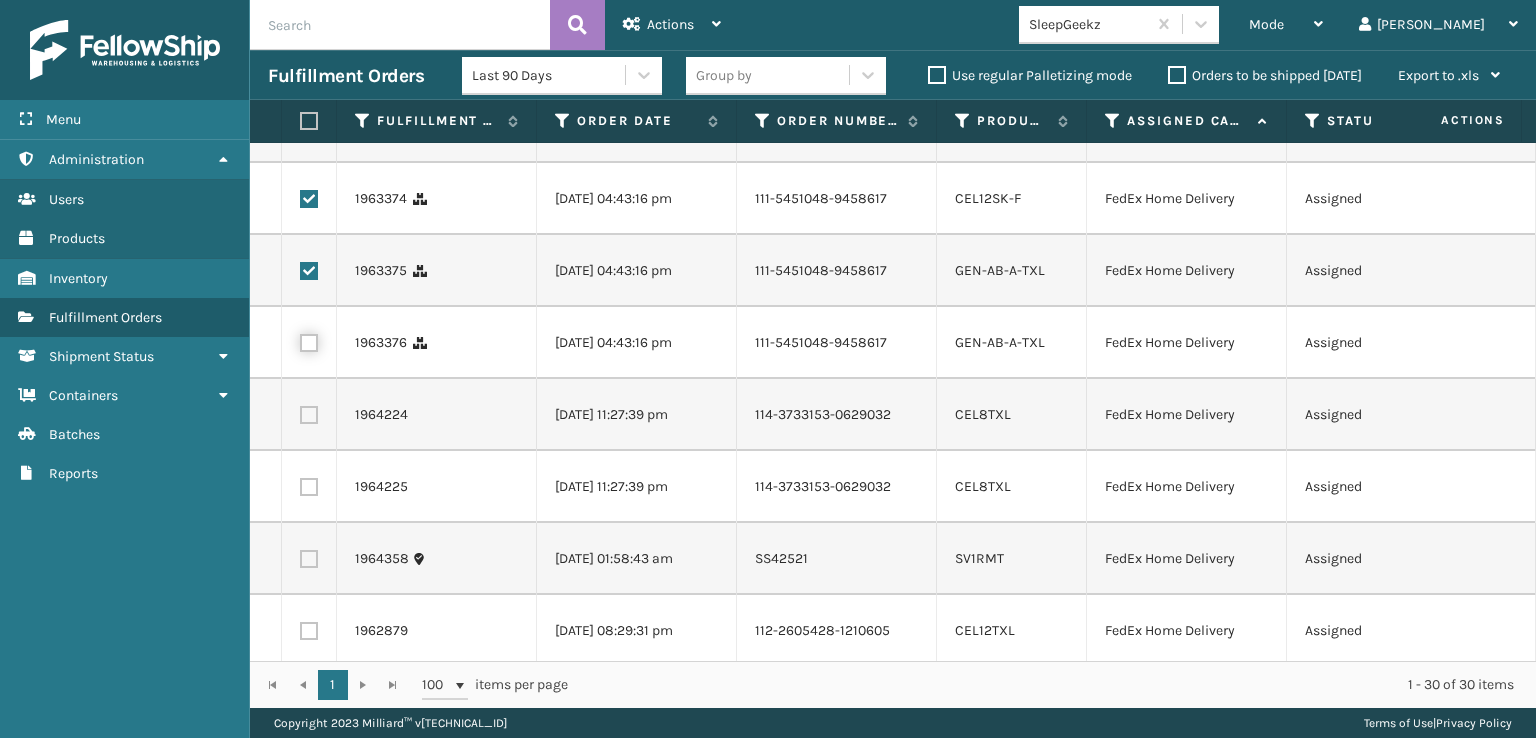 click at bounding box center (300, 340) 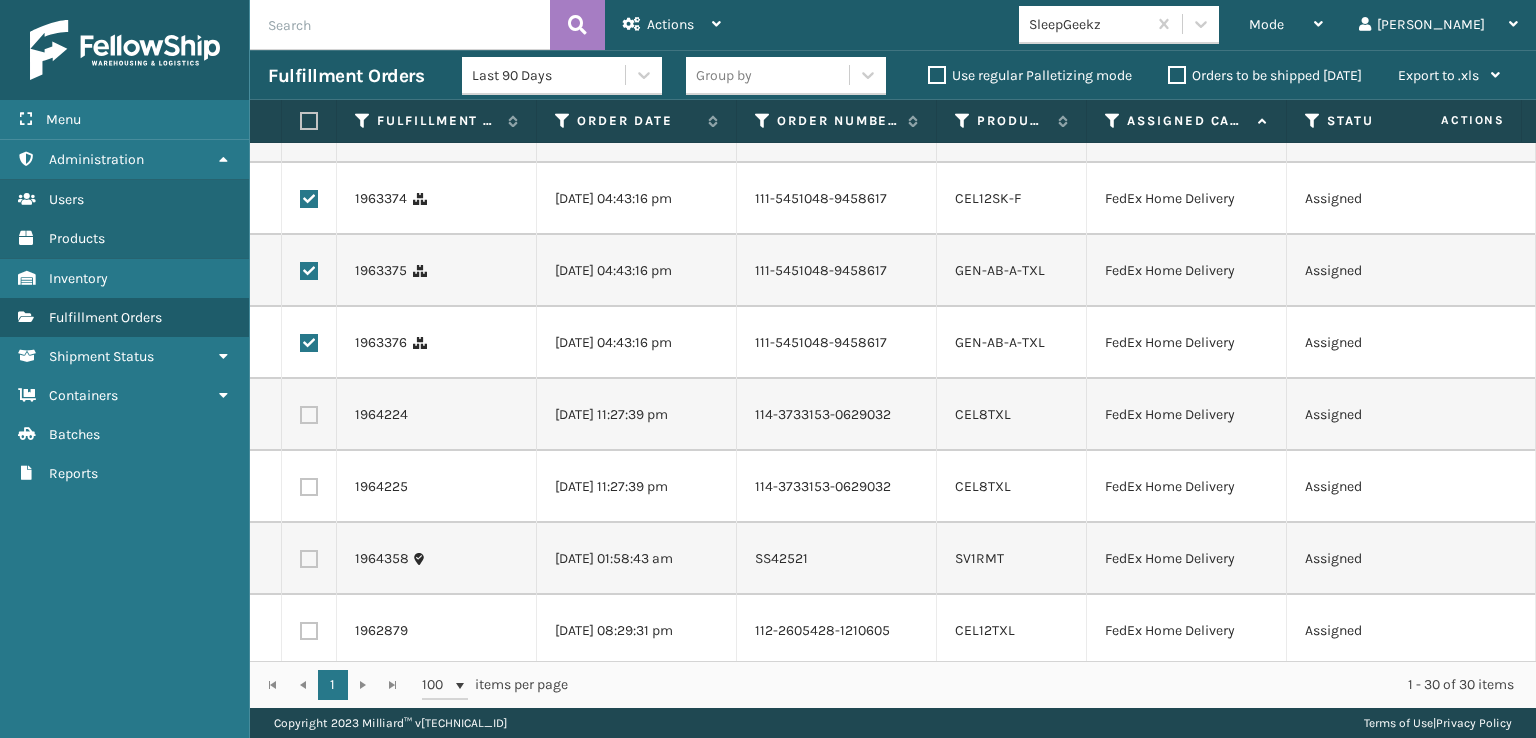 click at bounding box center [309, 415] 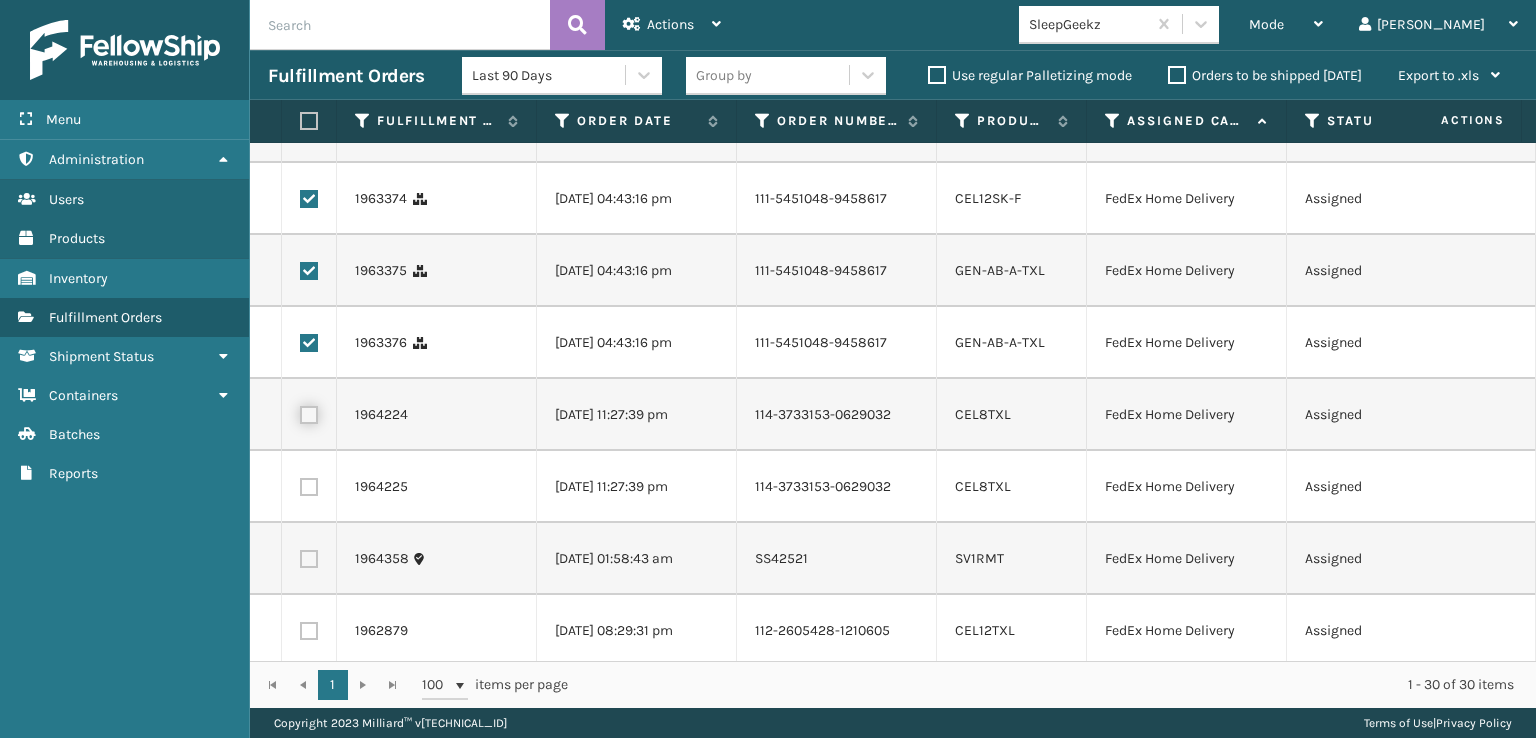 click at bounding box center (300, 412) 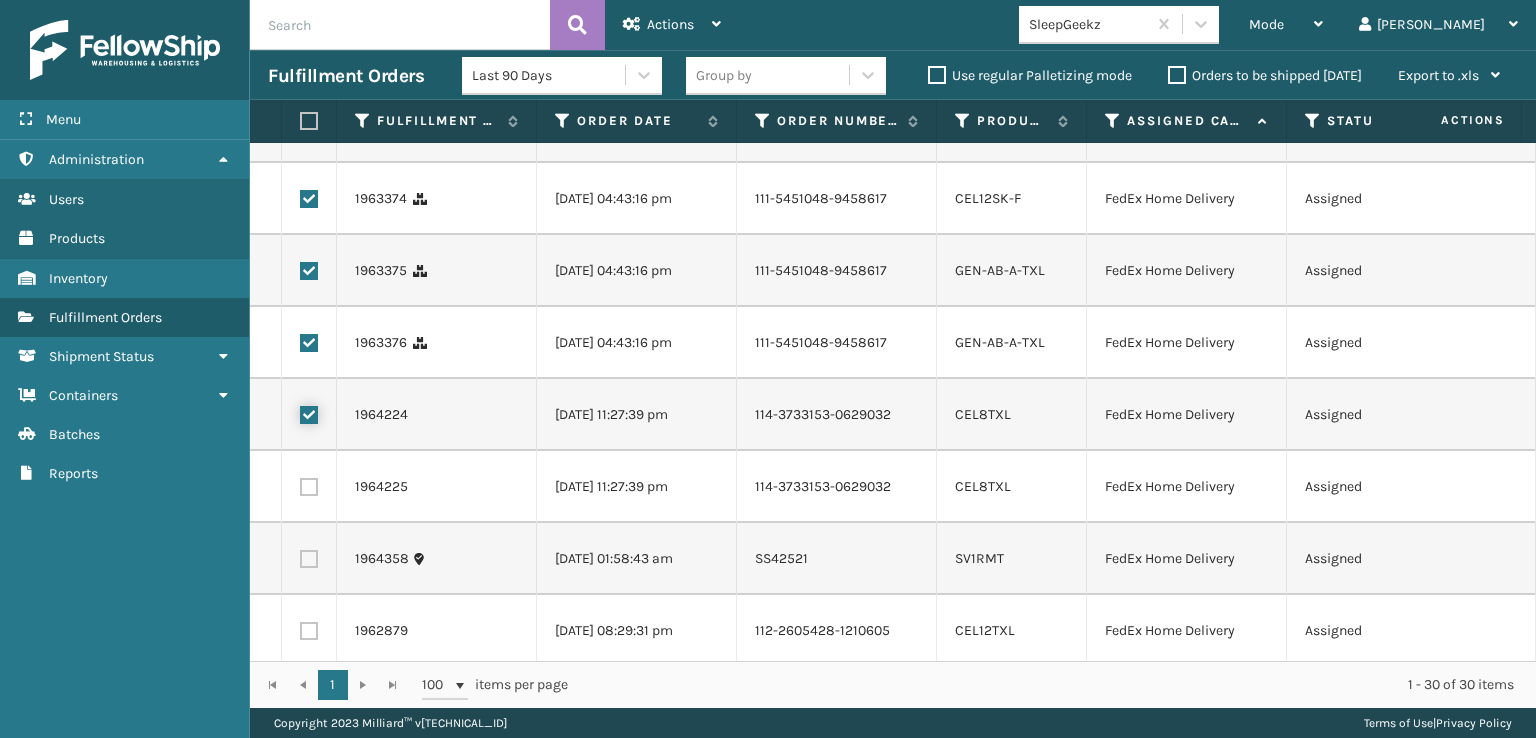 checkbox on "true" 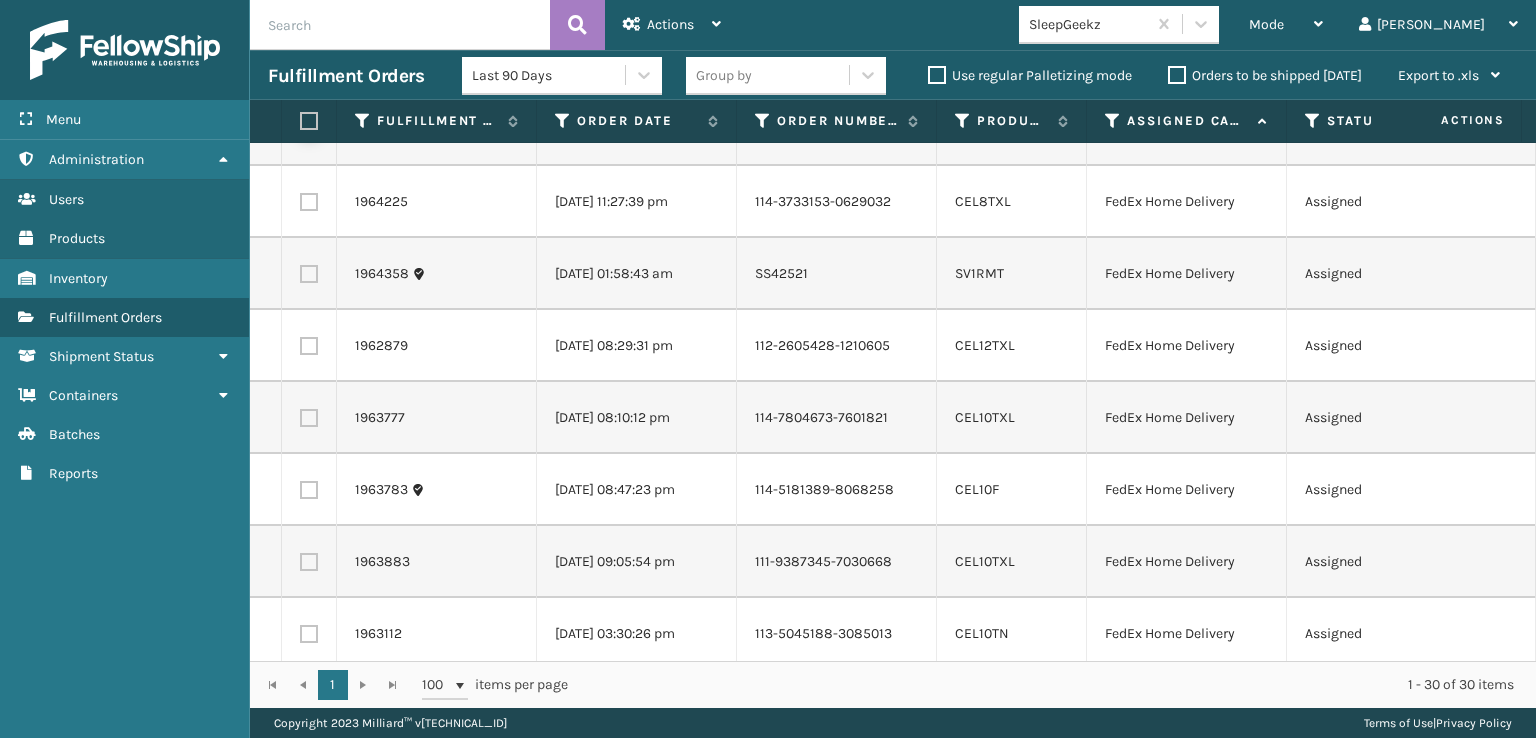 scroll, scrollTop: 1000, scrollLeft: 0, axis: vertical 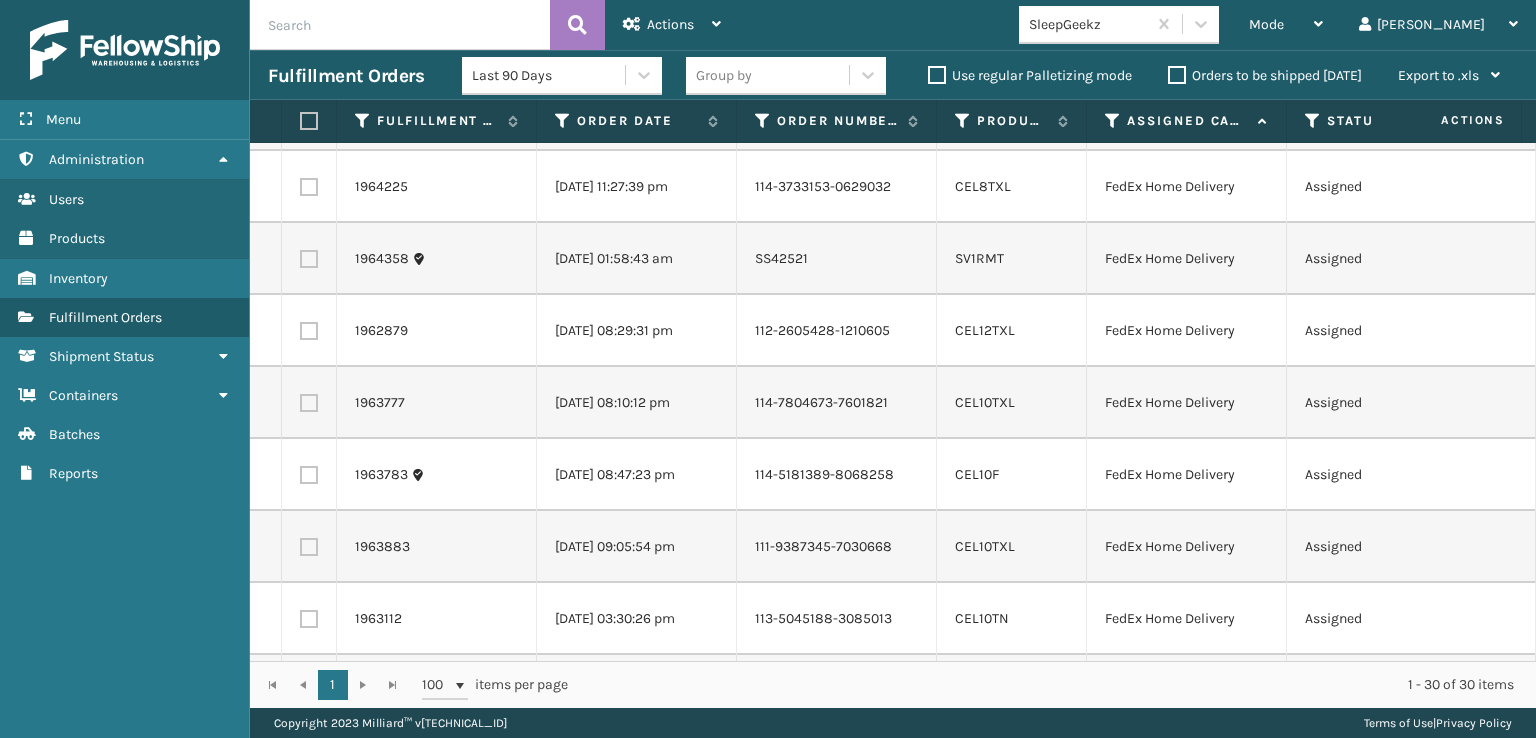 click at bounding box center (309, 187) 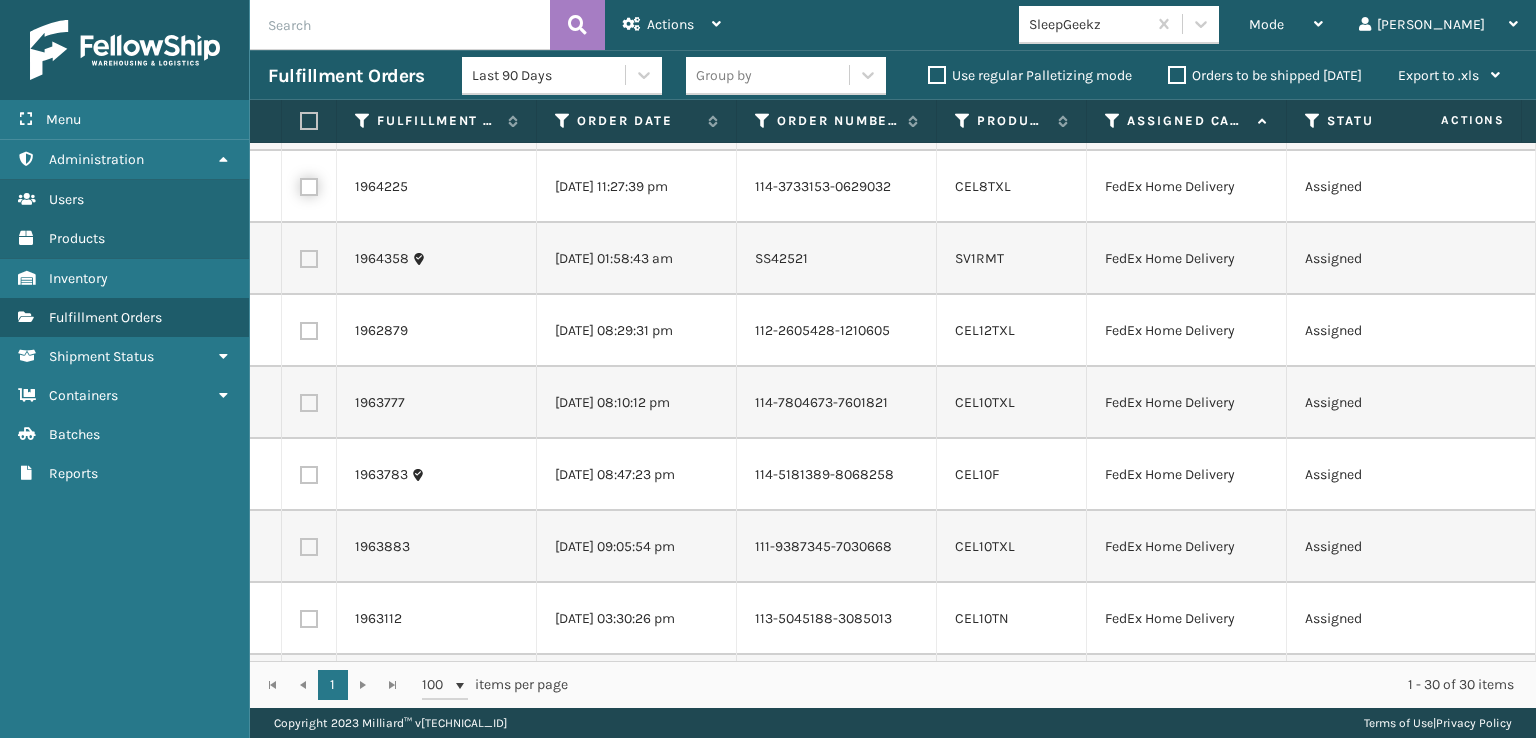 click at bounding box center (300, 184) 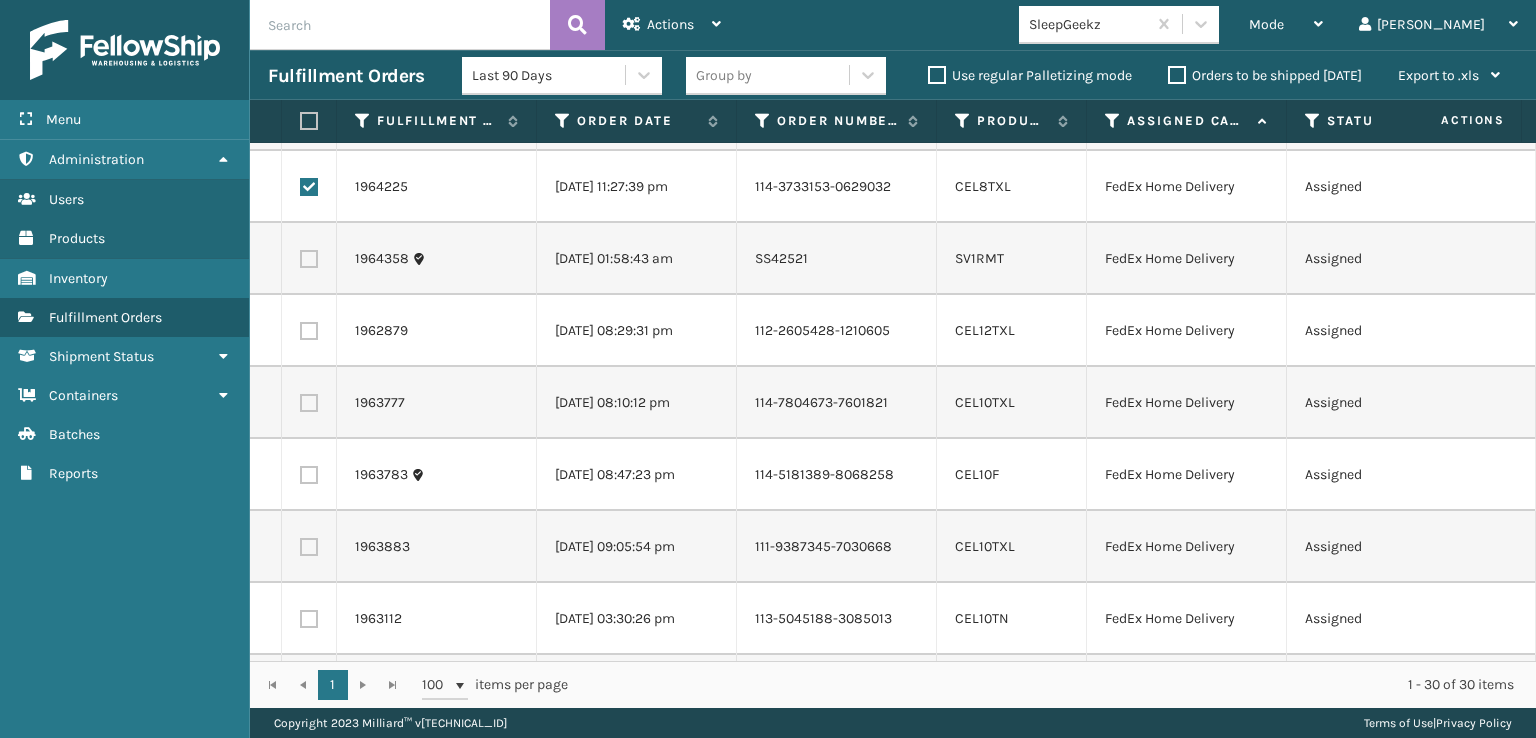 click at bounding box center (309, 331) 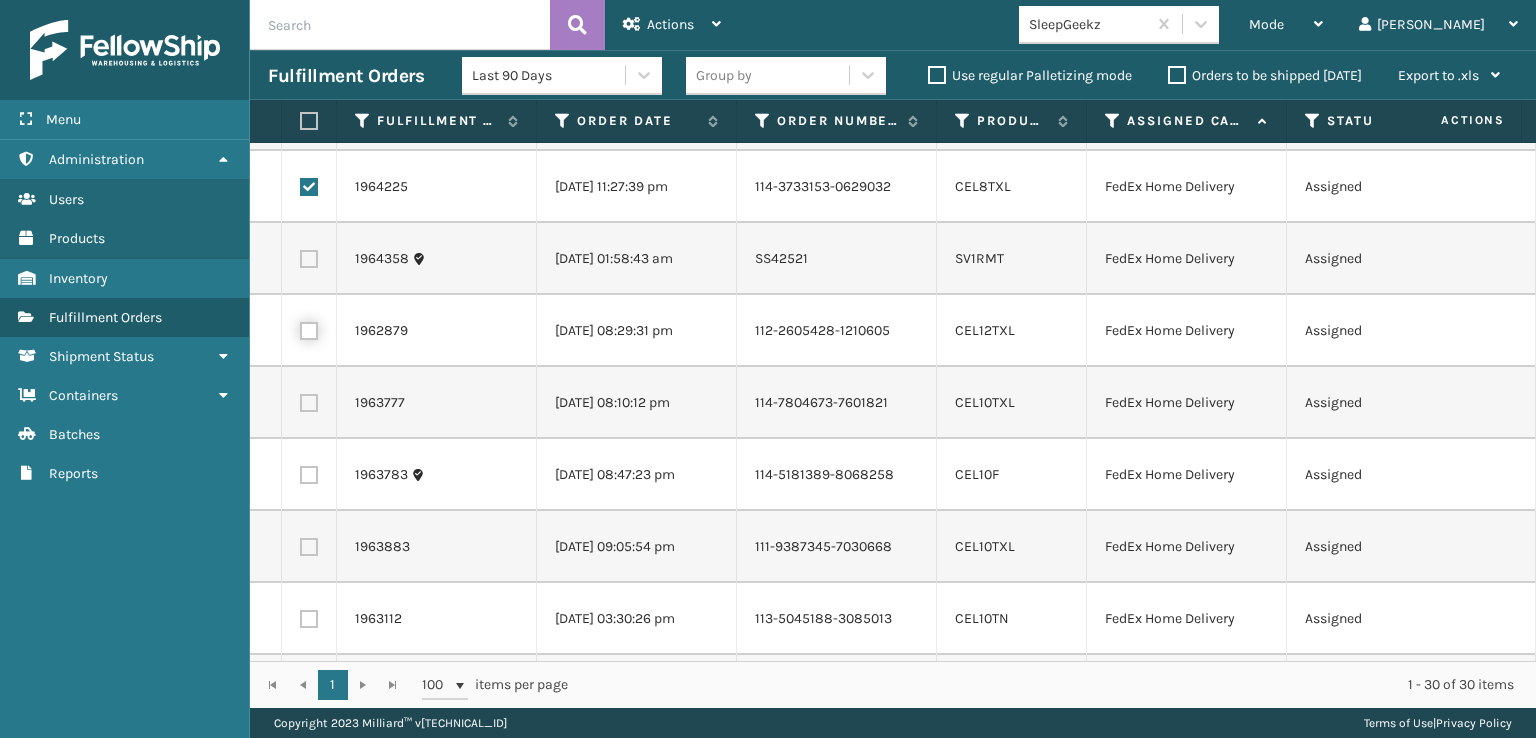 click at bounding box center (300, 328) 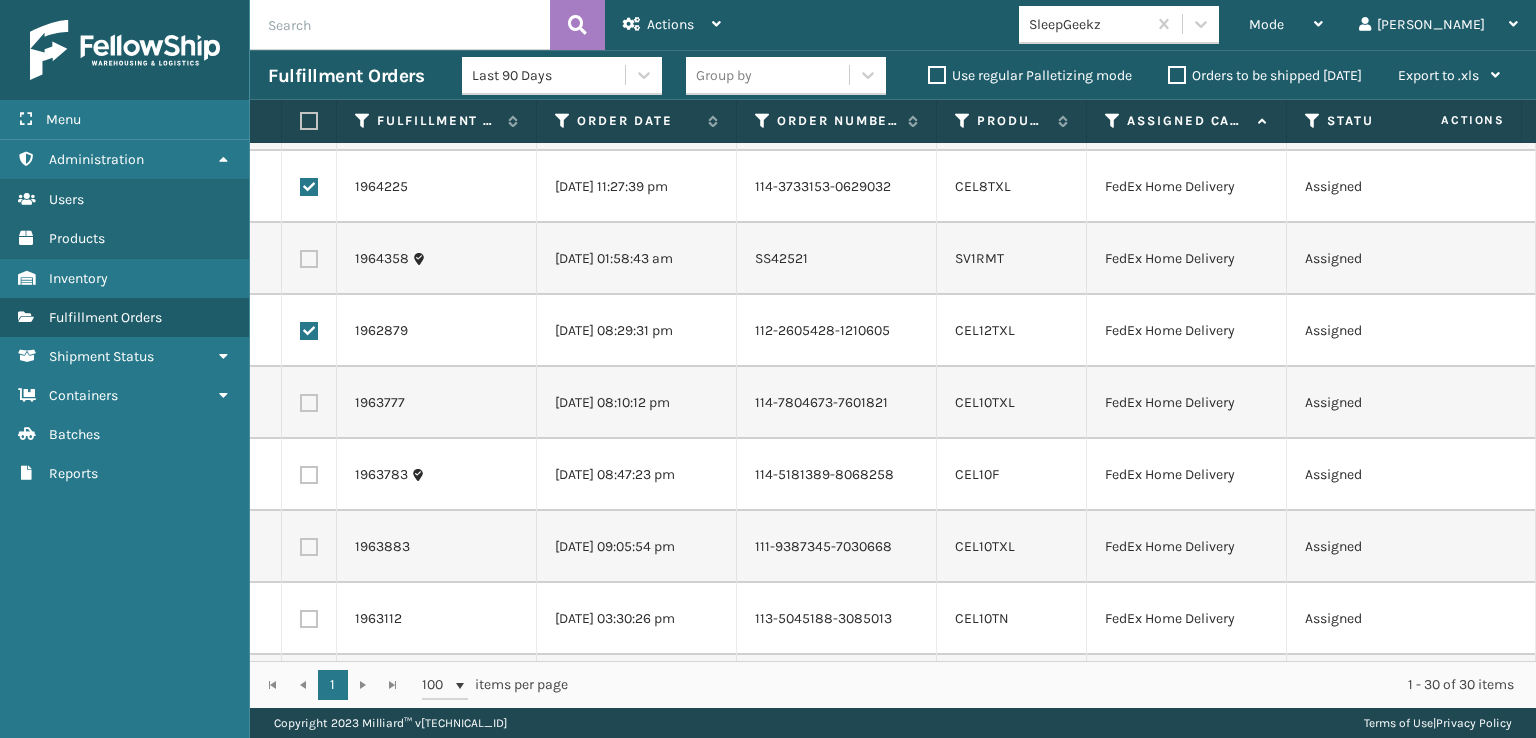 click at bounding box center (309, 403) 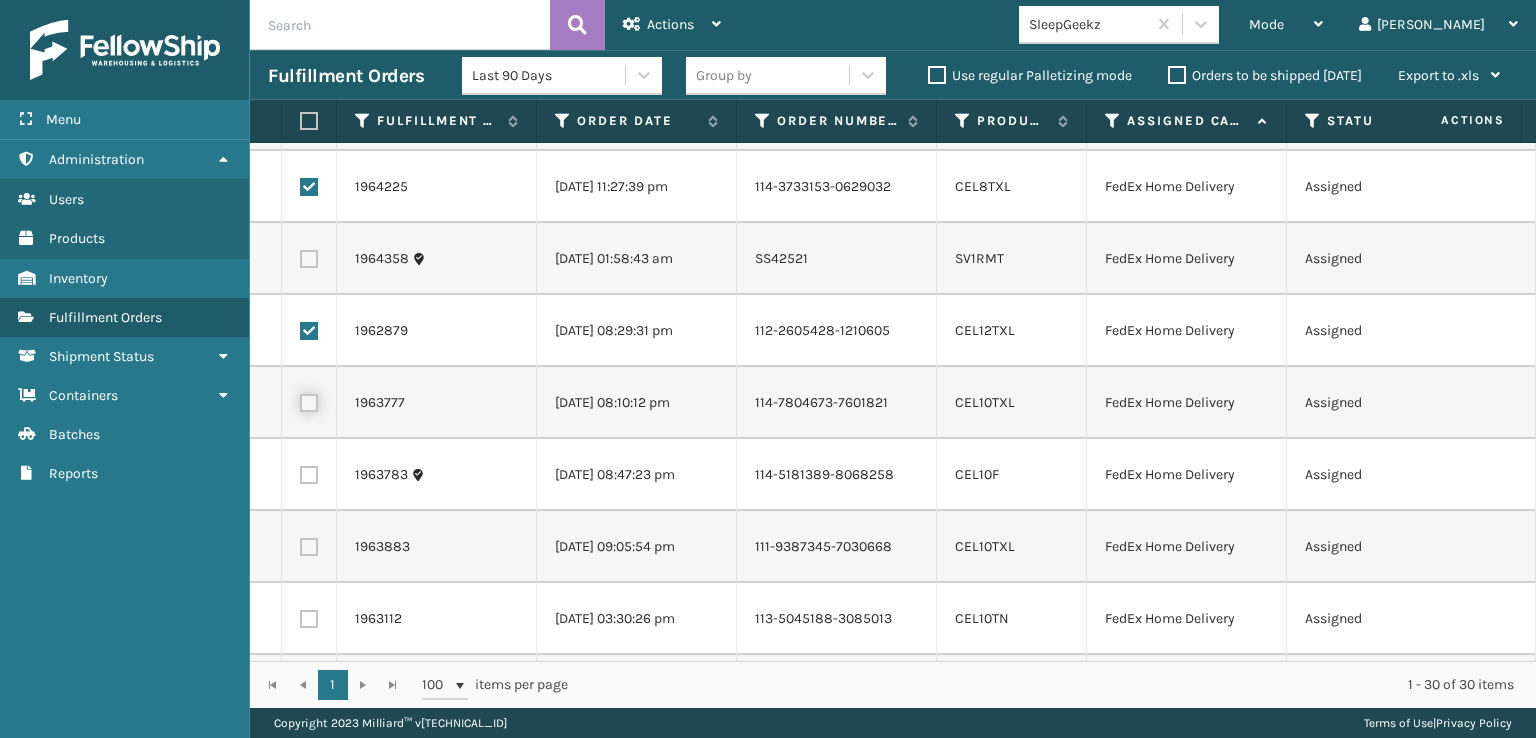 click at bounding box center [300, 400] 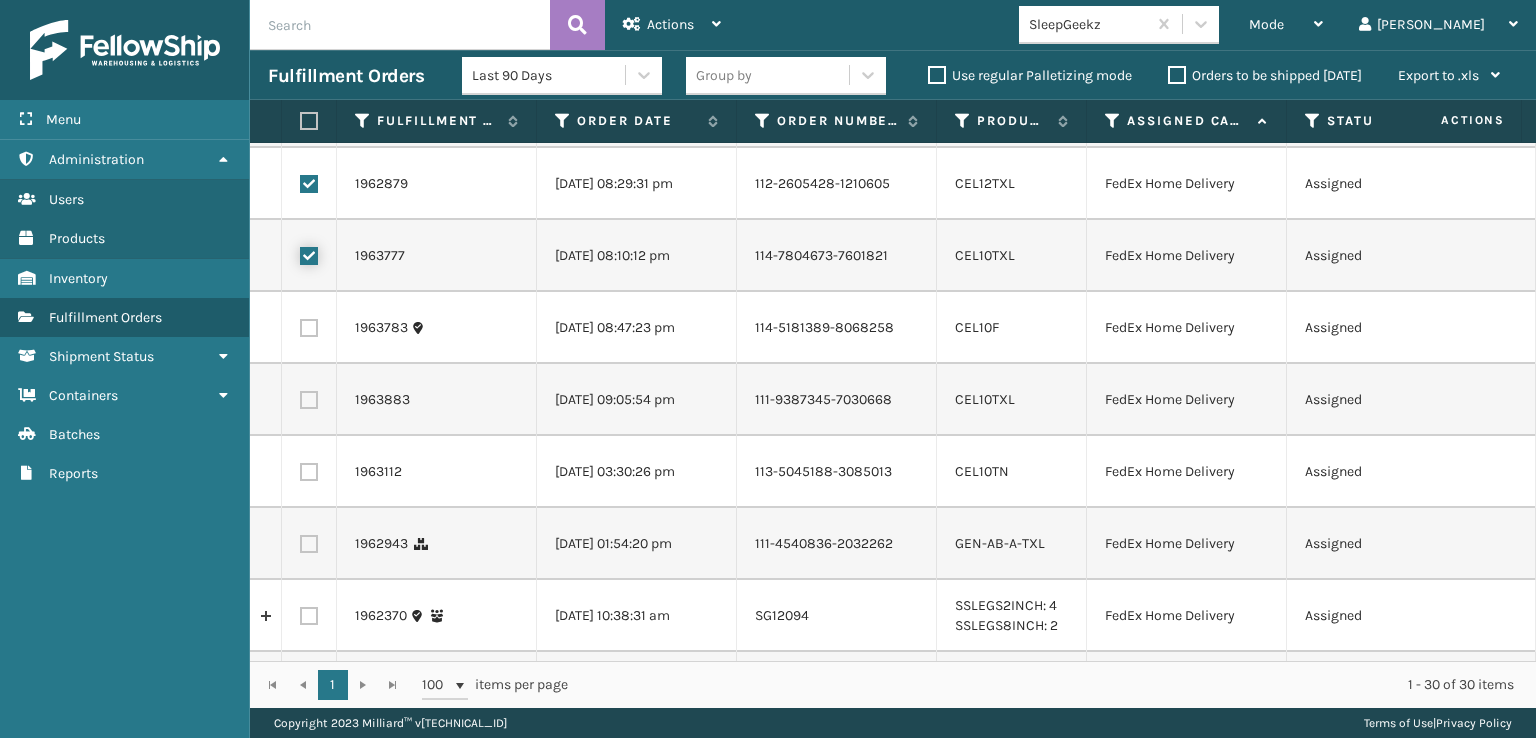 scroll, scrollTop: 1300, scrollLeft: 0, axis: vertical 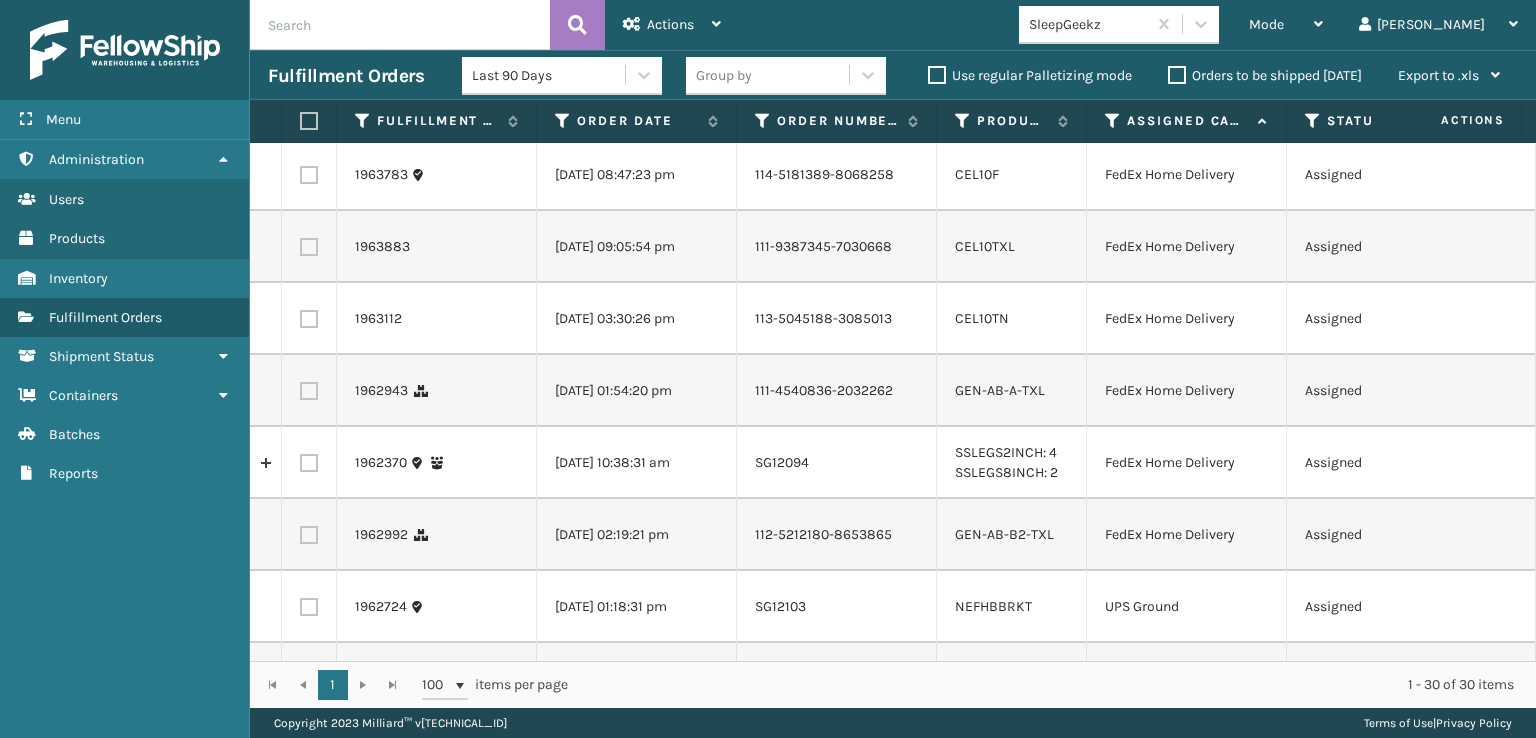 click at bounding box center (309, 175) 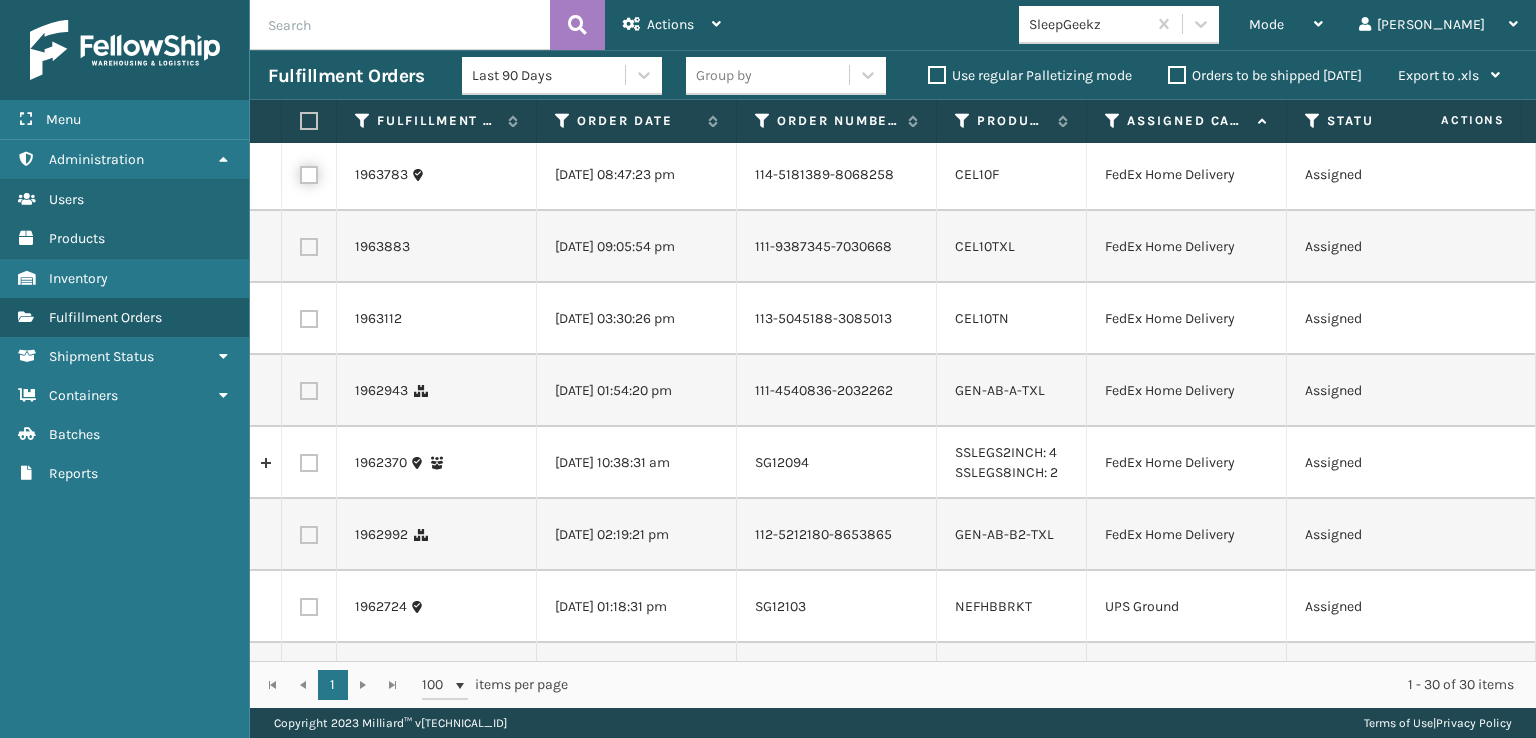 click at bounding box center [300, 172] 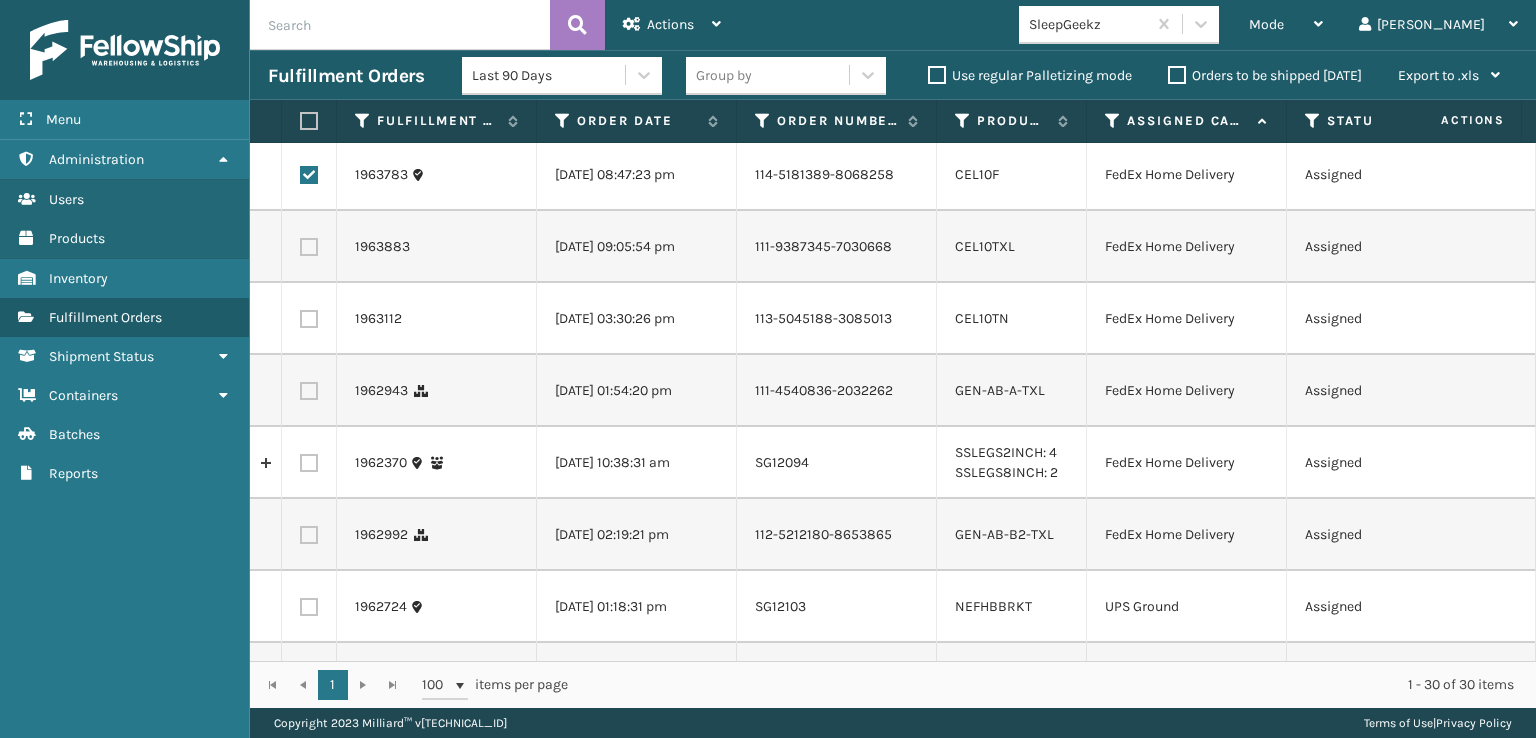 click at bounding box center (309, 247) 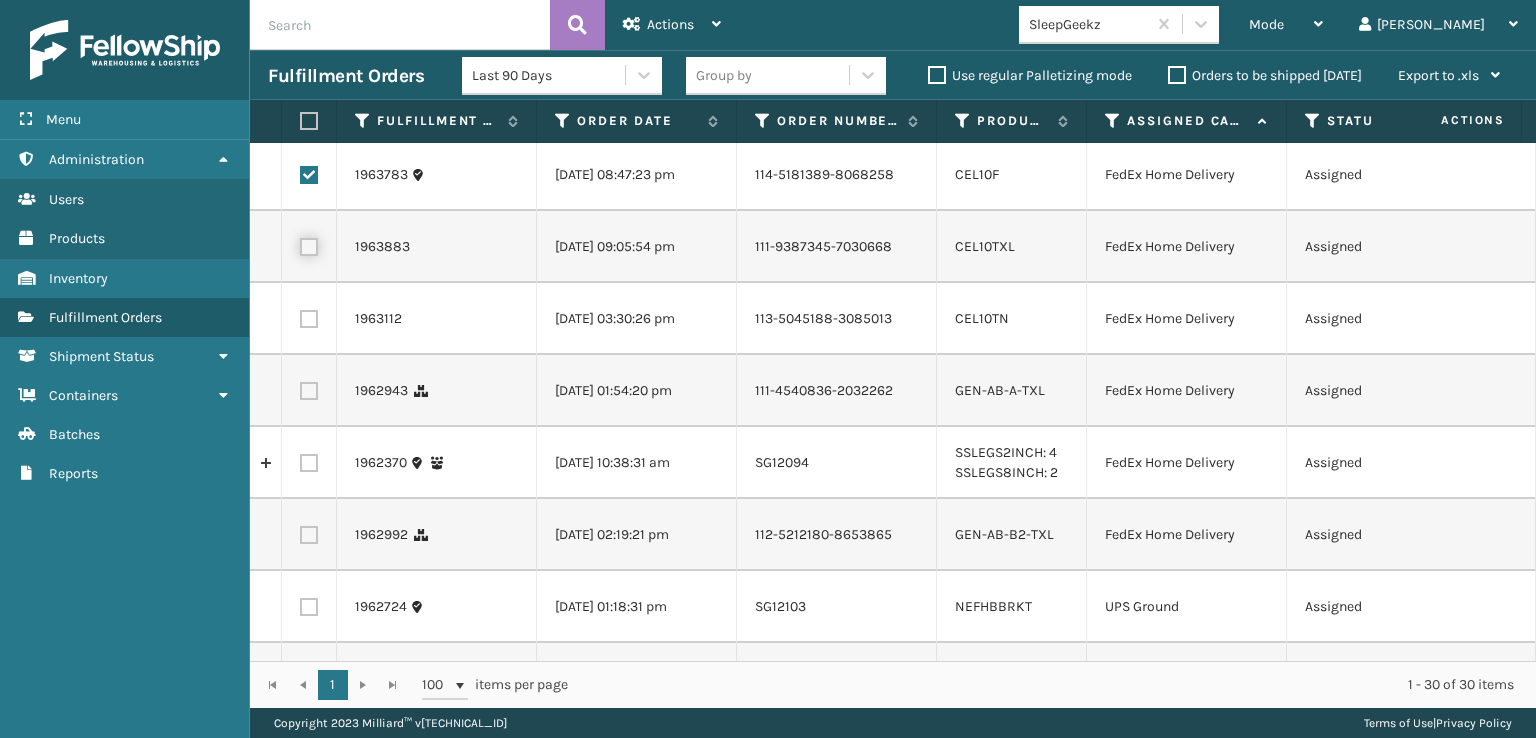 click at bounding box center [300, 244] 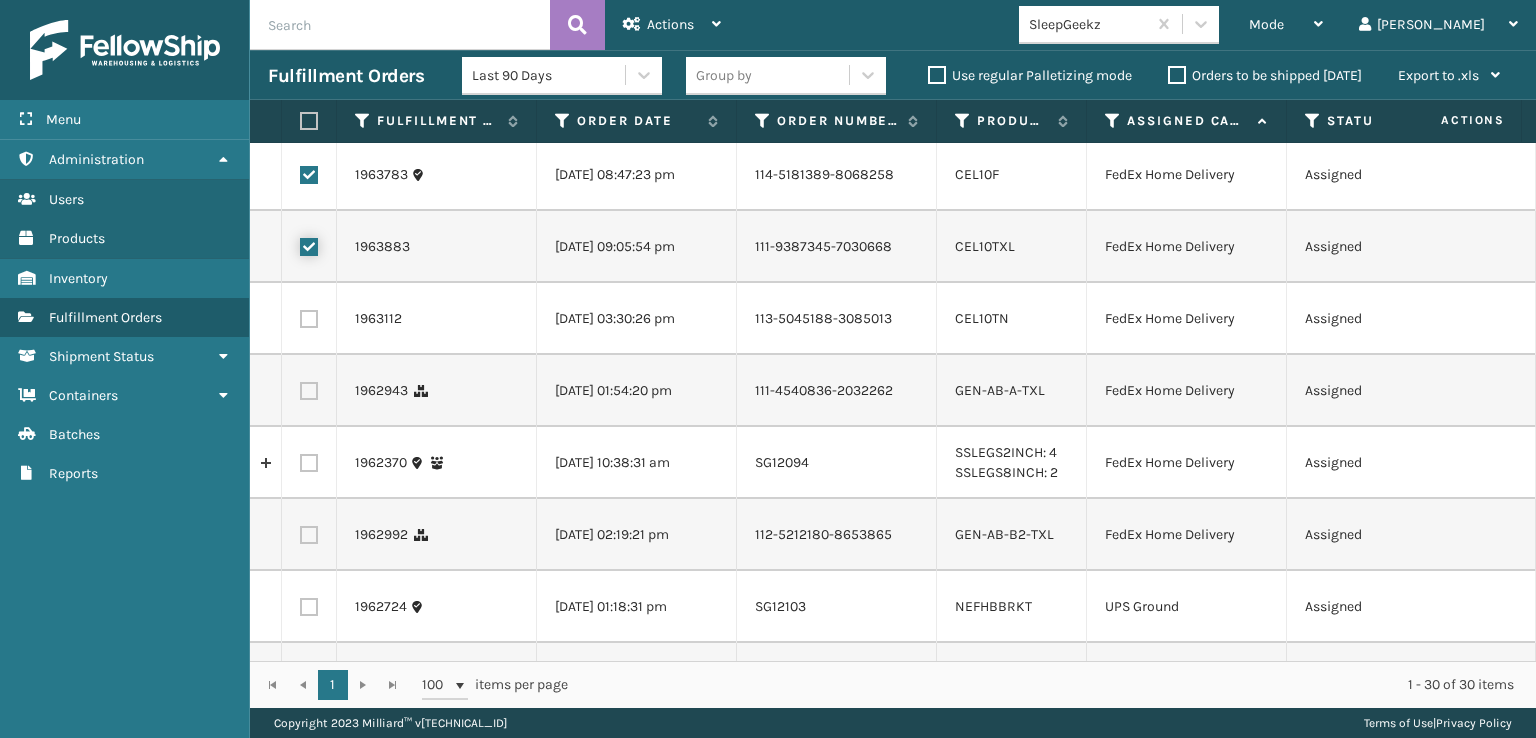 checkbox on "true" 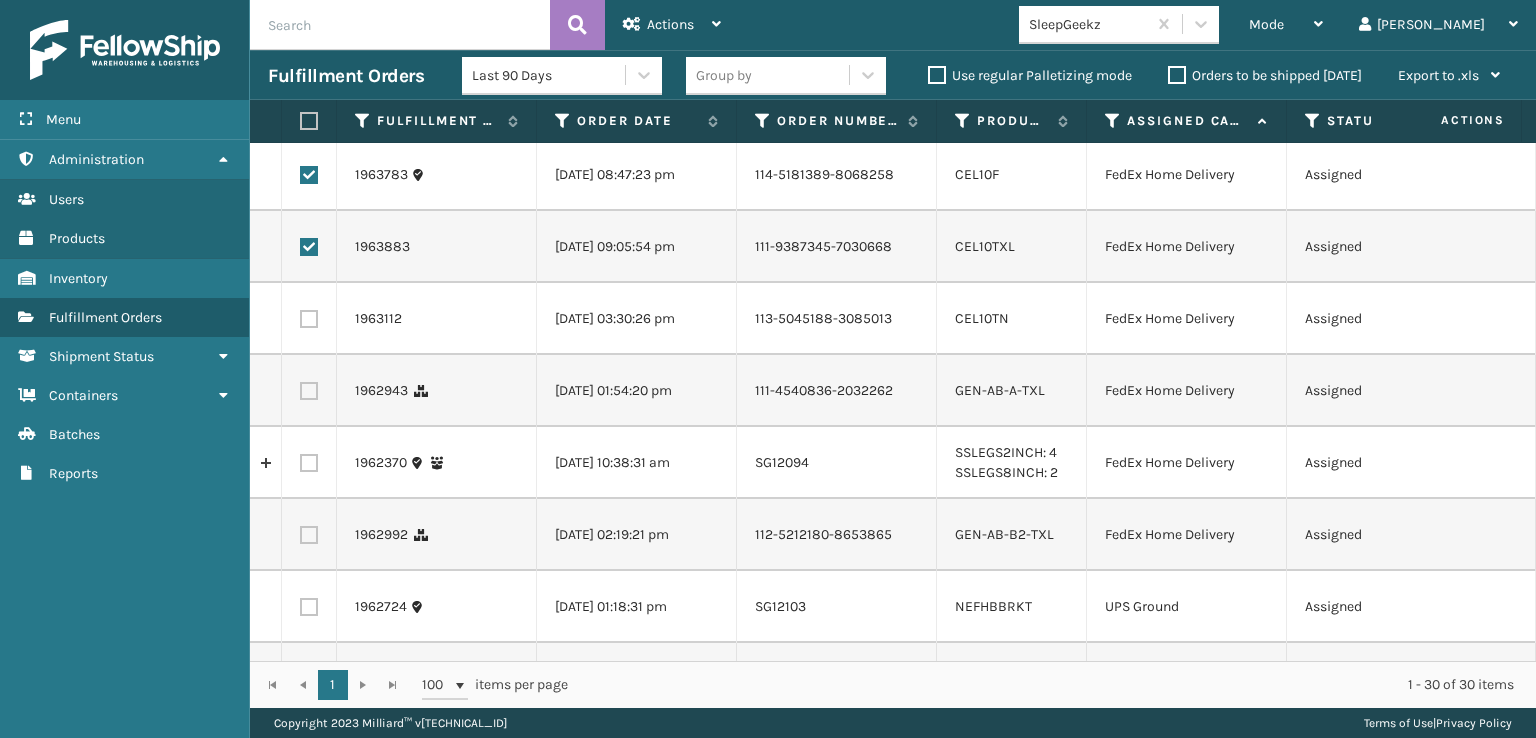 click at bounding box center [309, 319] 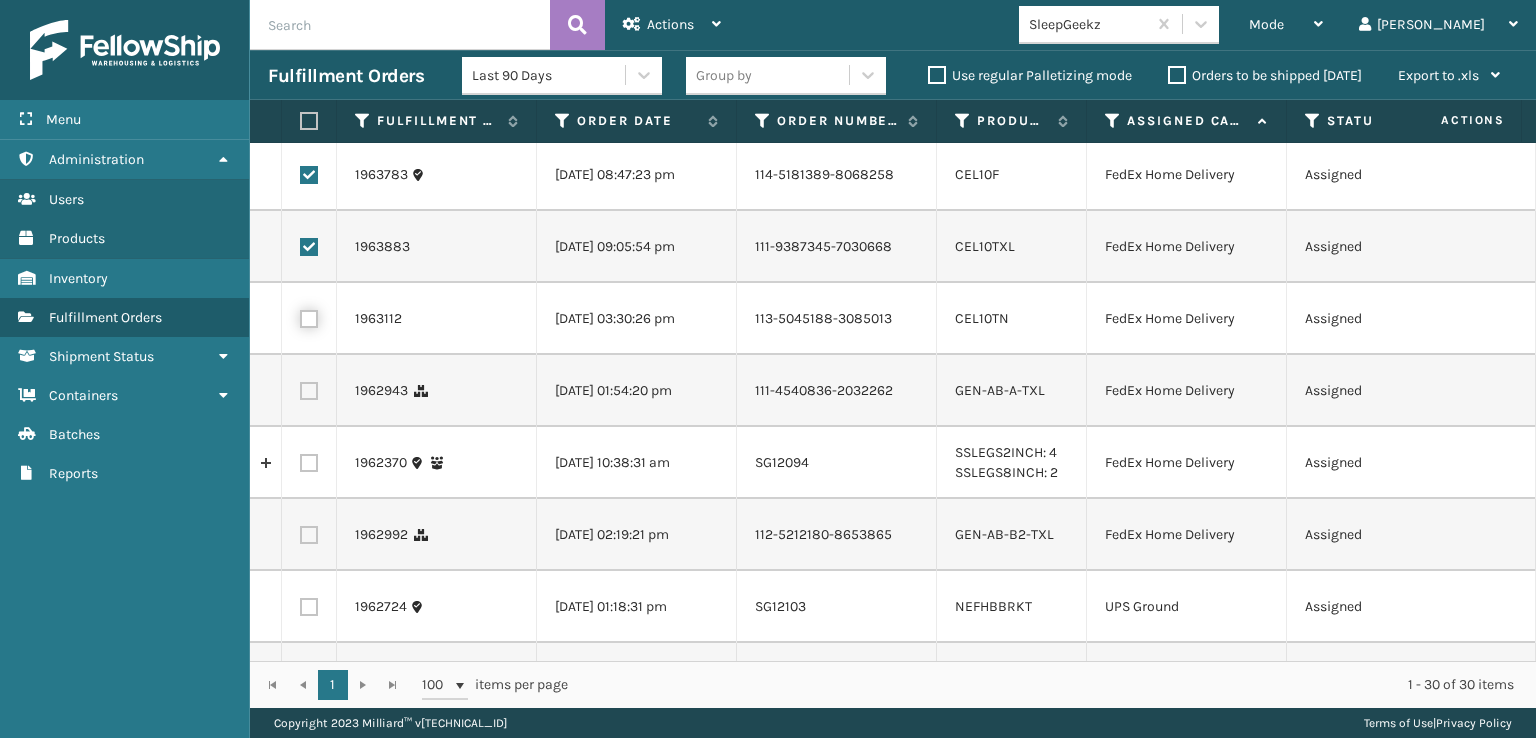 click at bounding box center (300, 316) 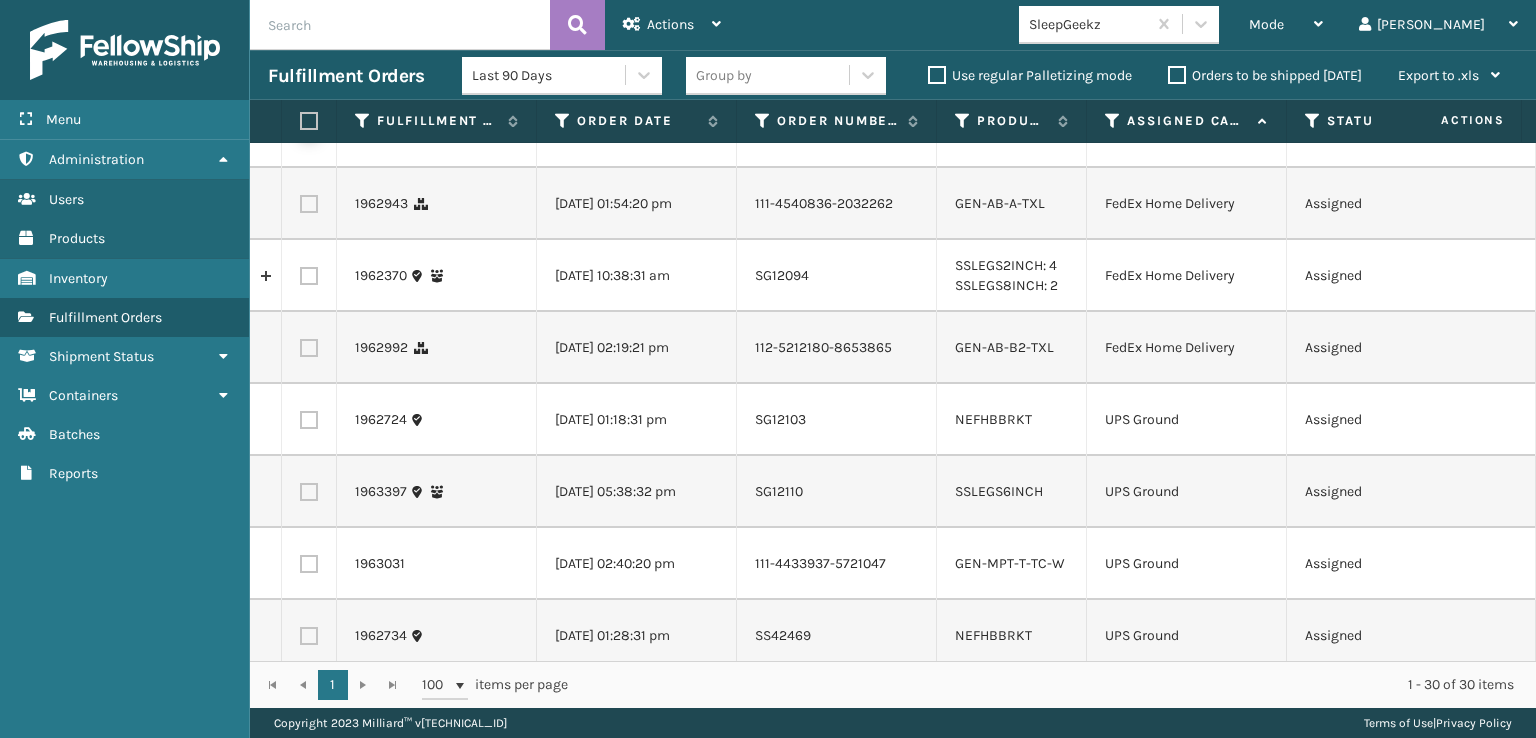 scroll, scrollTop: 1600, scrollLeft: 0, axis: vertical 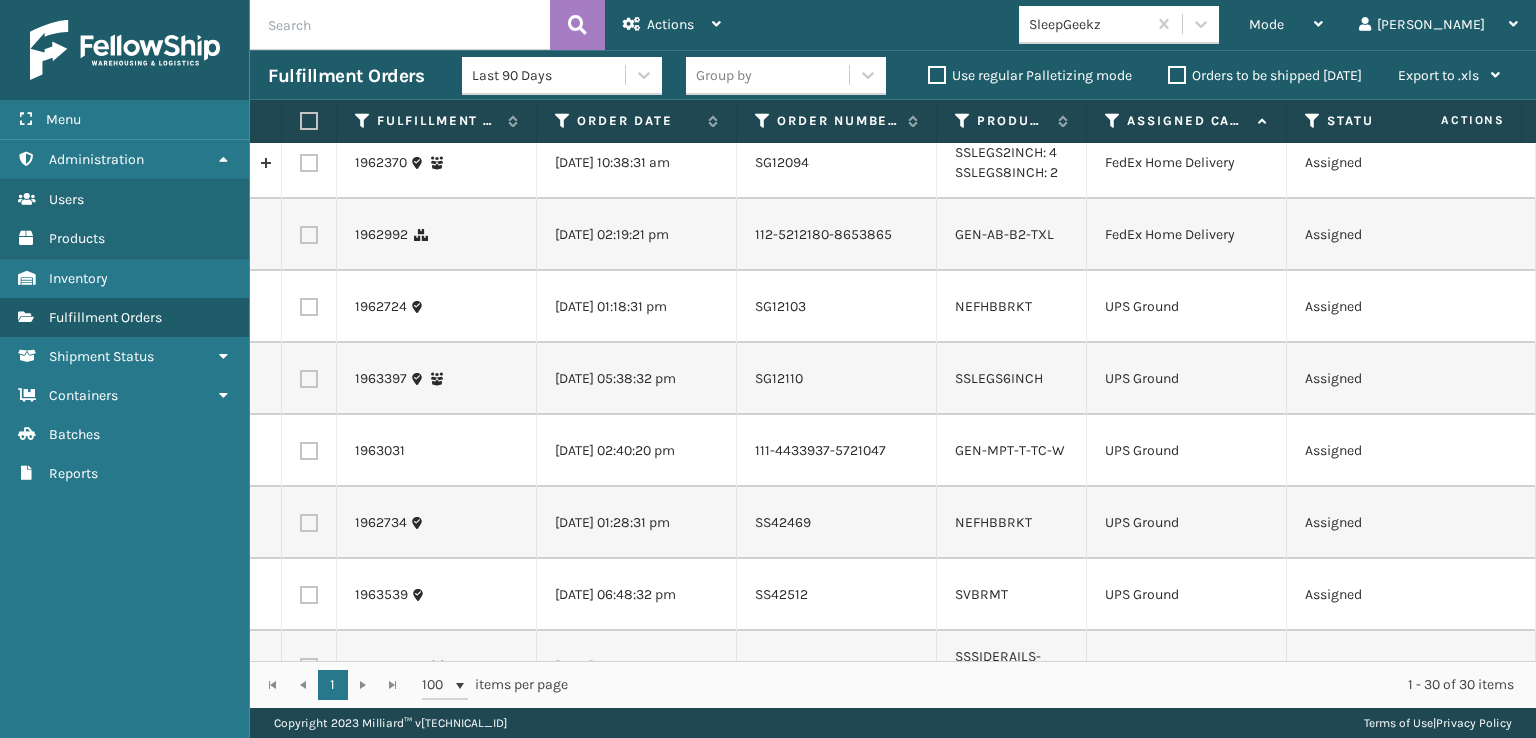 click at bounding box center (309, 91) 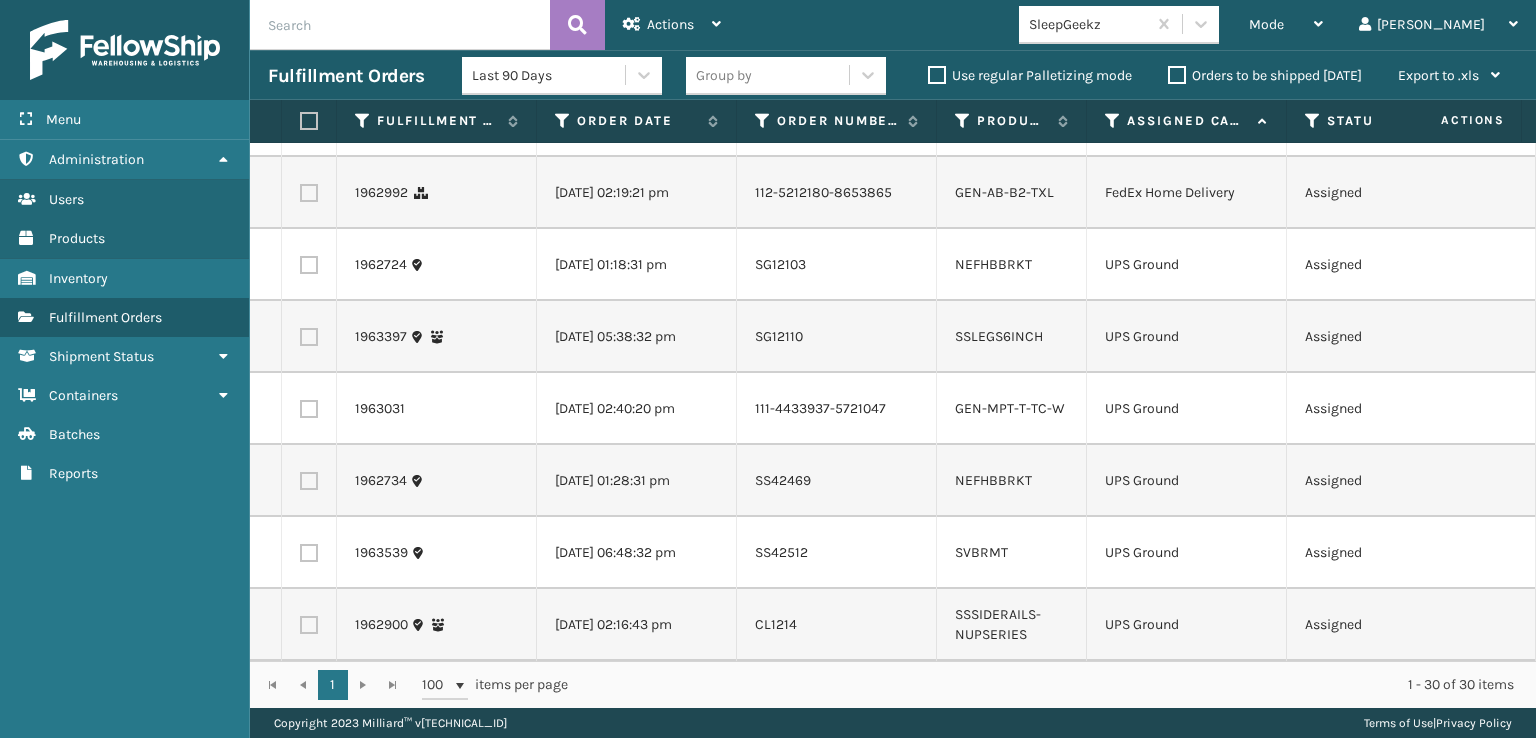 scroll, scrollTop: 1800, scrollLeft: 0, axis: vertical 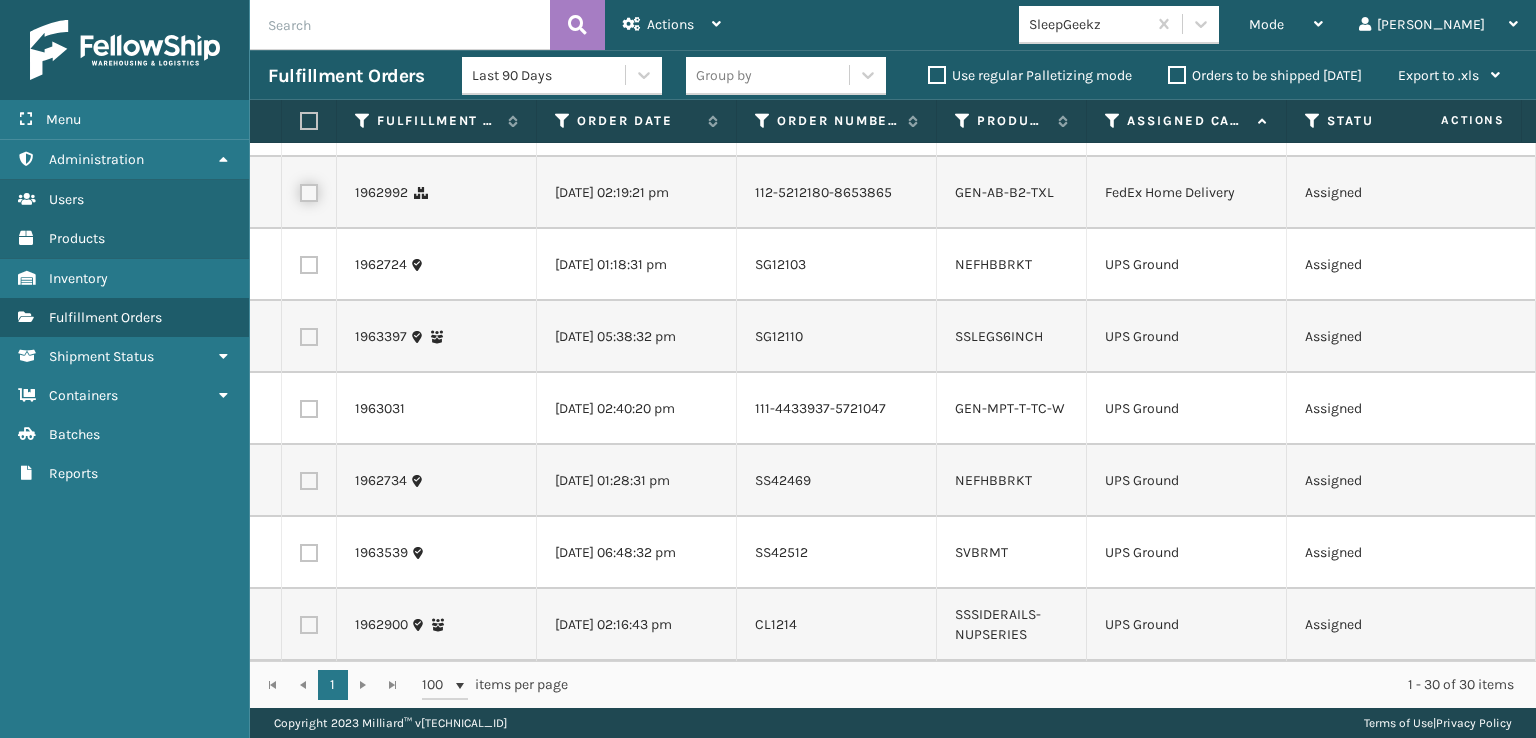click at bounding box center (300, 190) 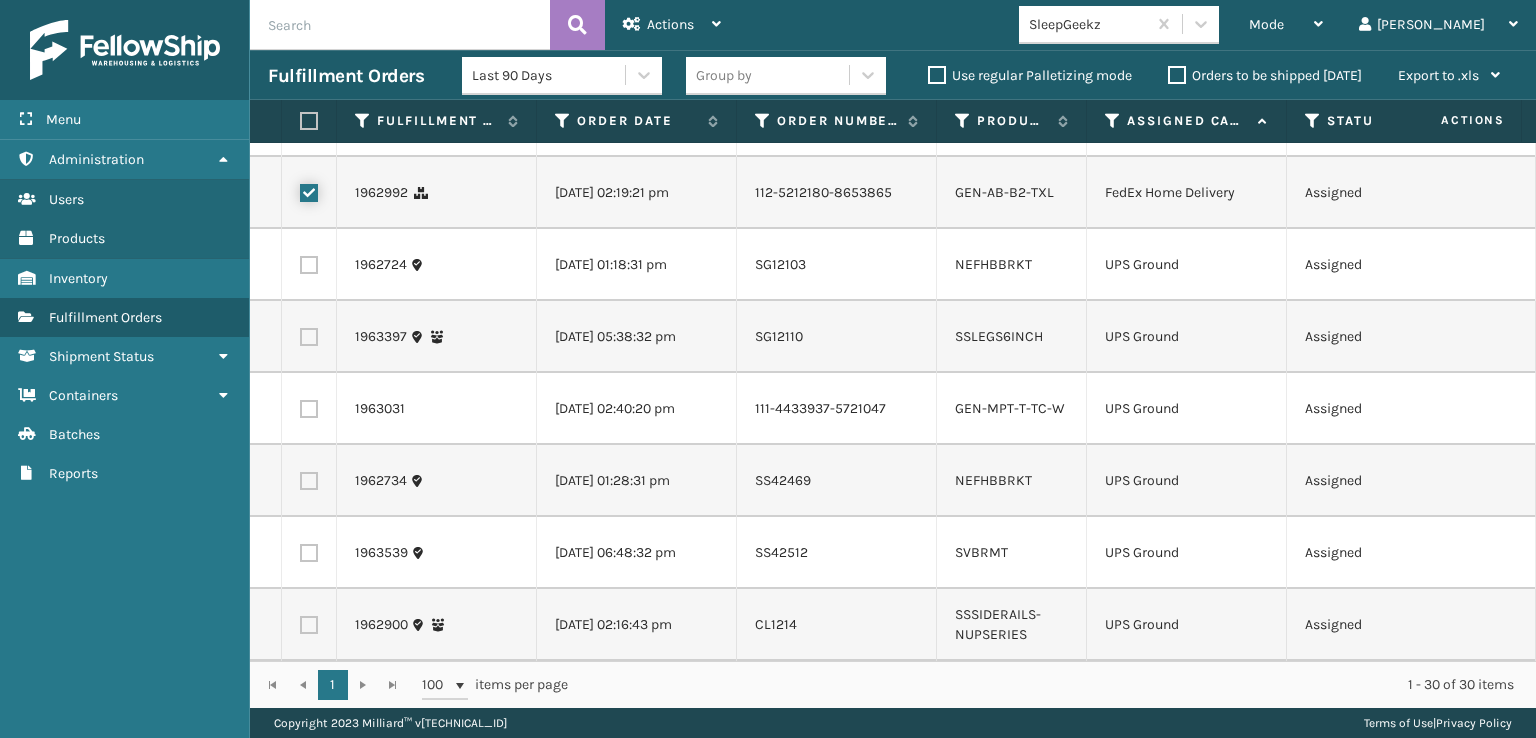 scroll, scrollTop: 1944, scrollLeft: 0, axis: vertical 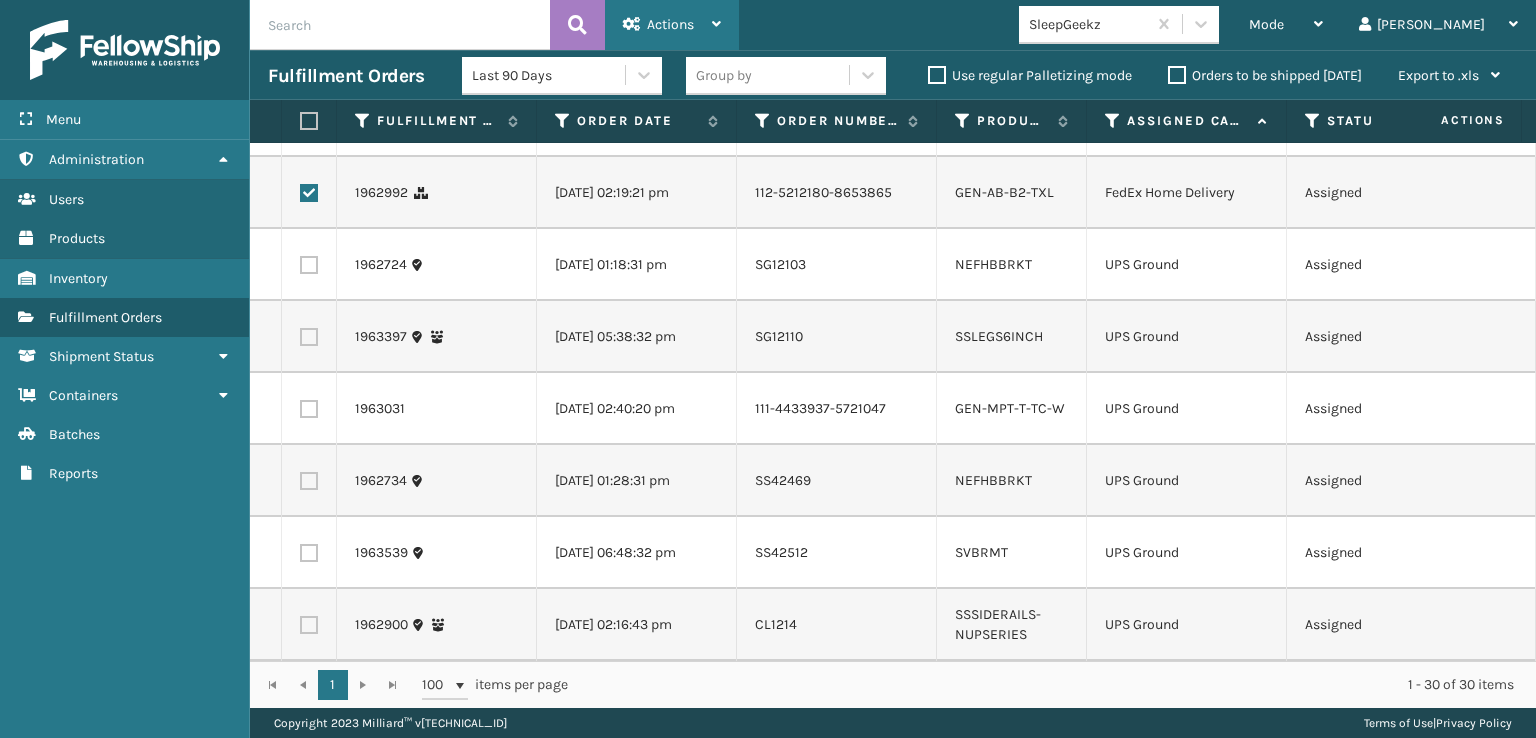 click on "Actions" at bounding box center (672, 25) 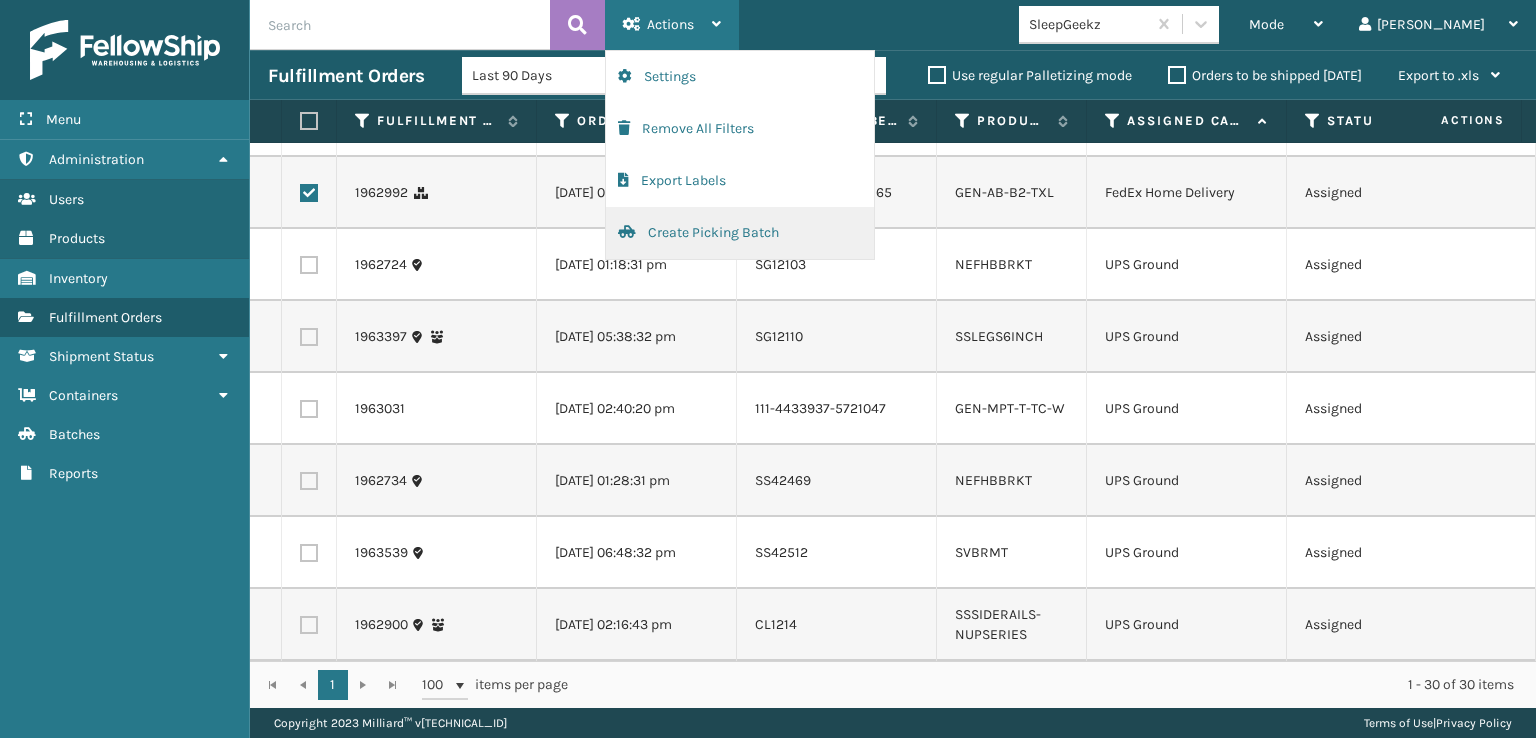 click on "Create Picking Batch" at bounding box center (740, 233) 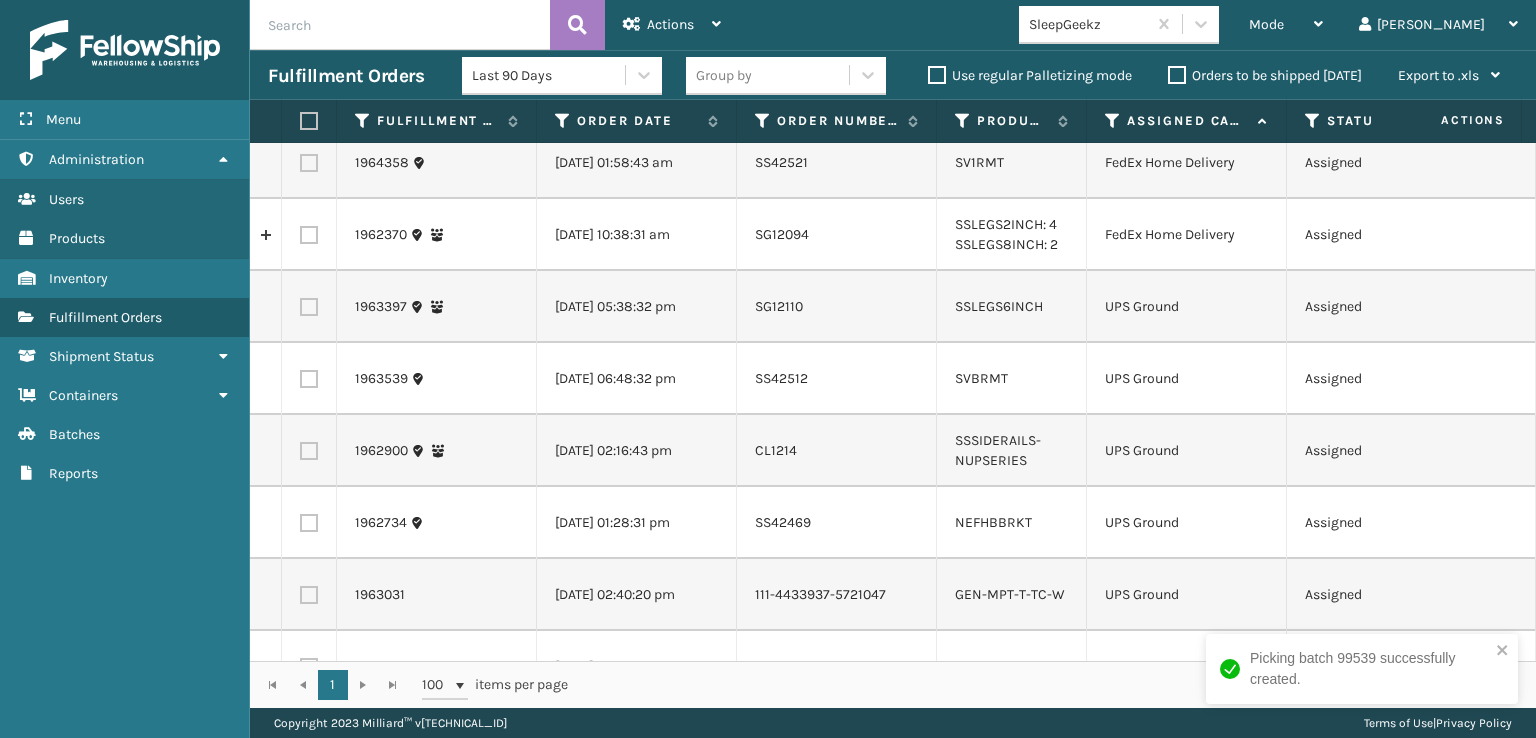 scroll, scrollTop: 0, scrollLeft: 0, axis: both 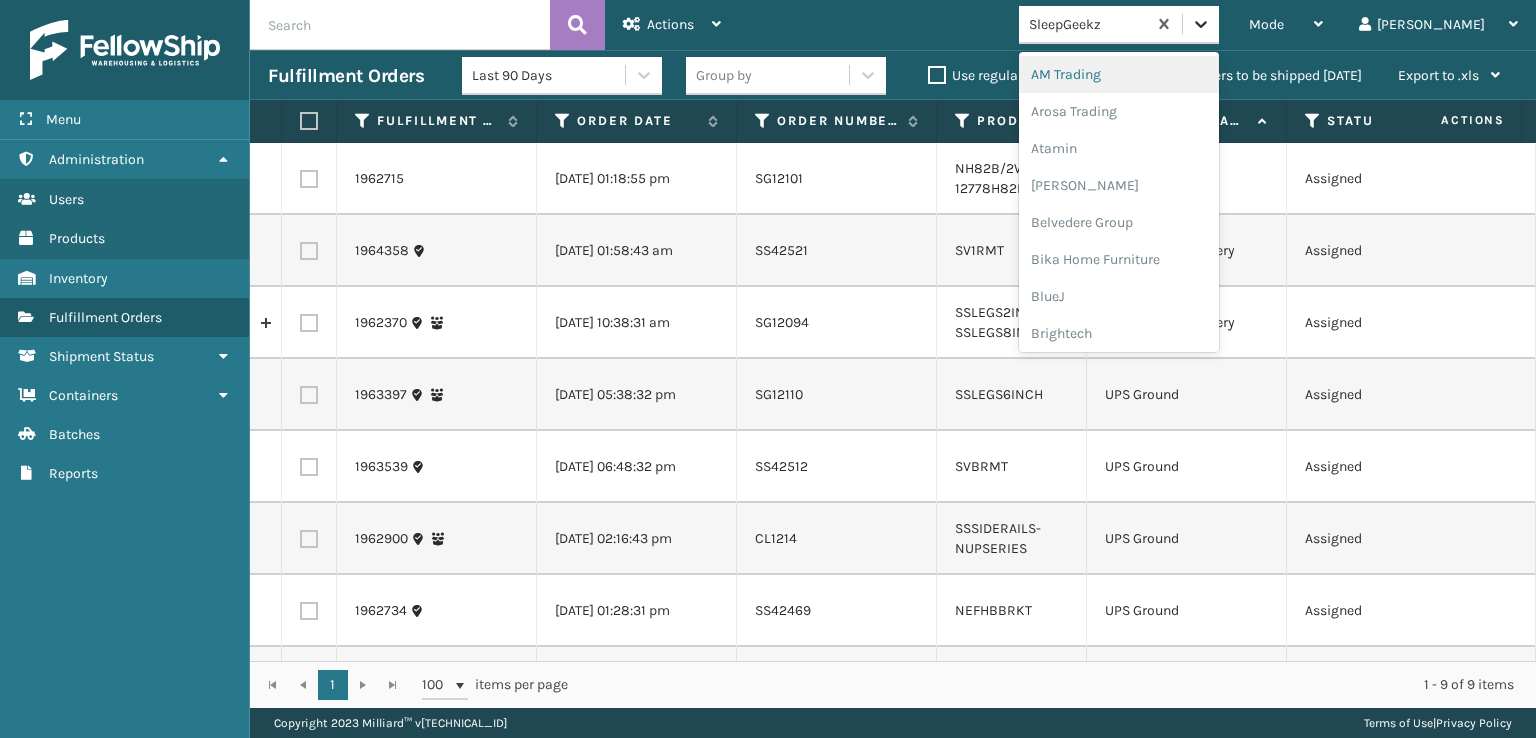 click 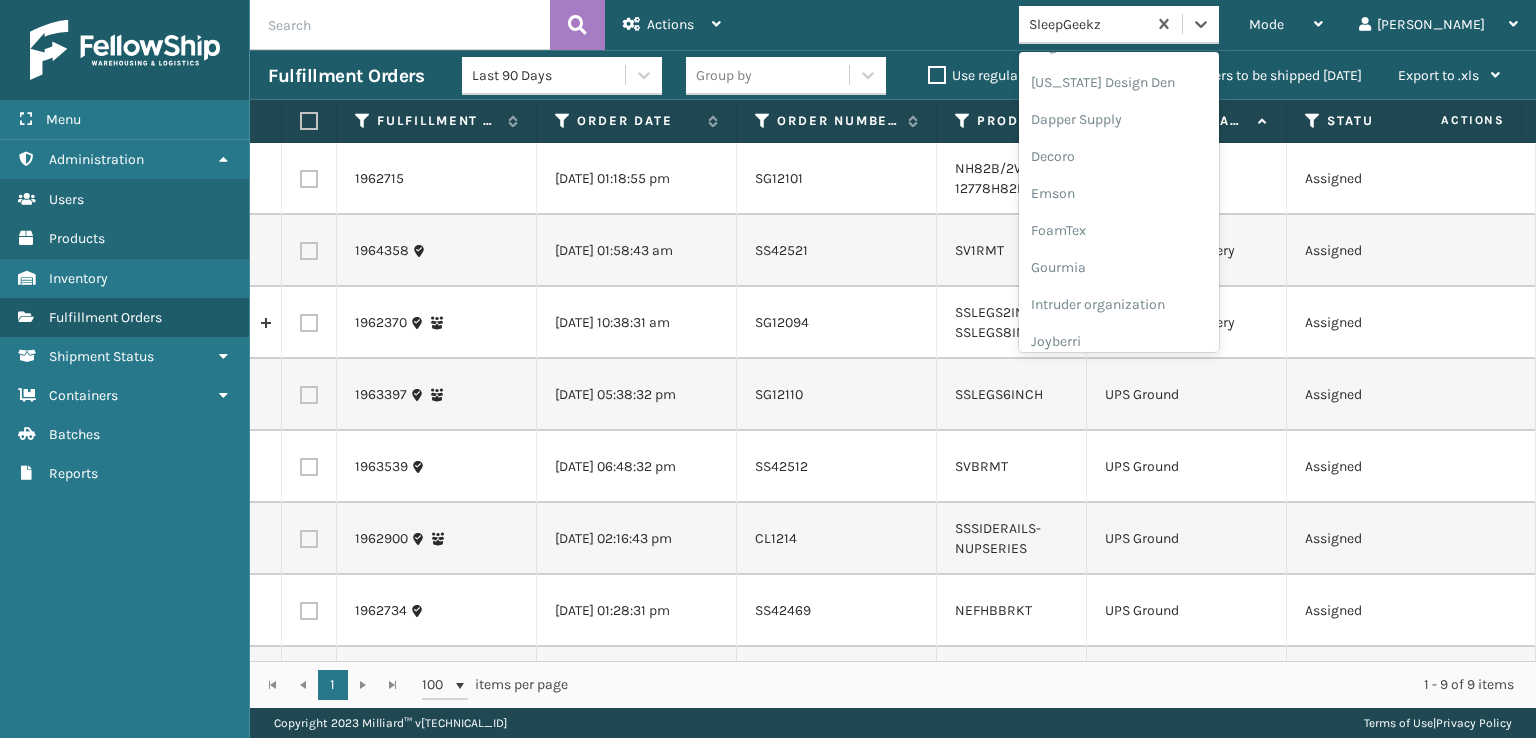 scroll, scrollTop: 300, scrollLeft: 0, axis: vertical 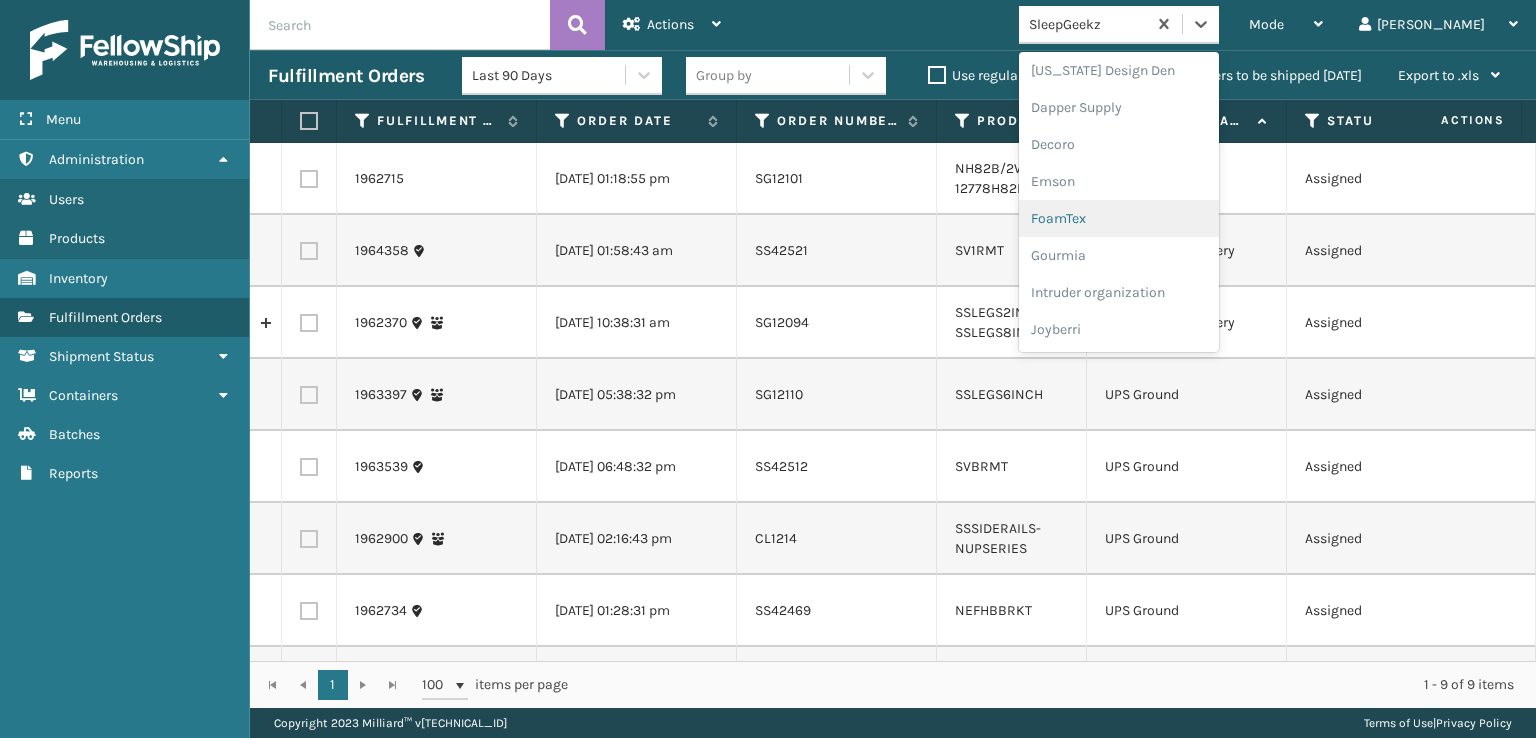 click on "FoamTex" at bounding box center [1119, 218] 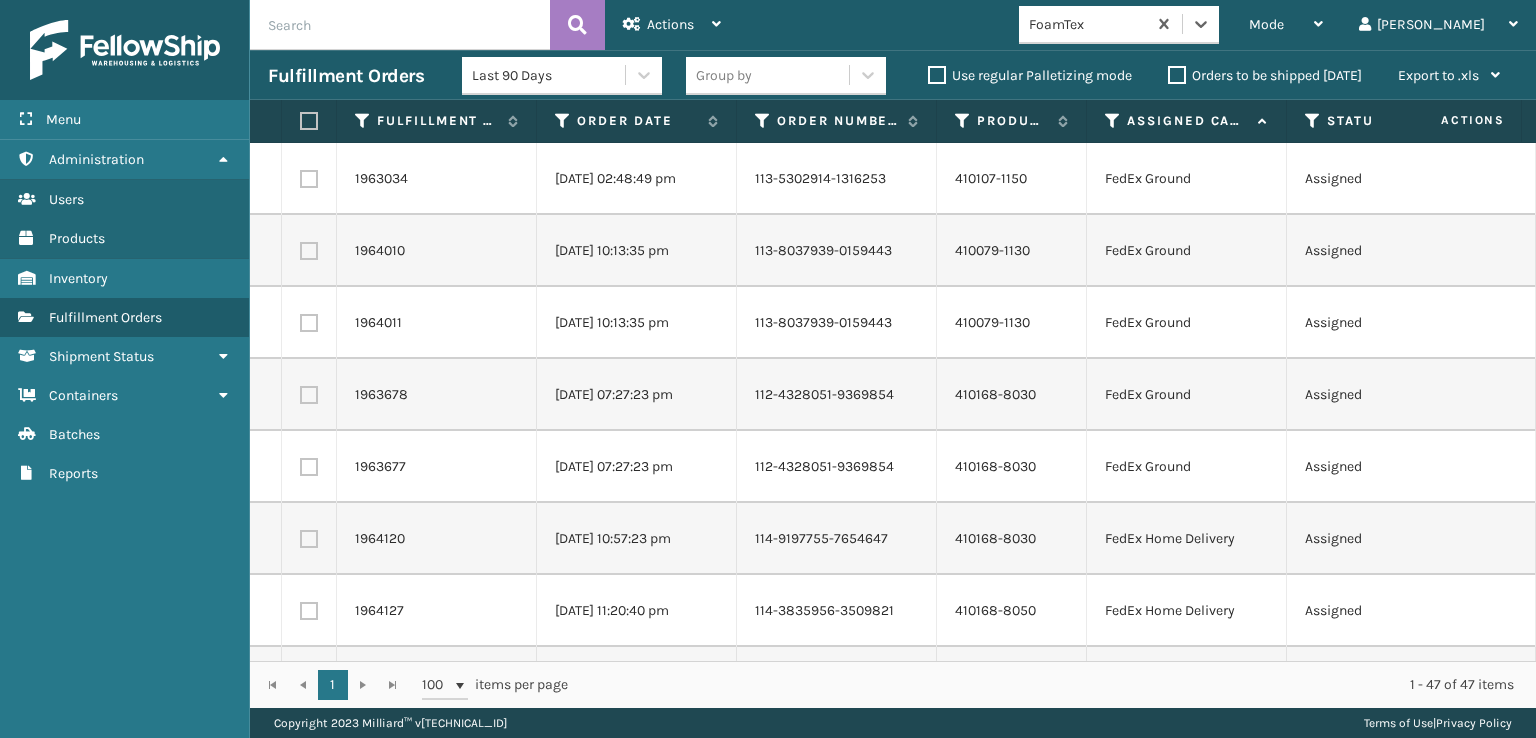 click at bounding box center [309, 179] 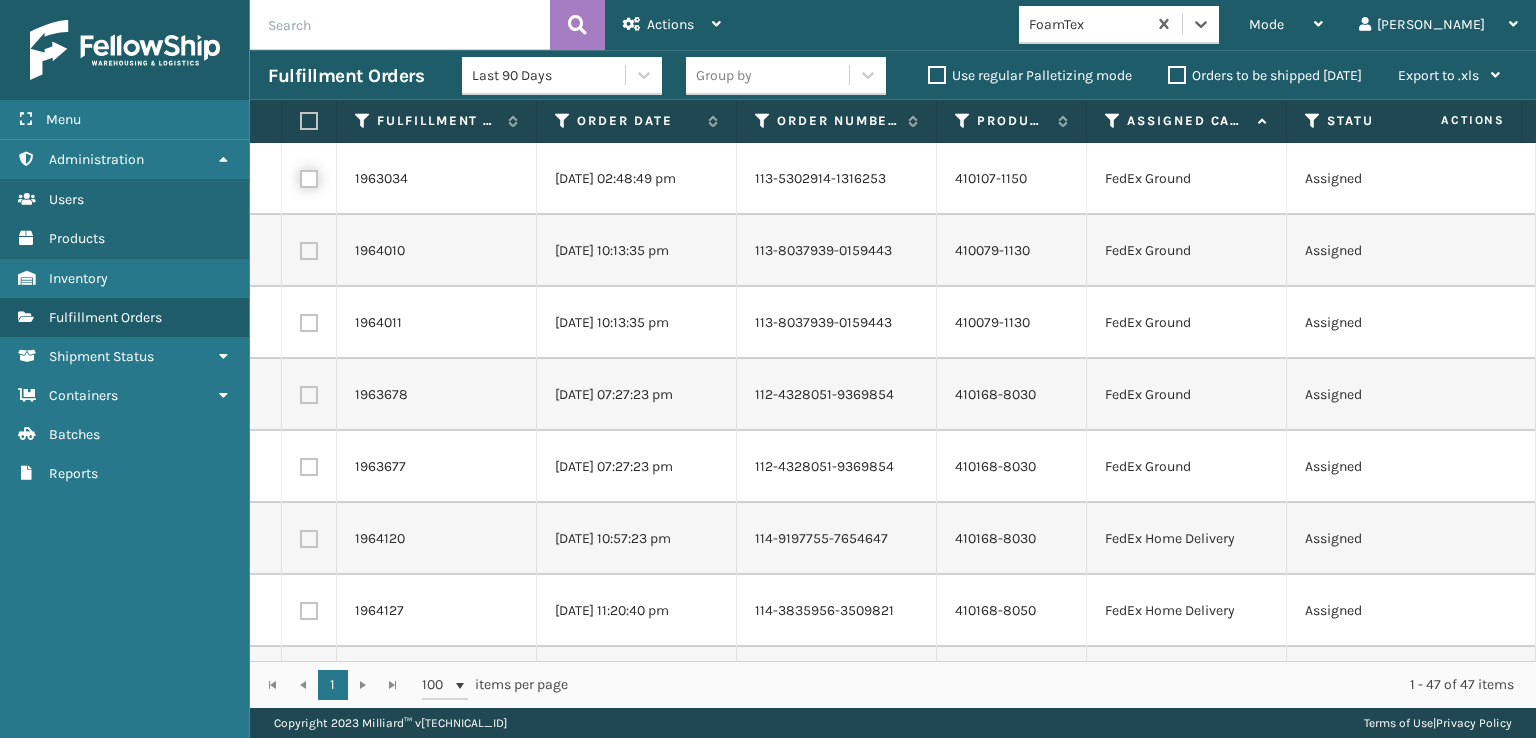click at bounding box center [300, 176] 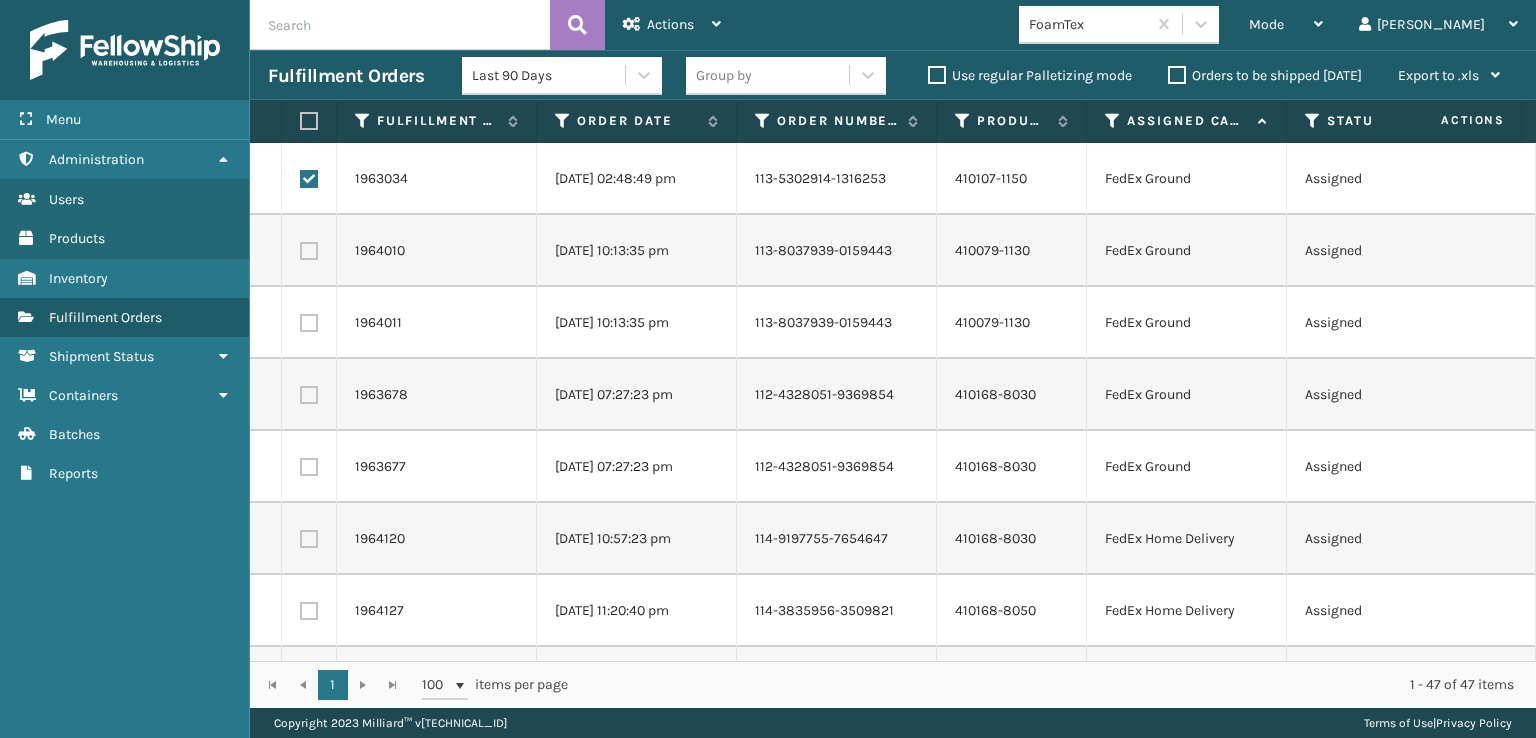 click at bounding box center [309, 251] 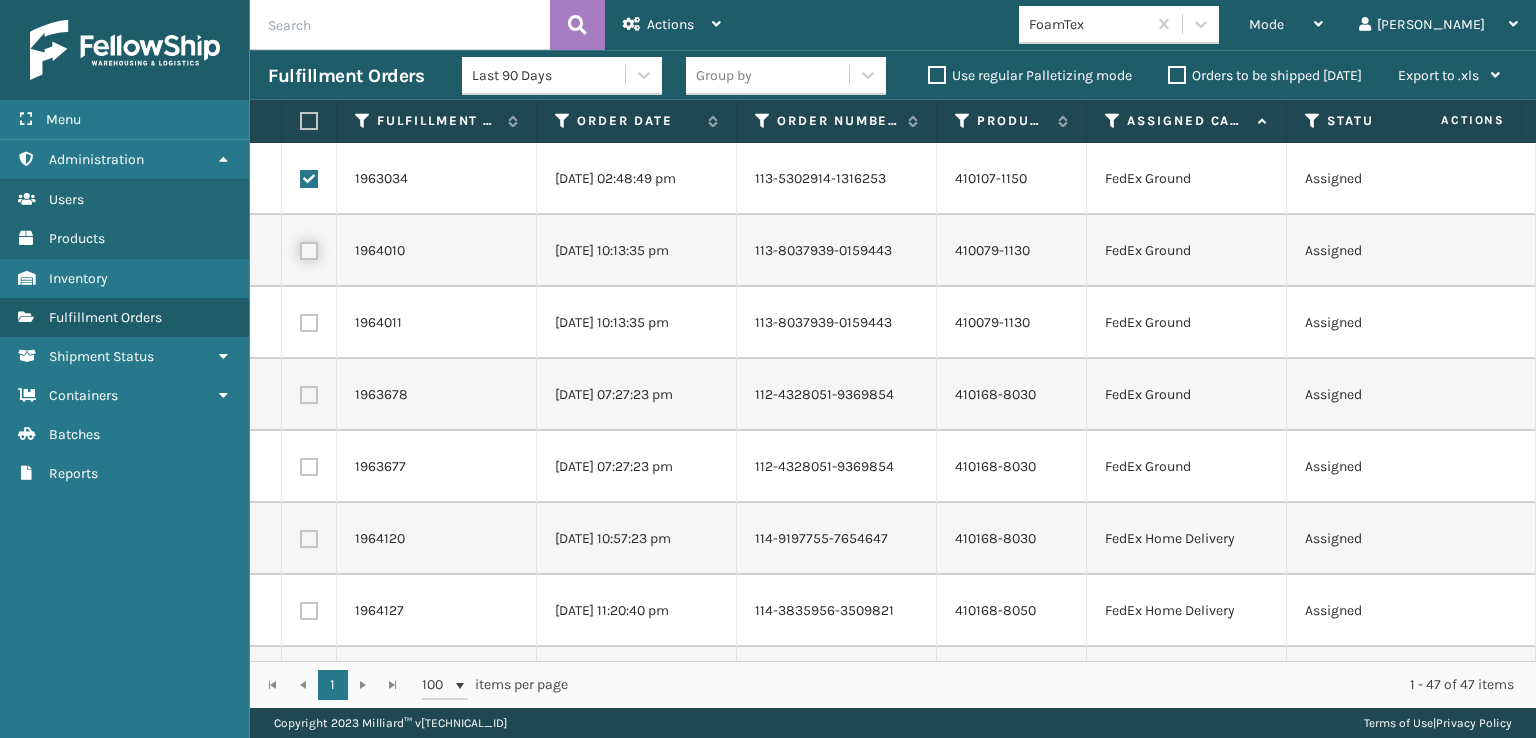 click at bounding box center (300, 248) 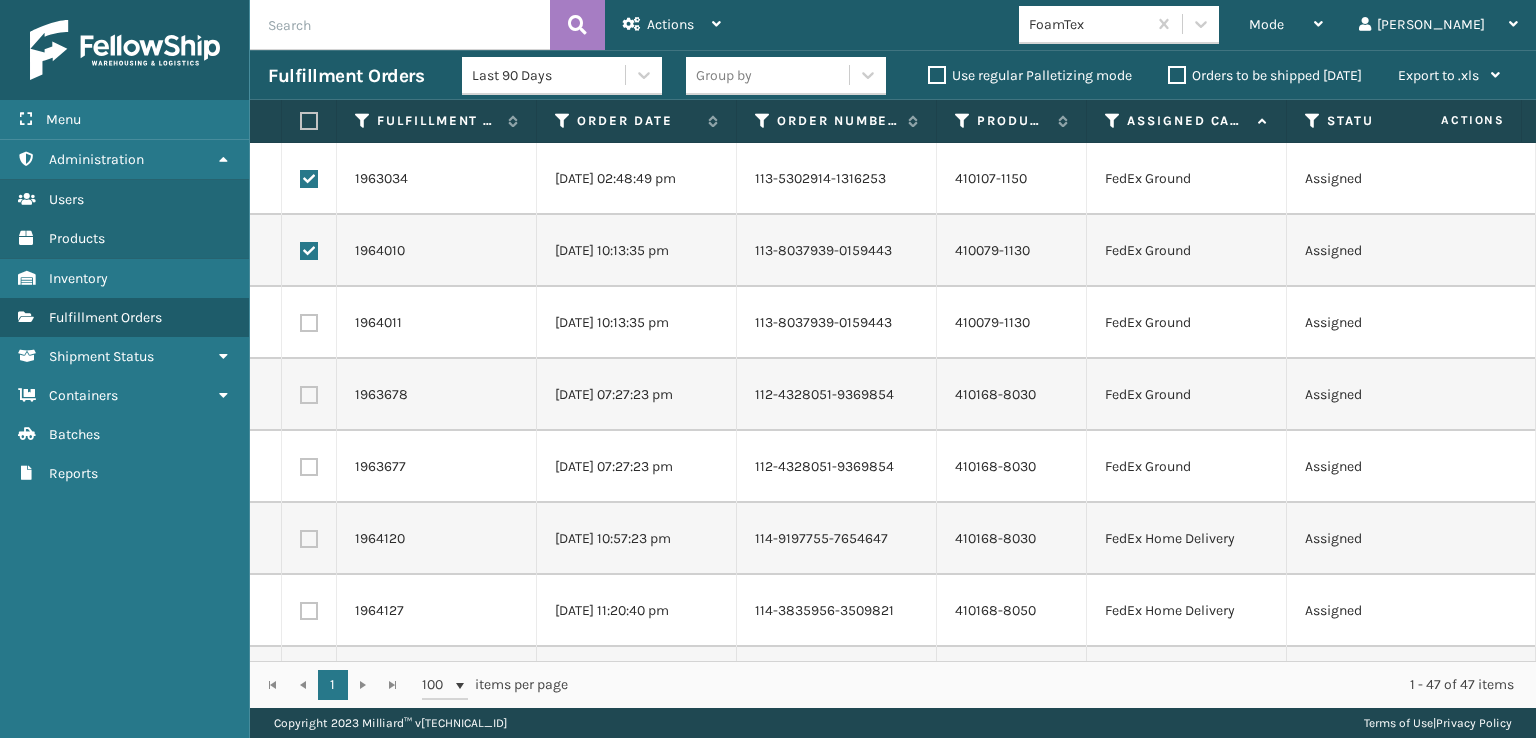 click at bounding box center [309, 323] 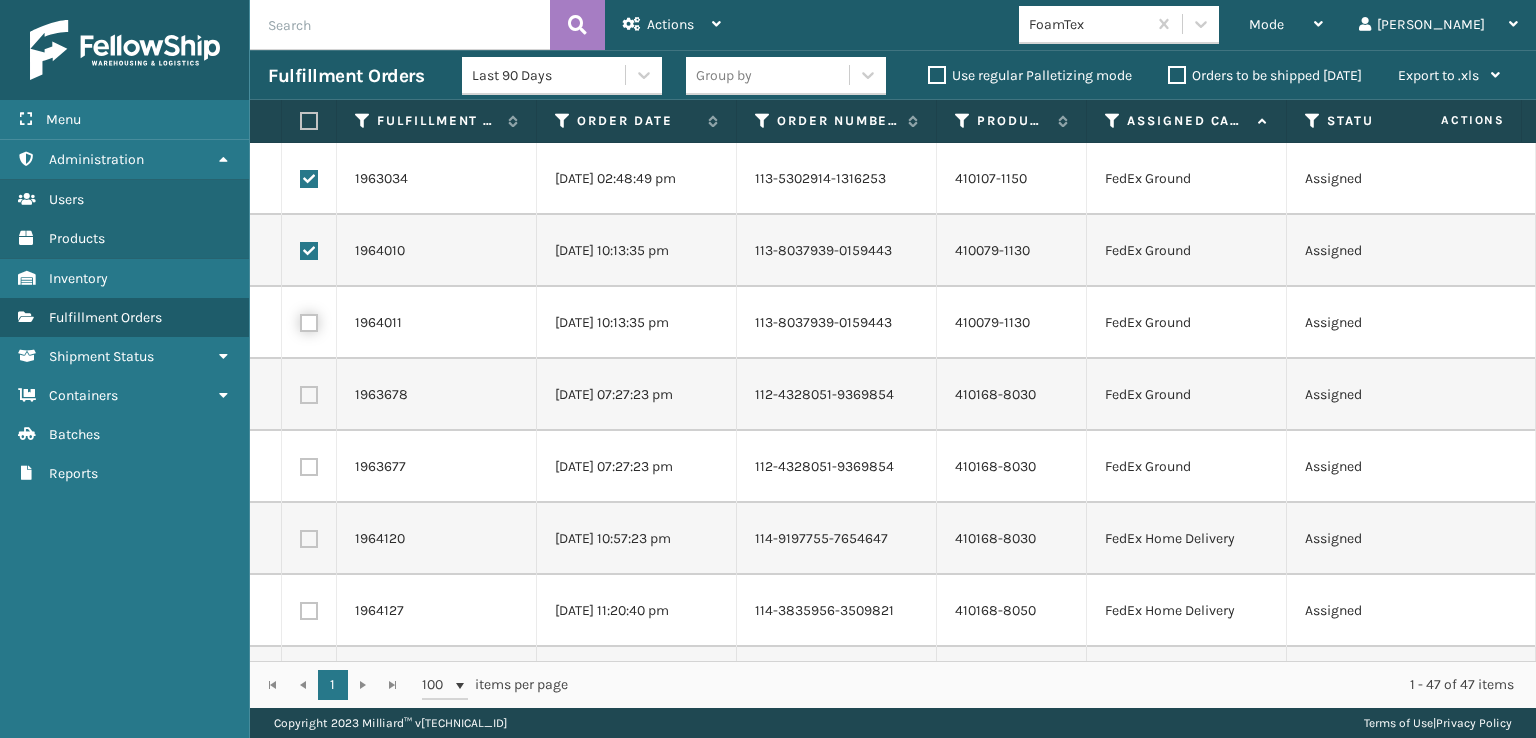 click at bounding box center [300, 320] 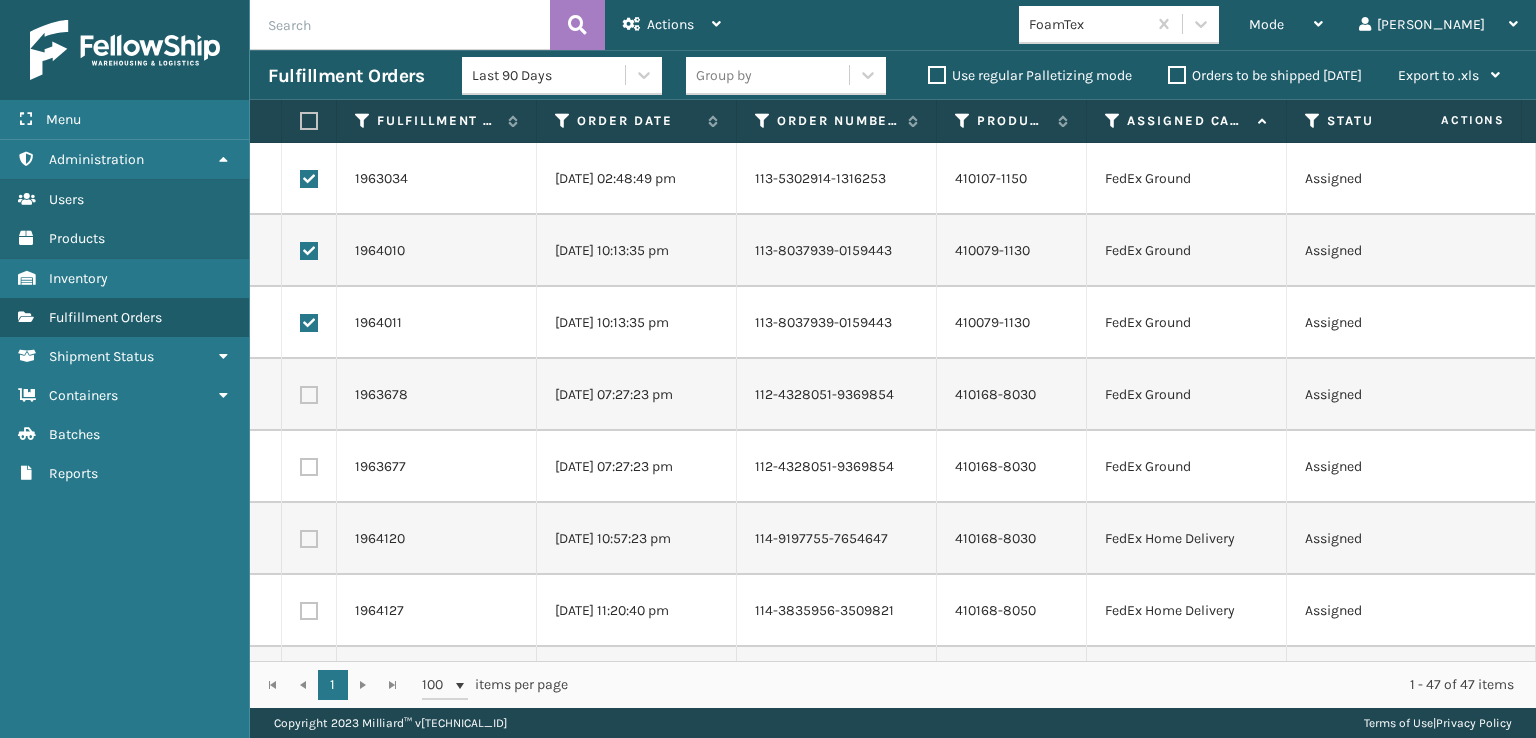 click at bounding box center [309, 395] 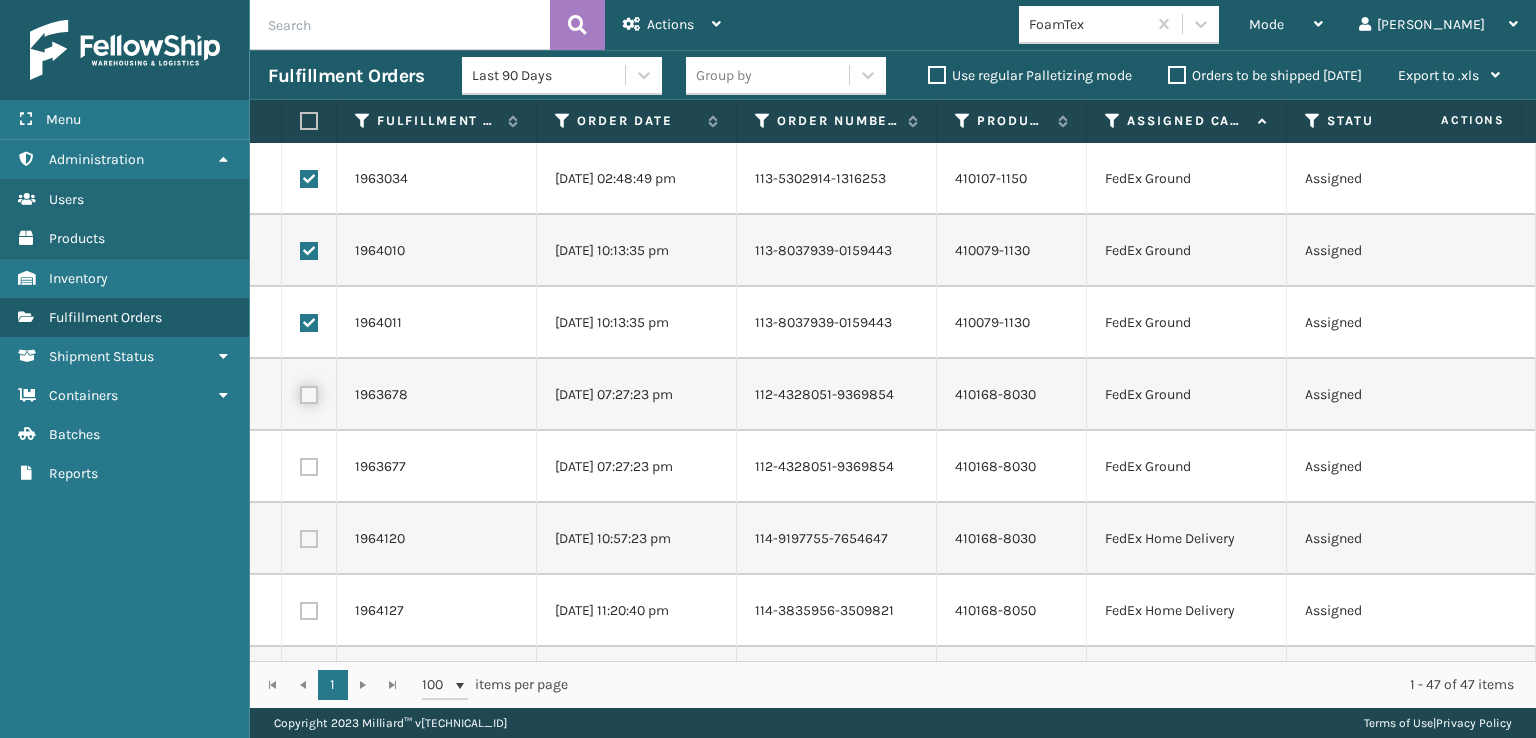 click at bounding box center (300, 392) 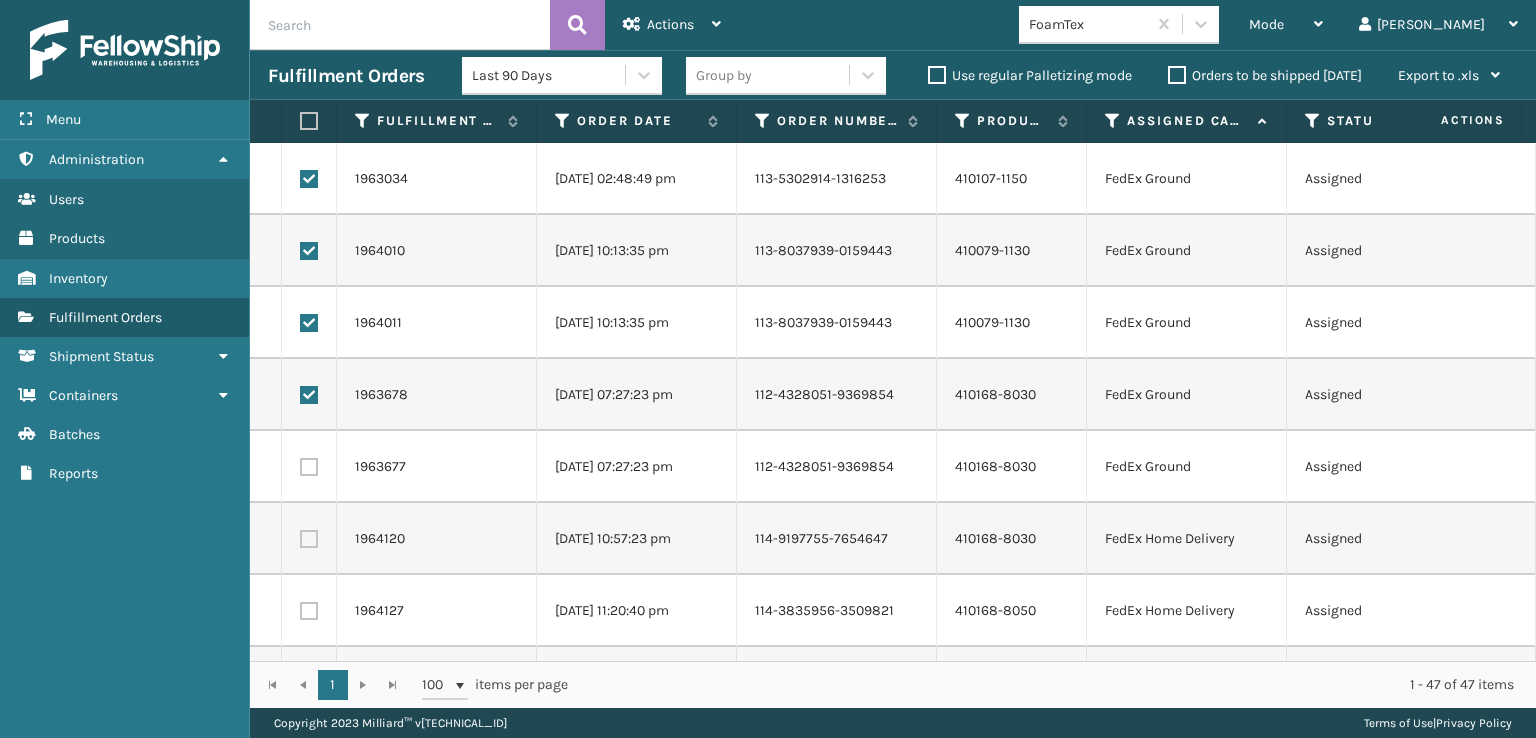 click at bounding box center [309, 467] 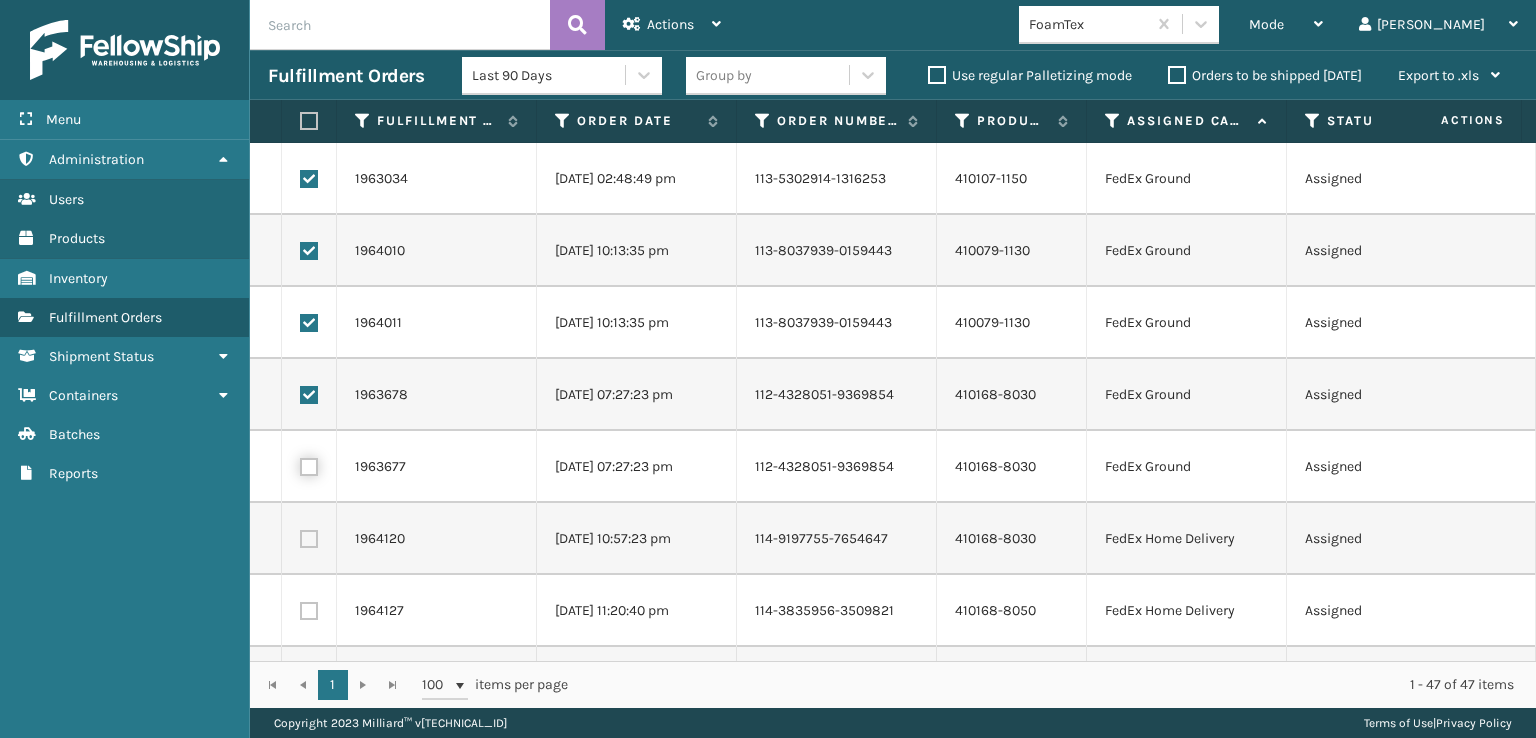 click at bounding box center (300, 464) 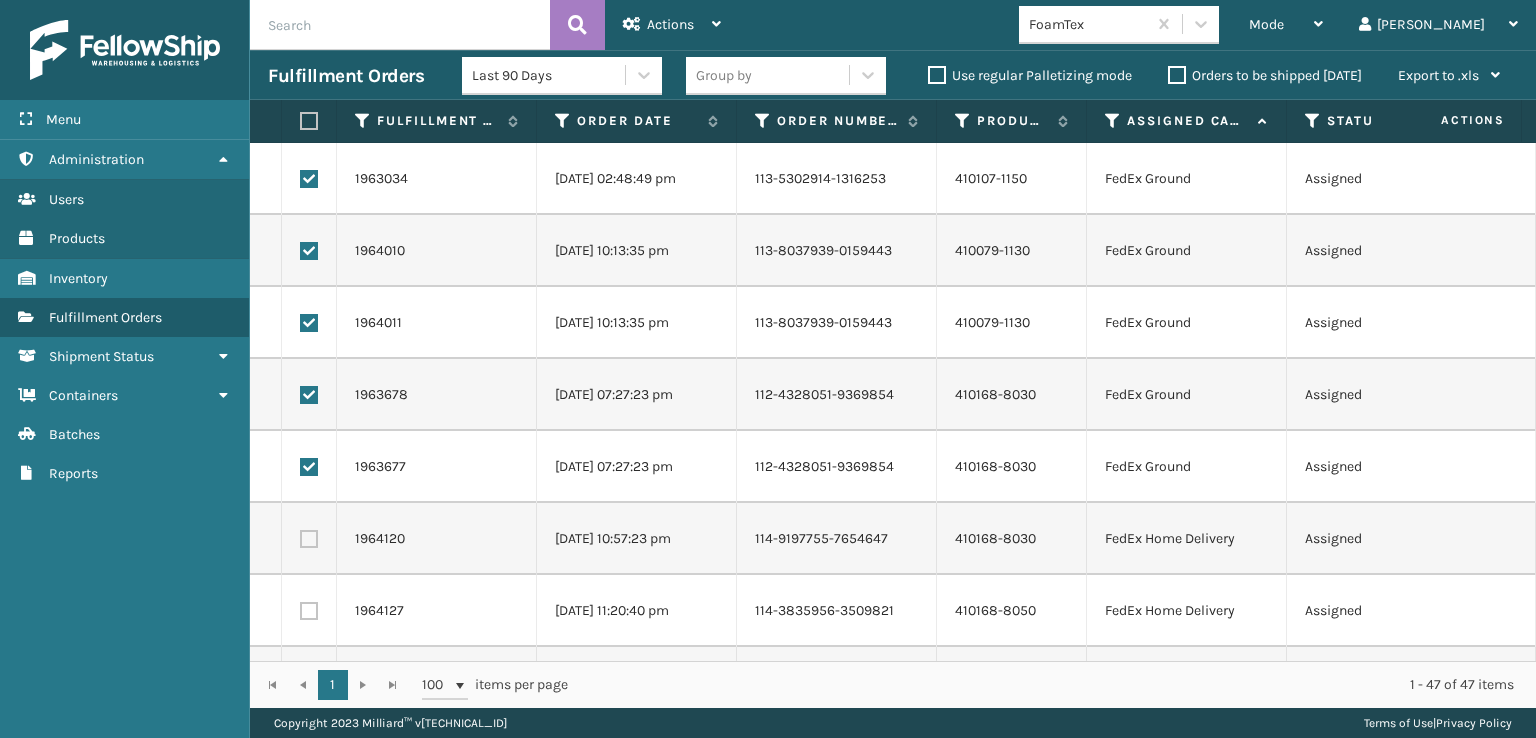 drag, startPoint x: 304, startPoint y: 532, endPoint x: 304, endPoint y: 569, distance: 37 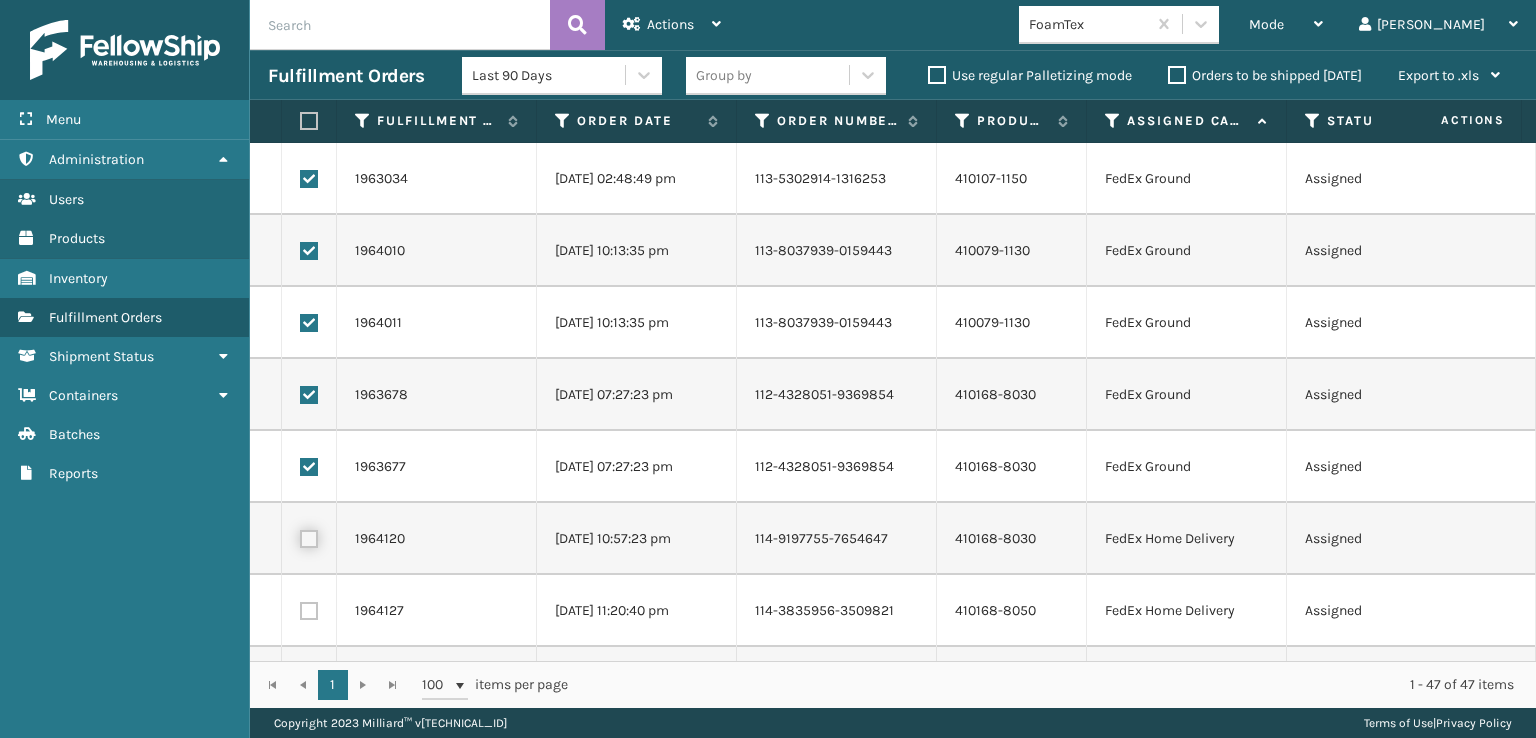 click at bounding box center [300, 536] 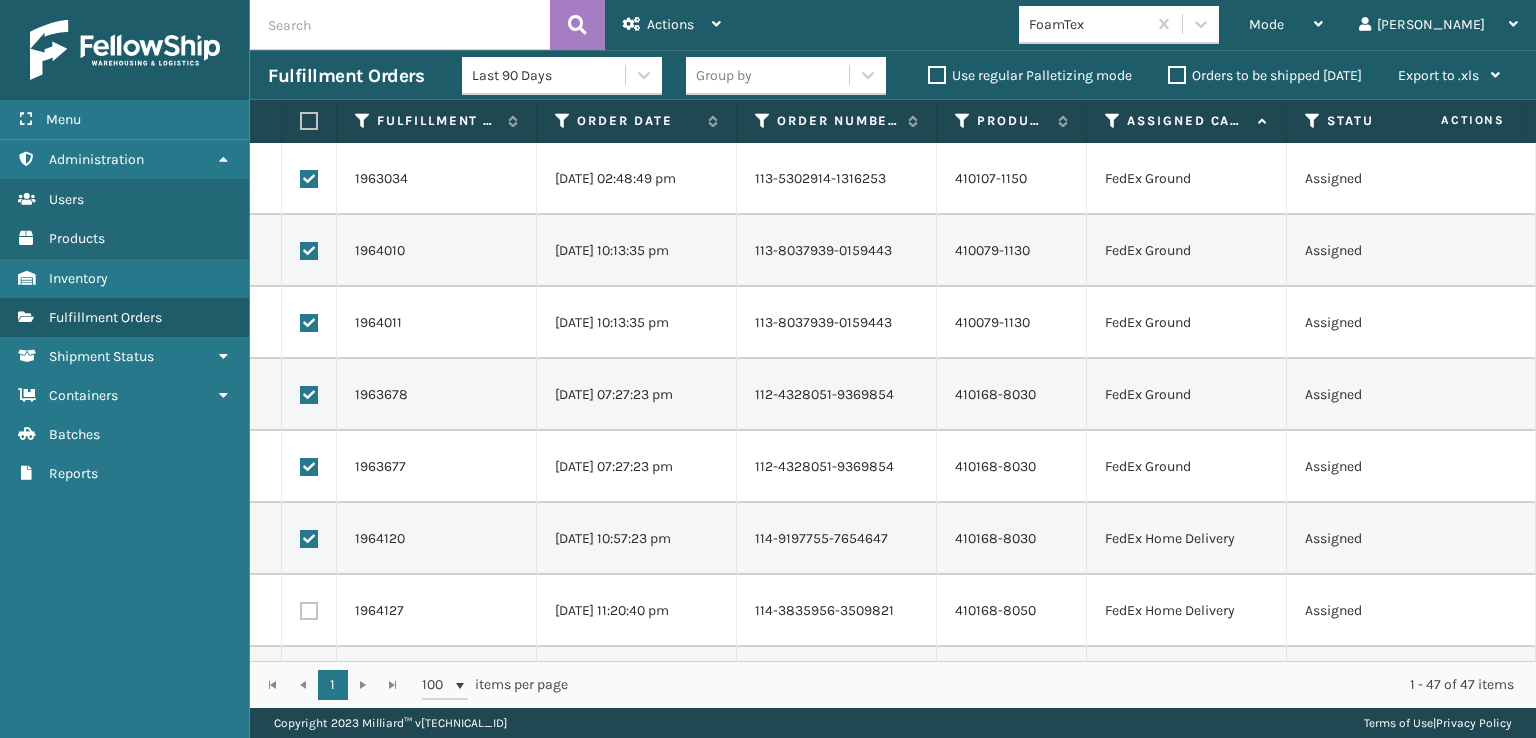 drag, startPoint x: 304, startPoint y: 613, endPoint x: 313, endPoint y: 556, distance: 57.706154 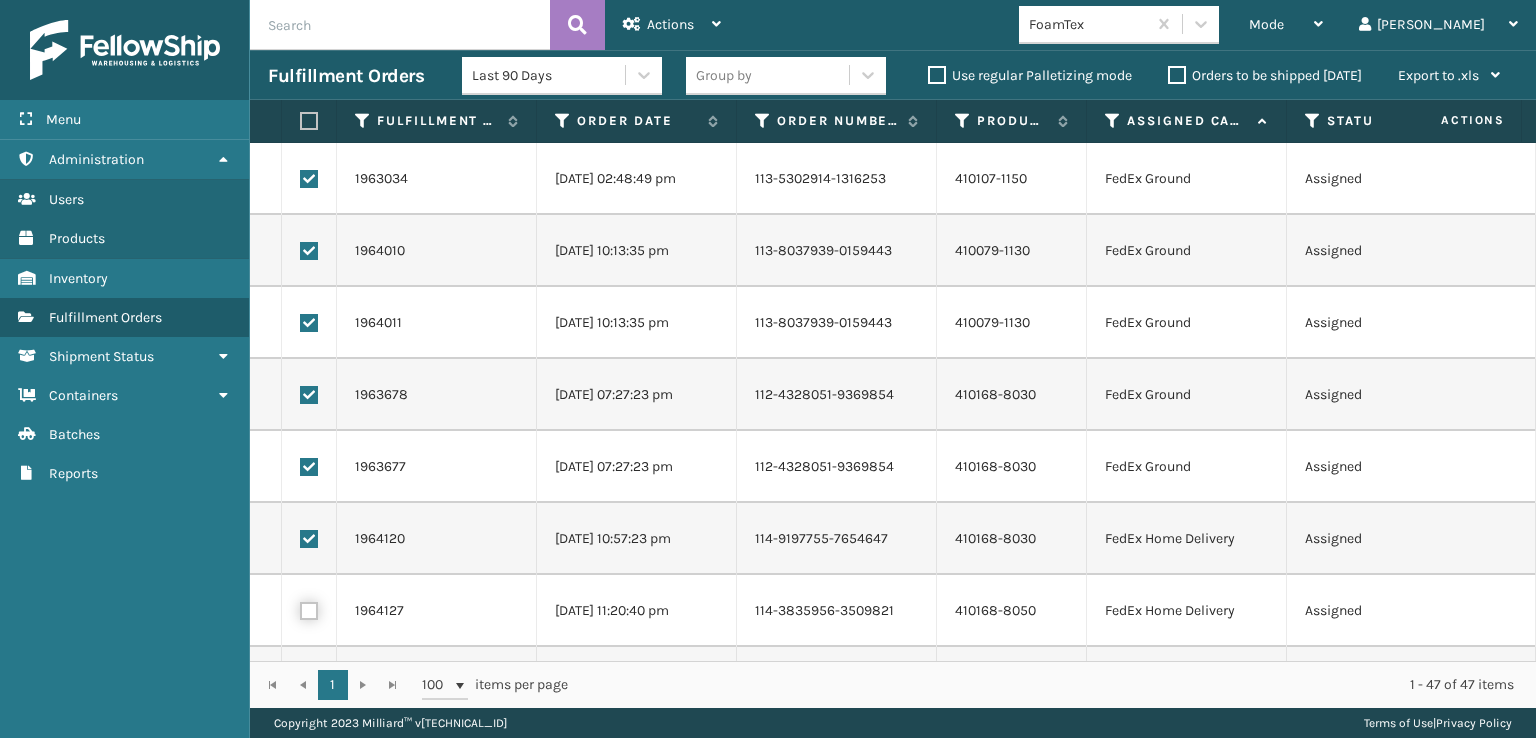 click at bounding box center [300, 608] 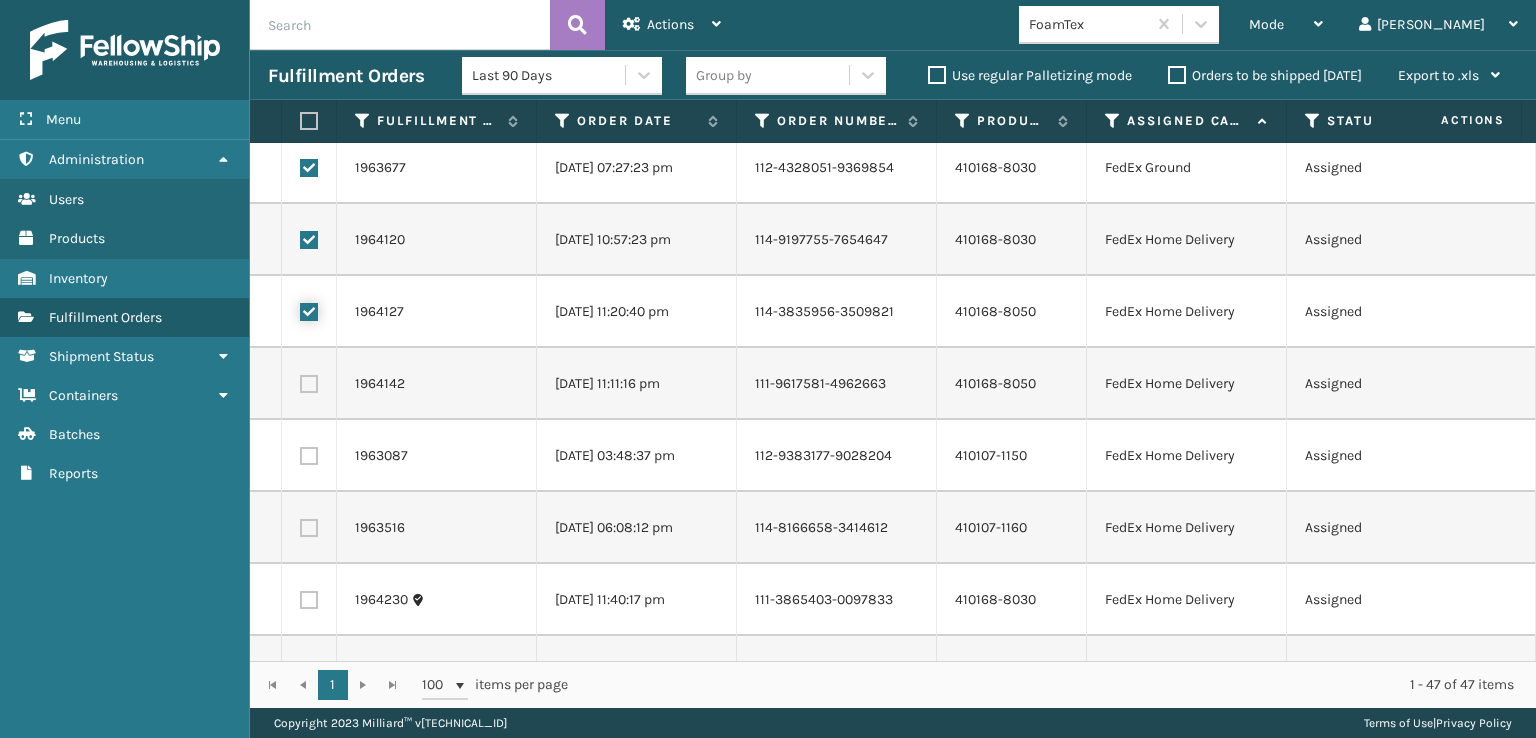 scroll, scrollTop: 300, scrollLeft: 0, axis: vertical 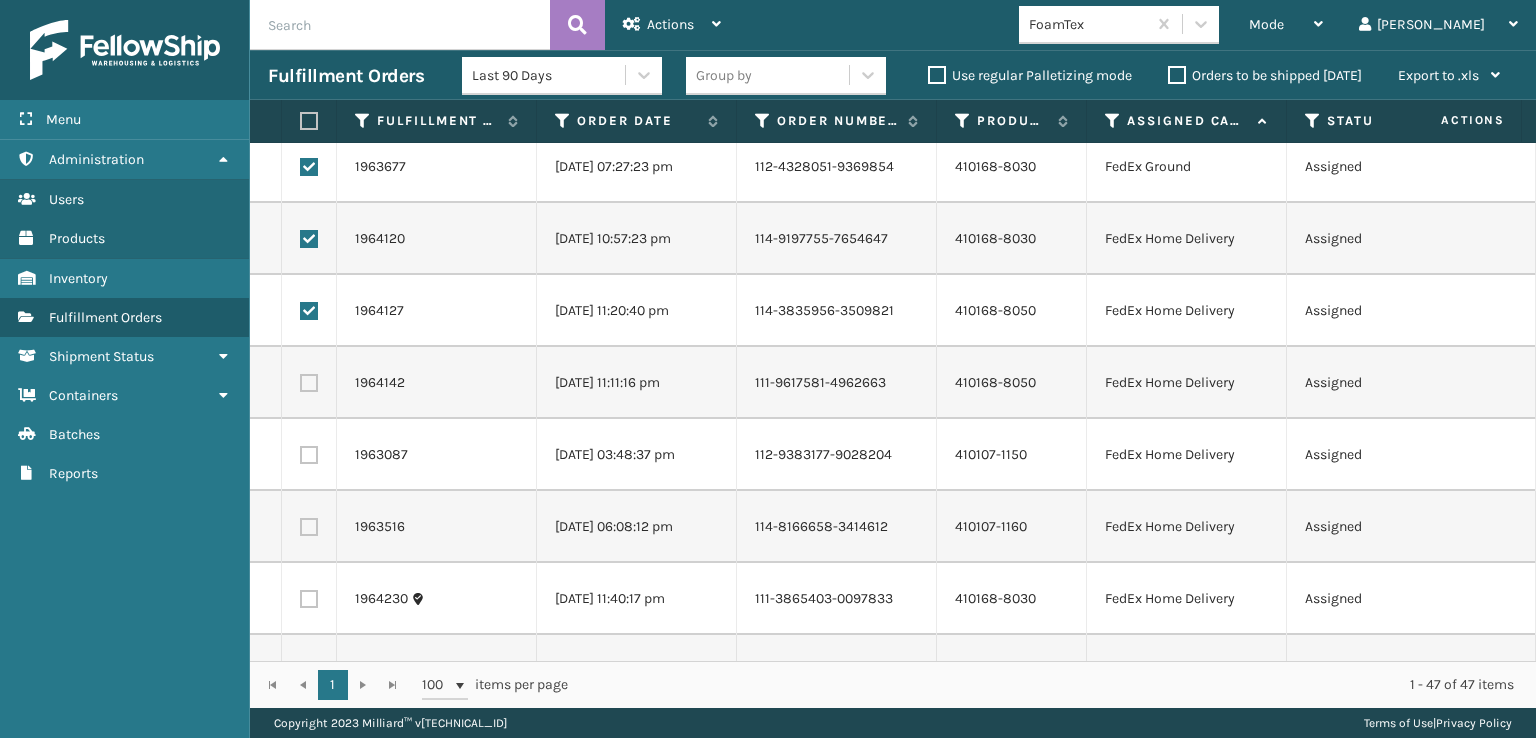 click at bounding box center [309, 383] 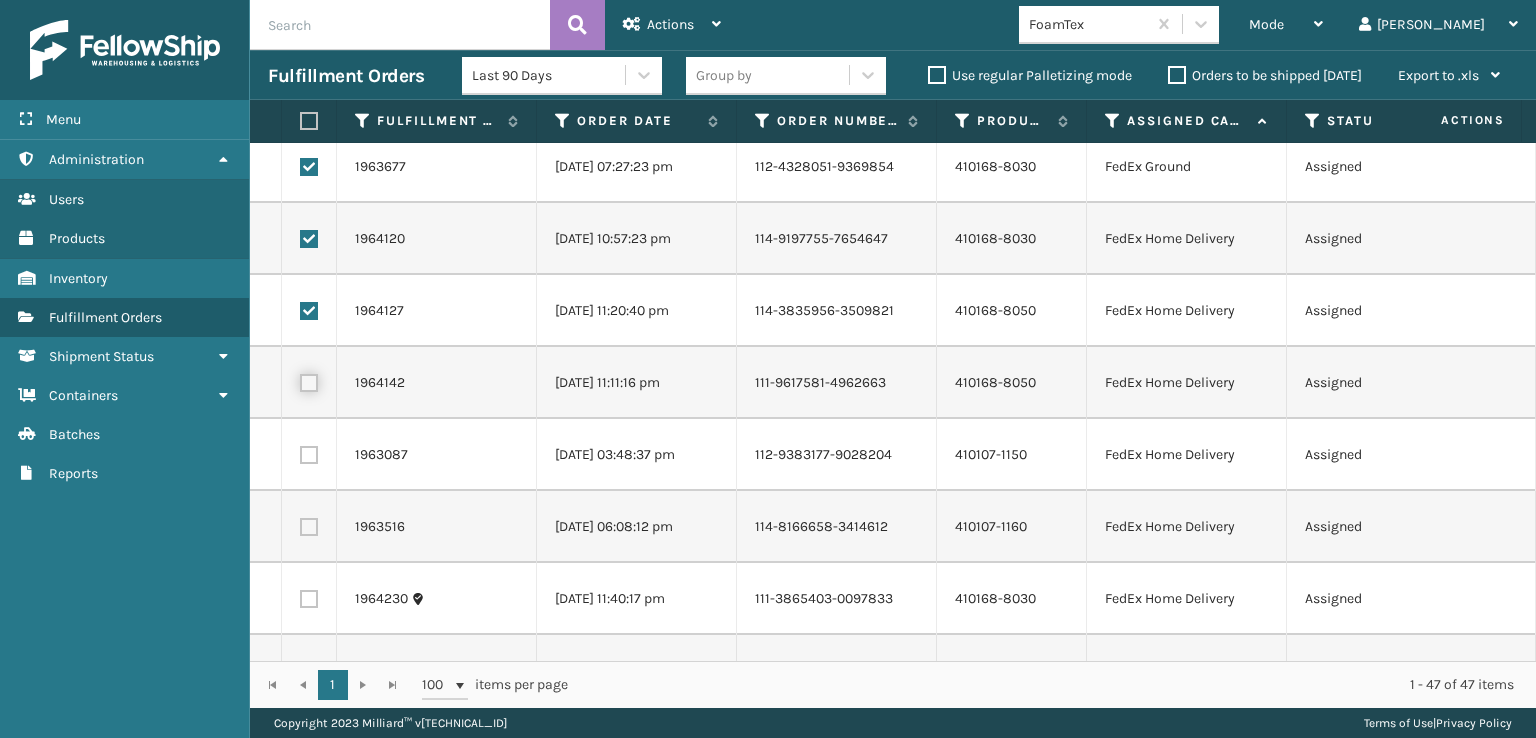 click at bounding box center (300, 380) 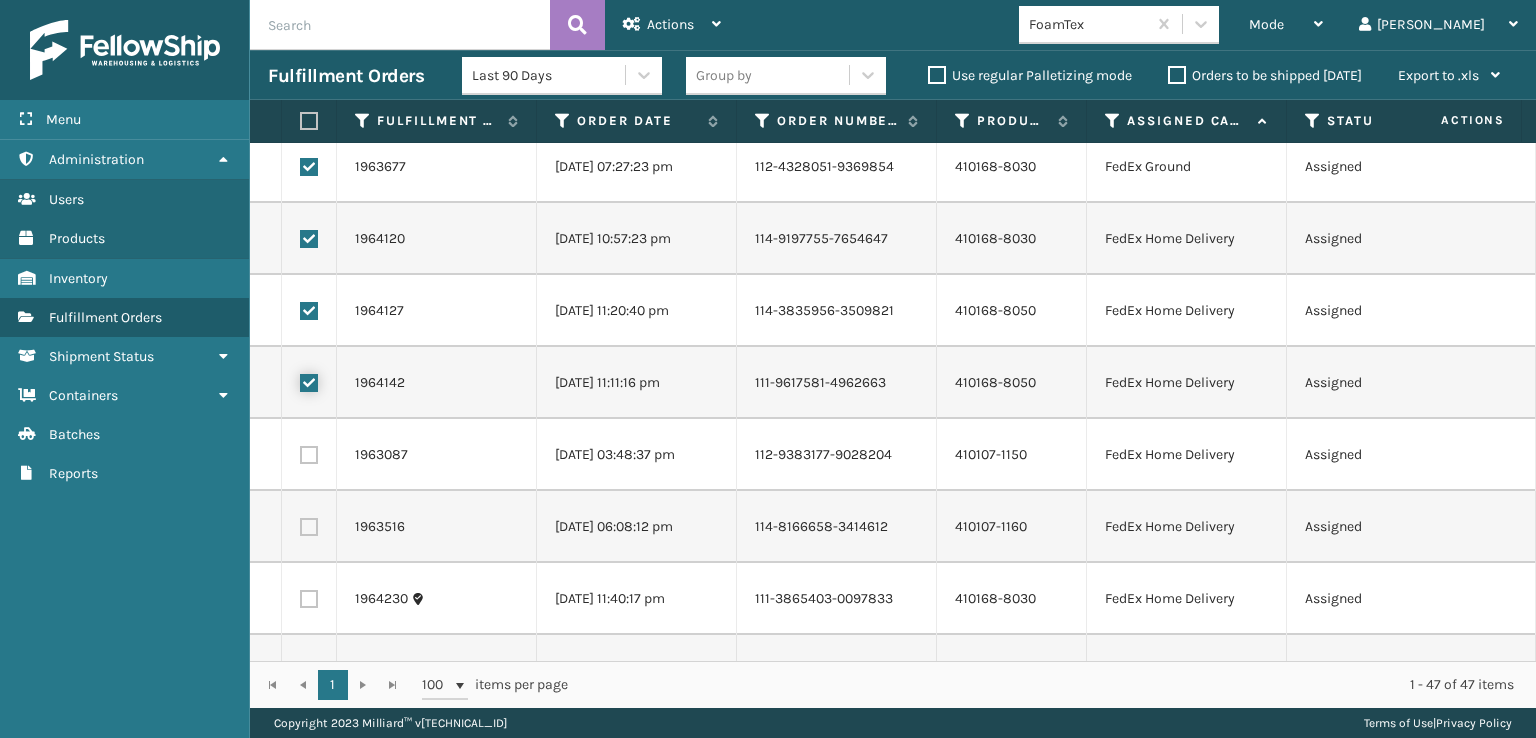 checkbox on "true" 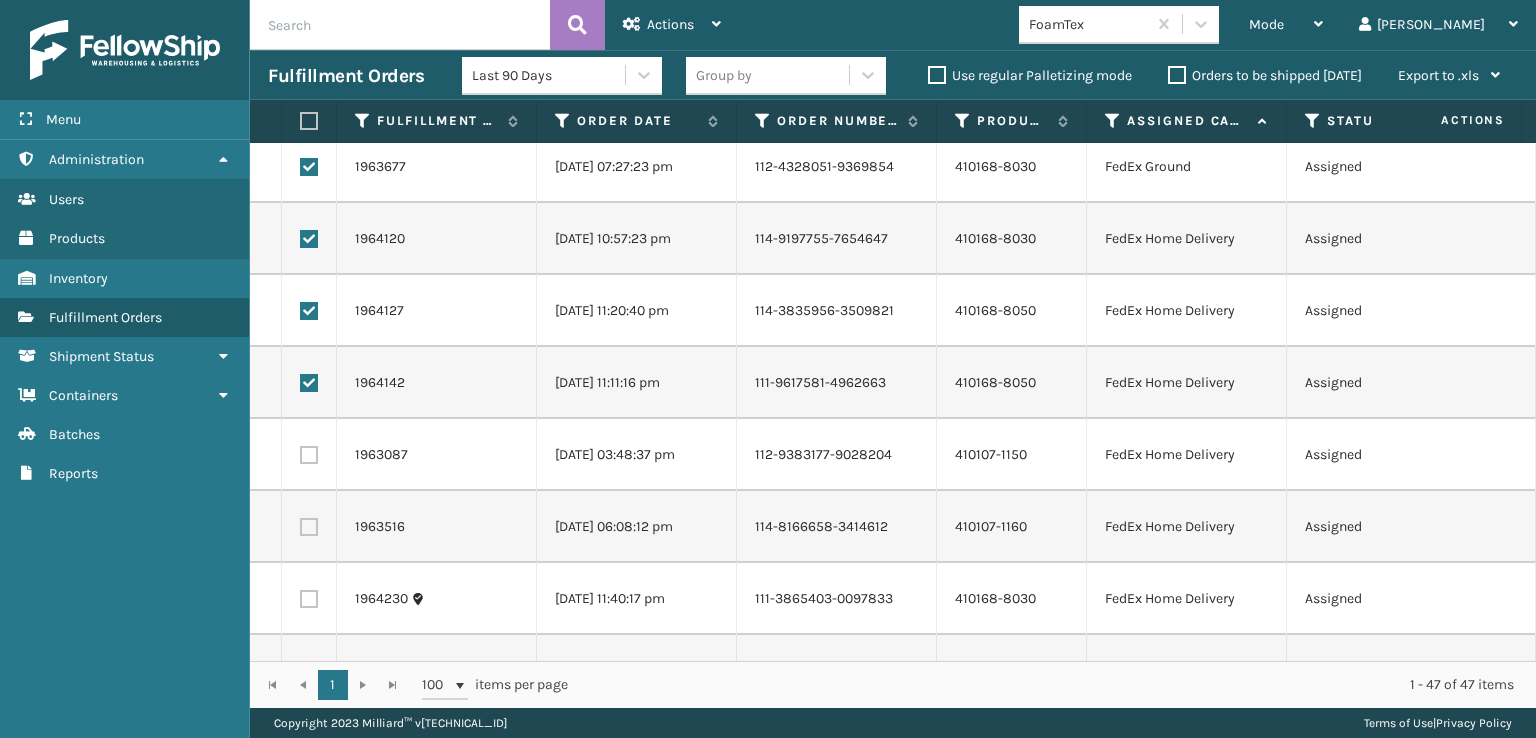 click at bounding box center (309, 455) 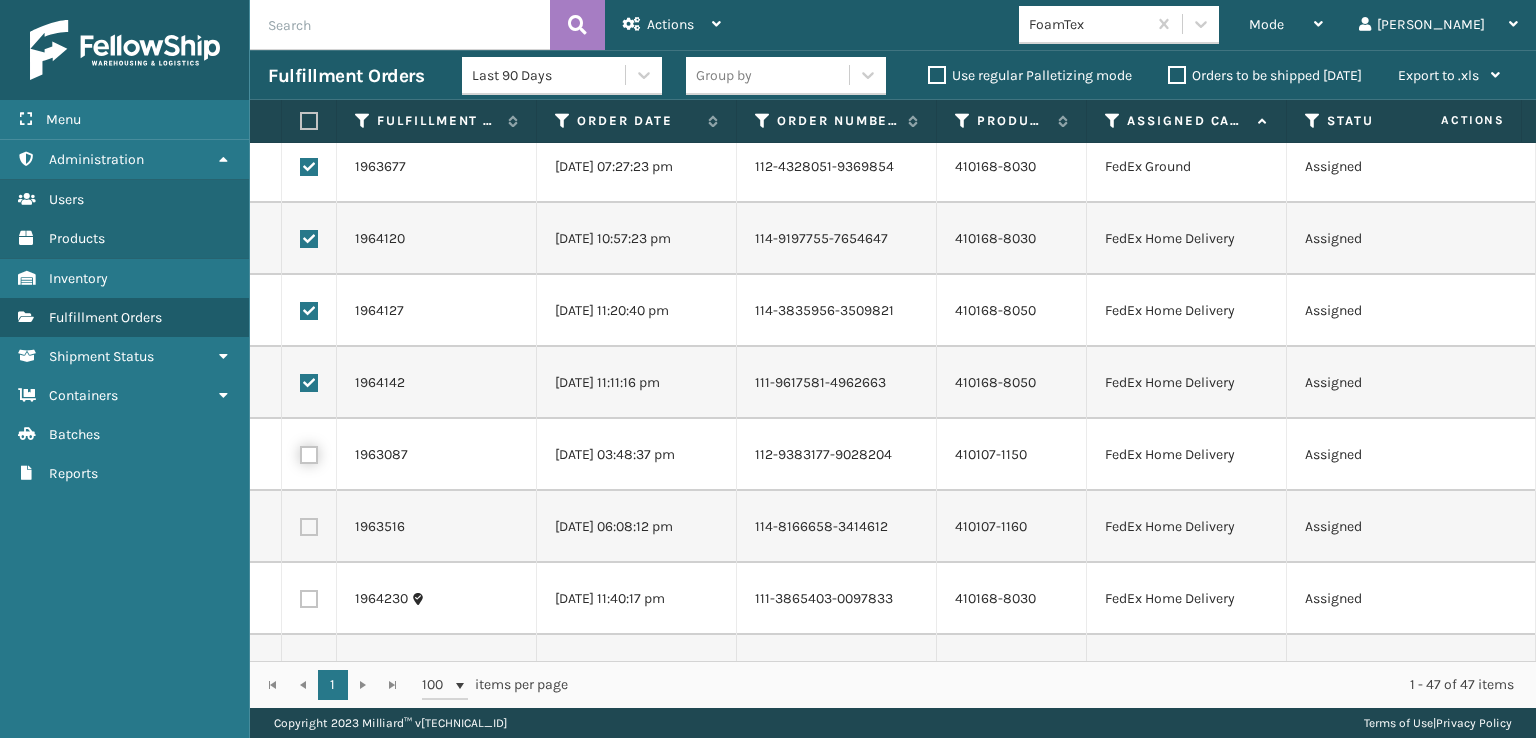 click at bounding box center [300, 452] 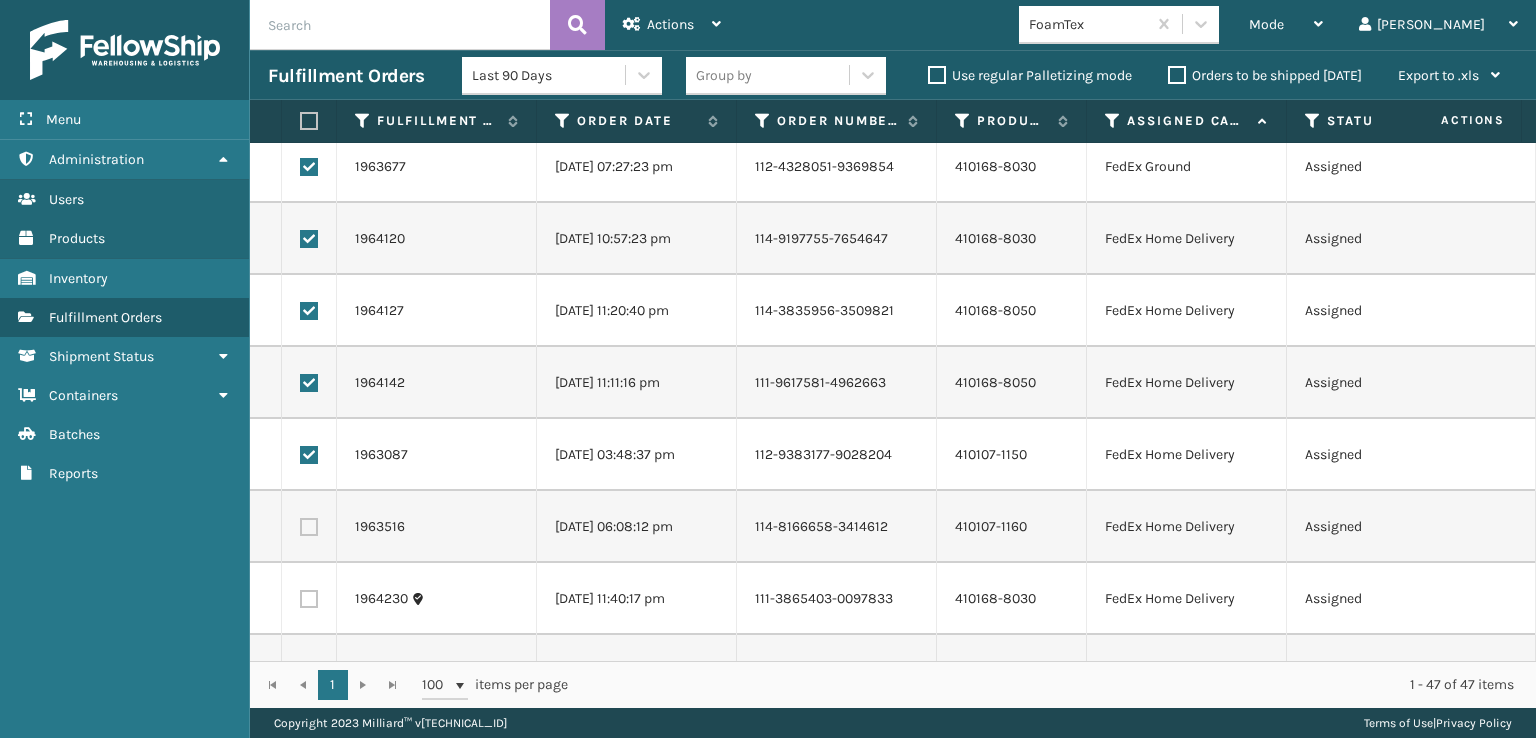 click at bounding box center (309, 527) 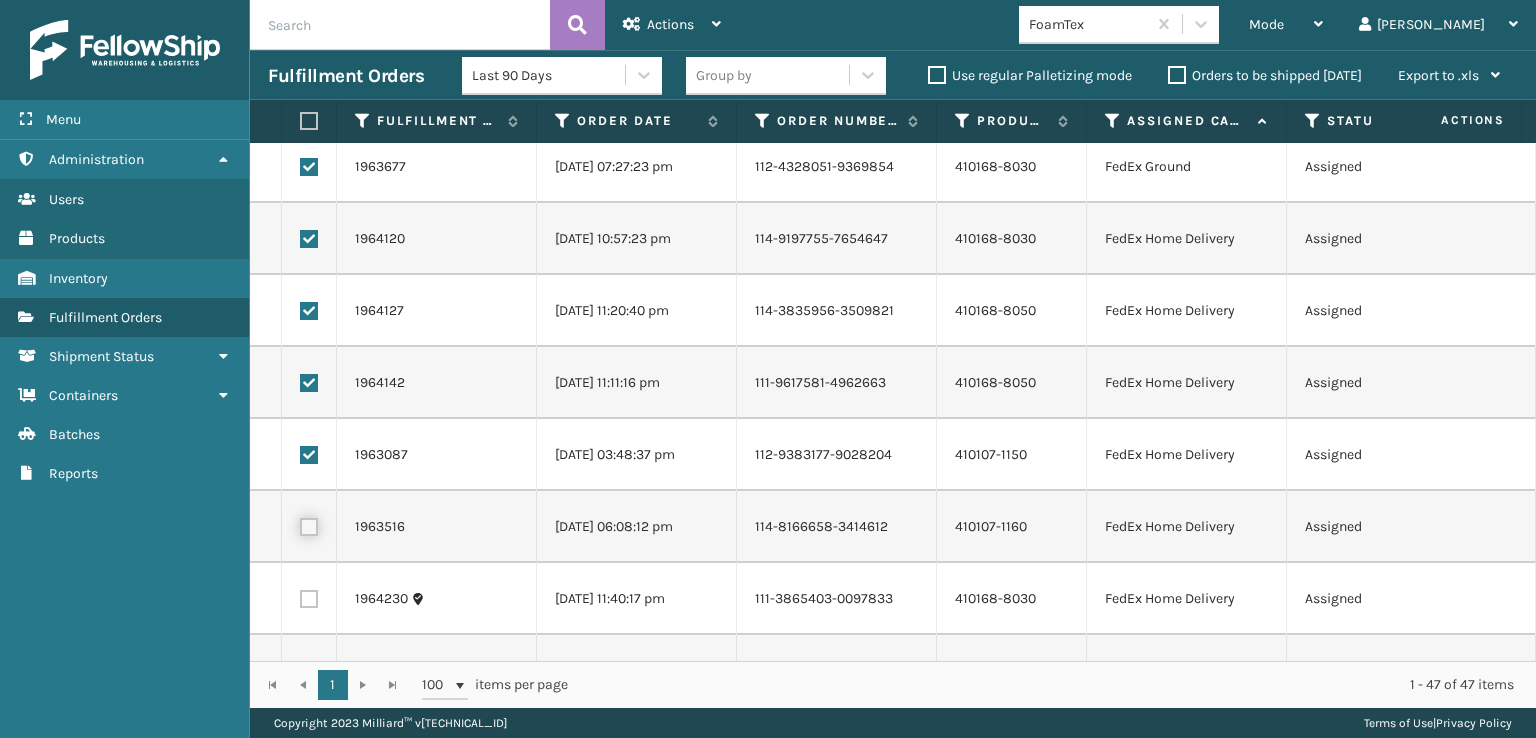 click at bounding box center [300, 524] 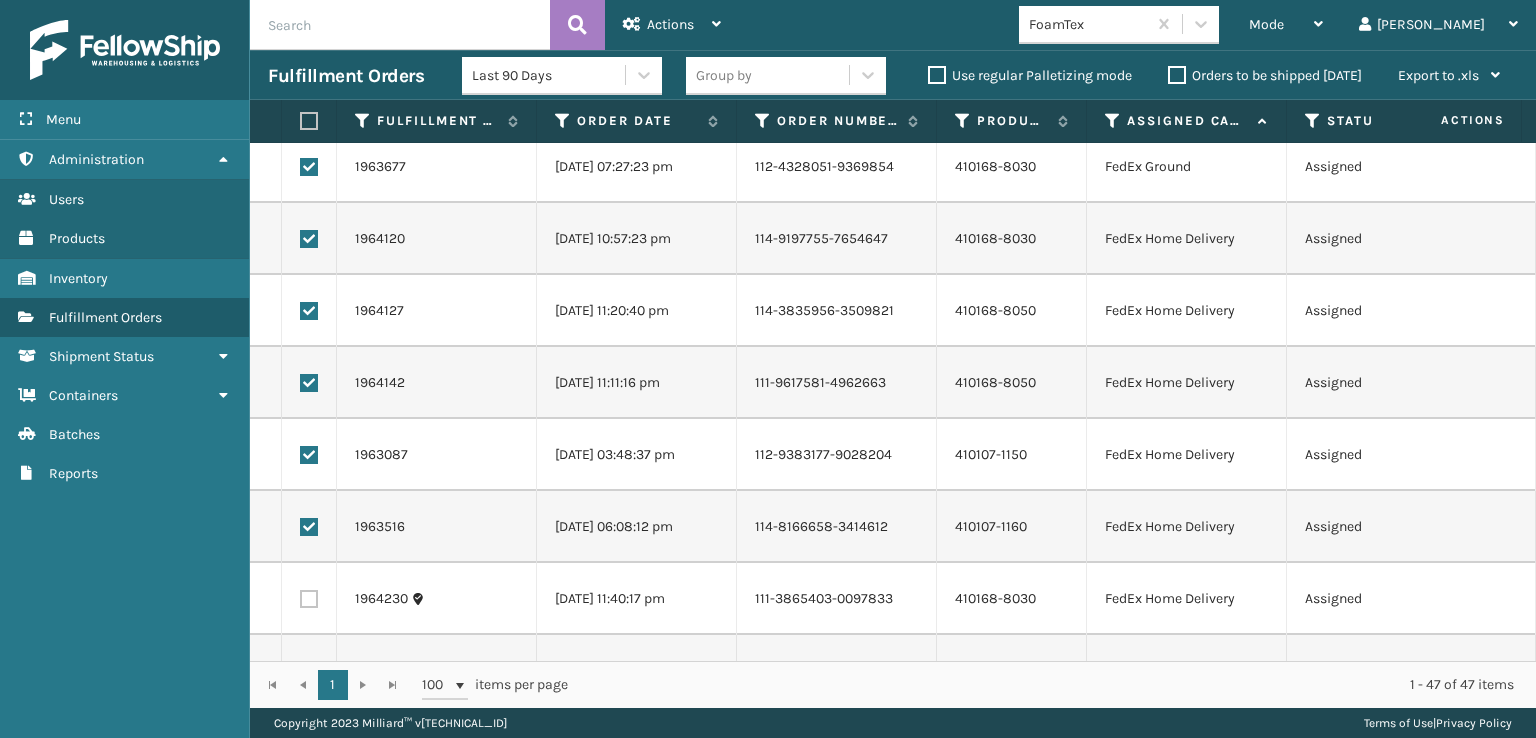 click at bounding box center (309, 599) 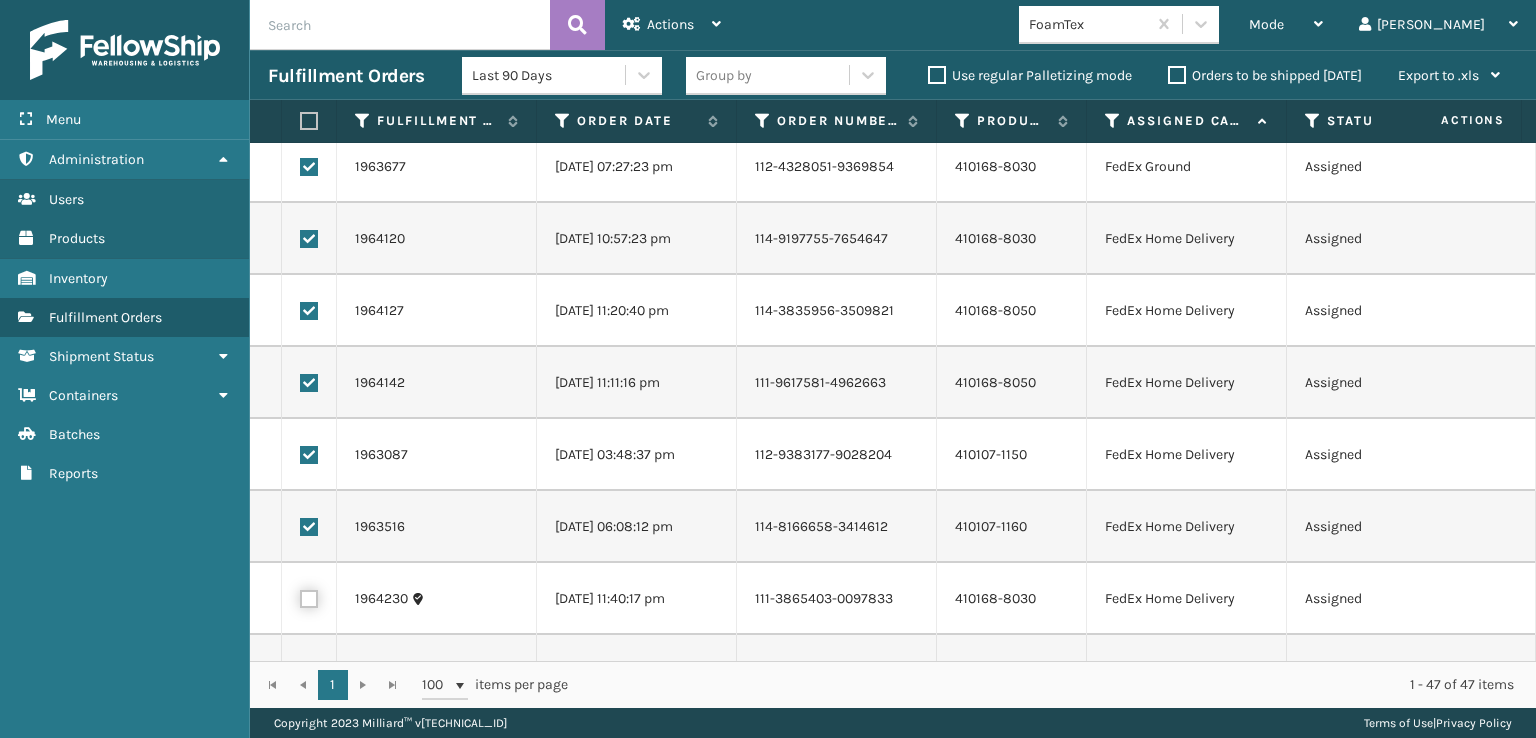 click at bounding box center [300, 596] 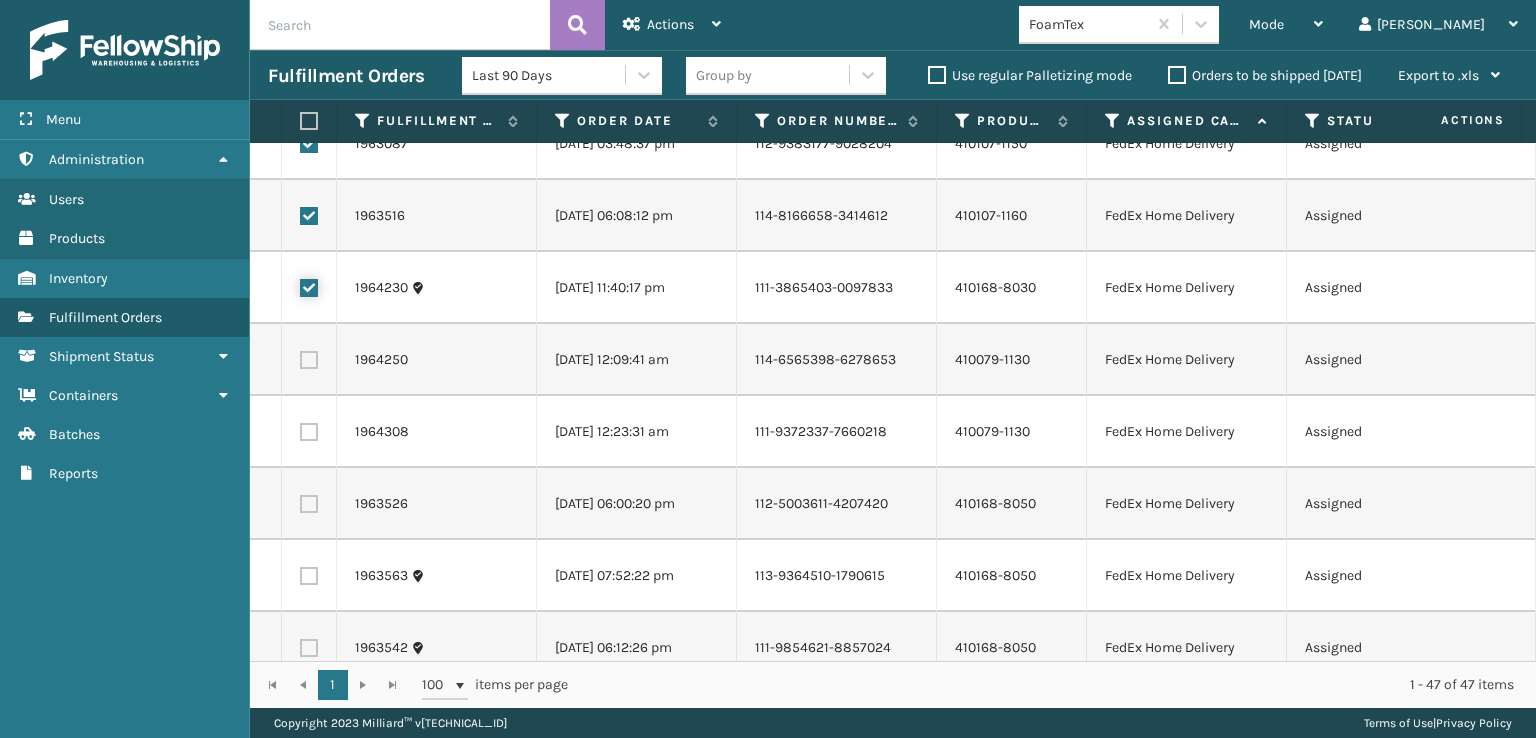 scroll, scrollTop: 700, scrollLeft: 0, axis: vertical 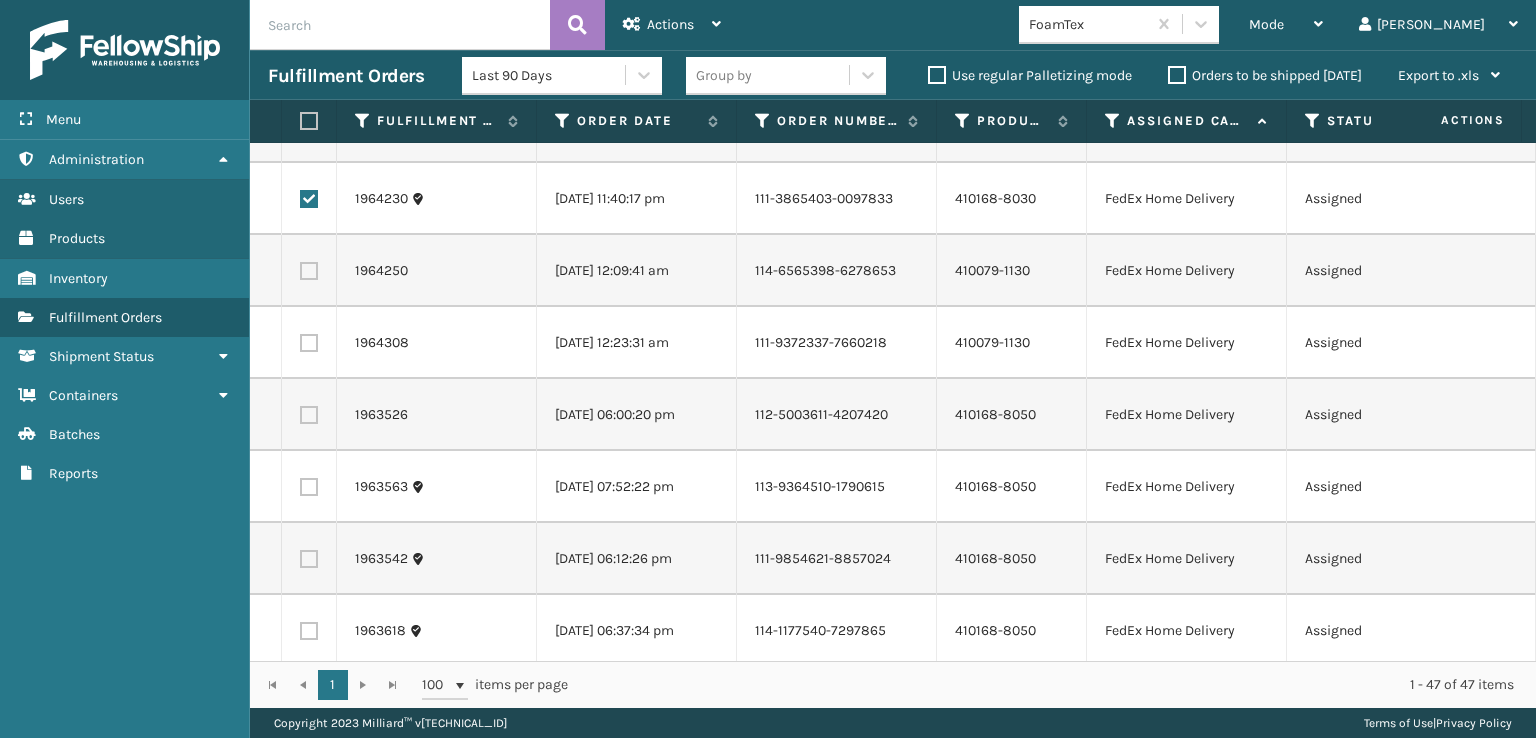 click at bounding box center [309, 271] 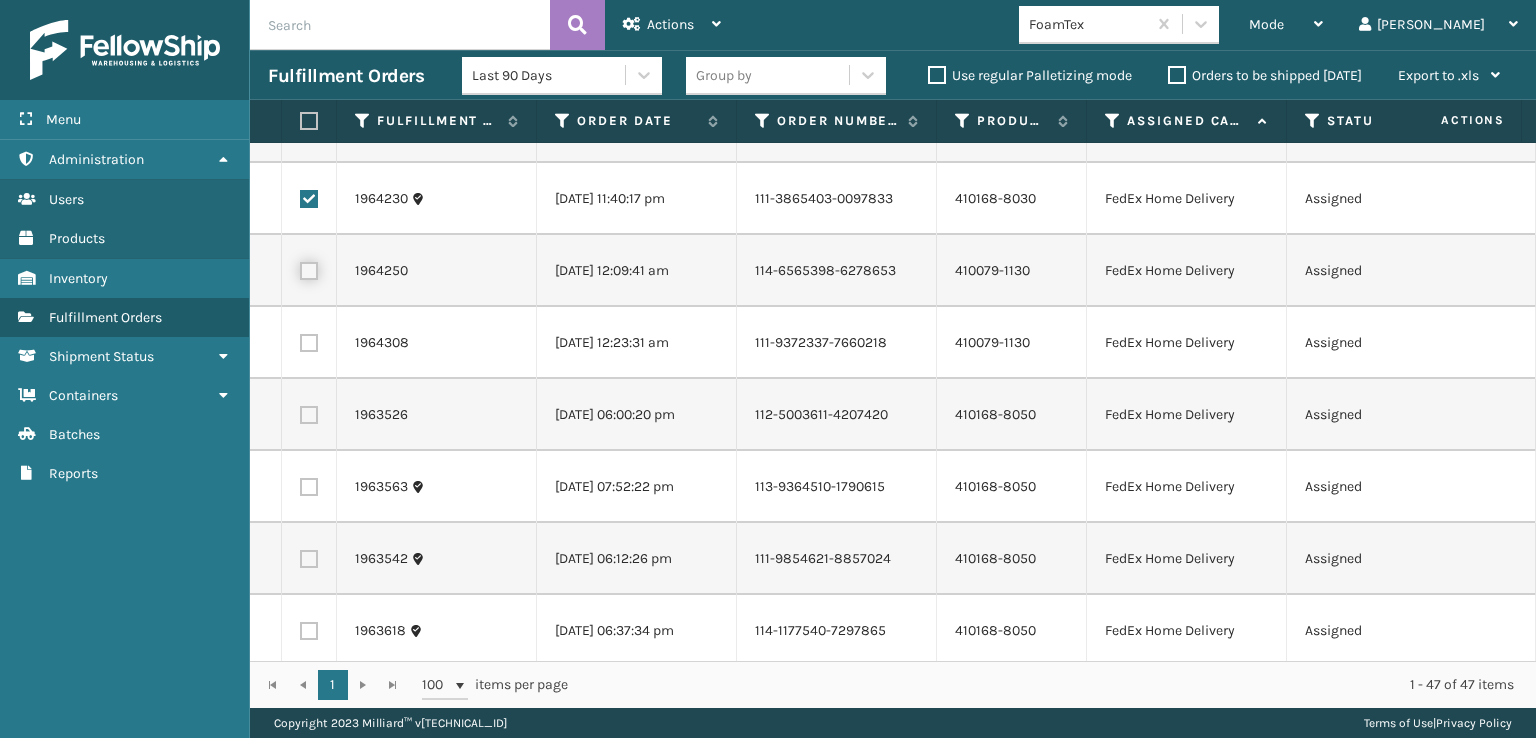 click at bounding box center [300, 268] 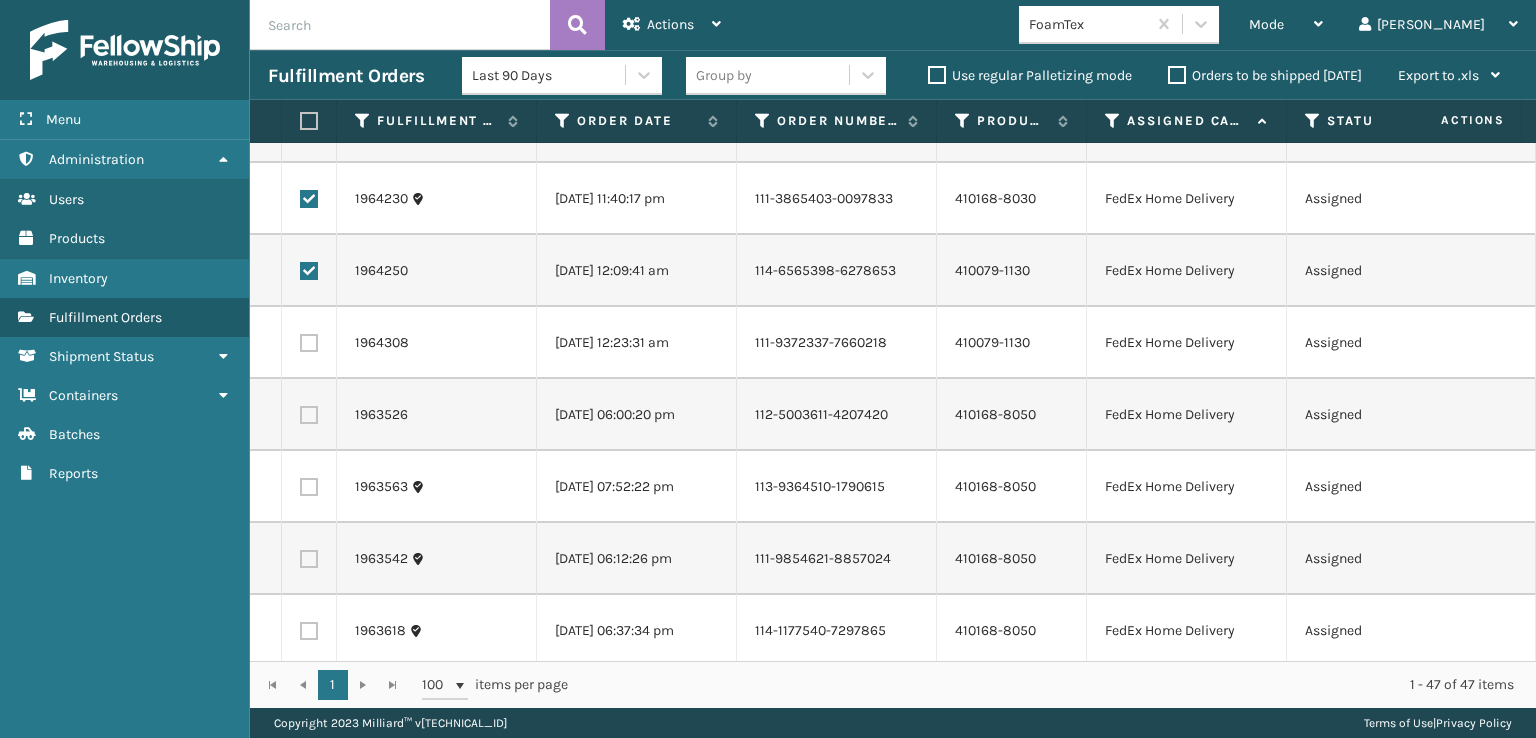 click at bounding box center (309, 343) 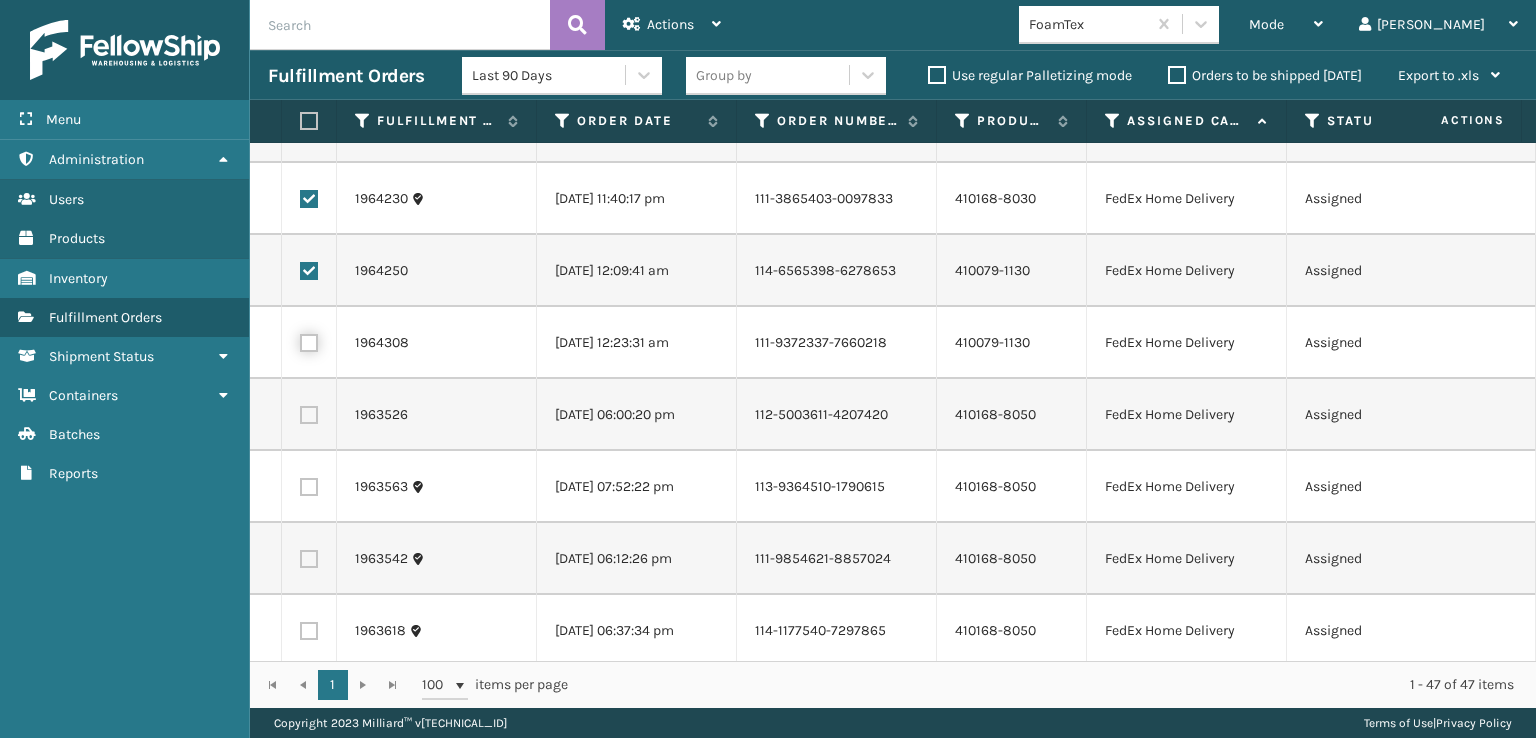 click at bounding box center (300, 340) 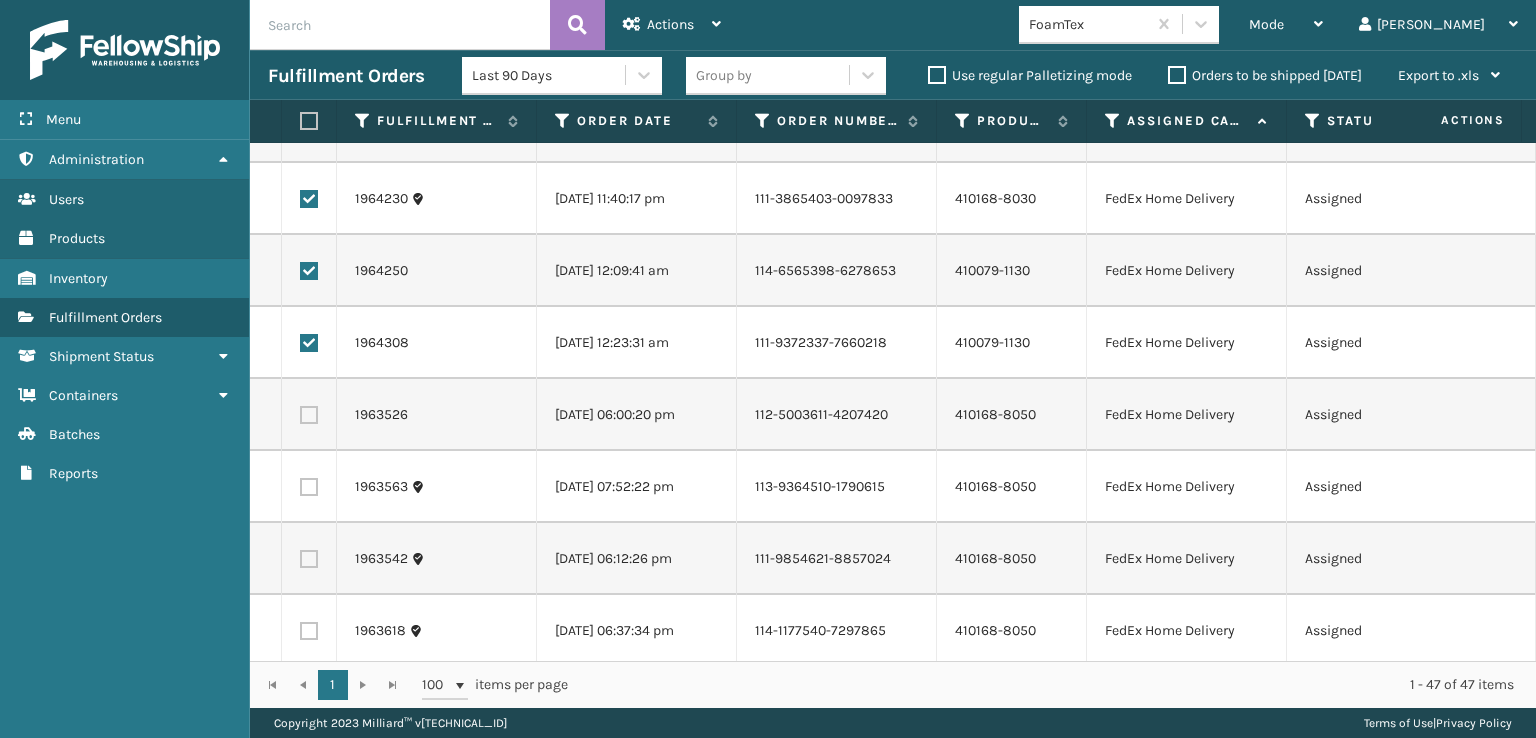 click at bounding box center (309, 415) 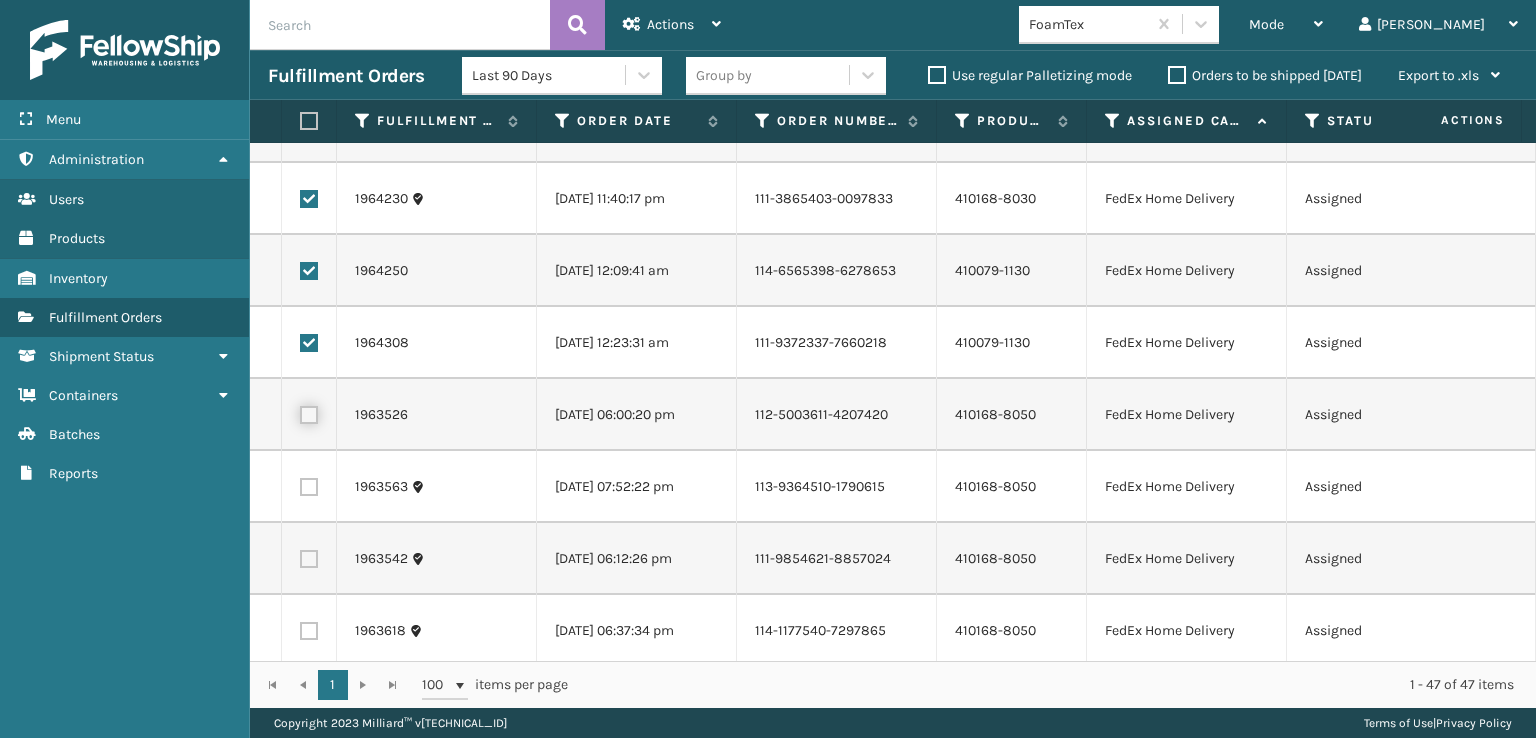 click at bounding box center [300, 412] 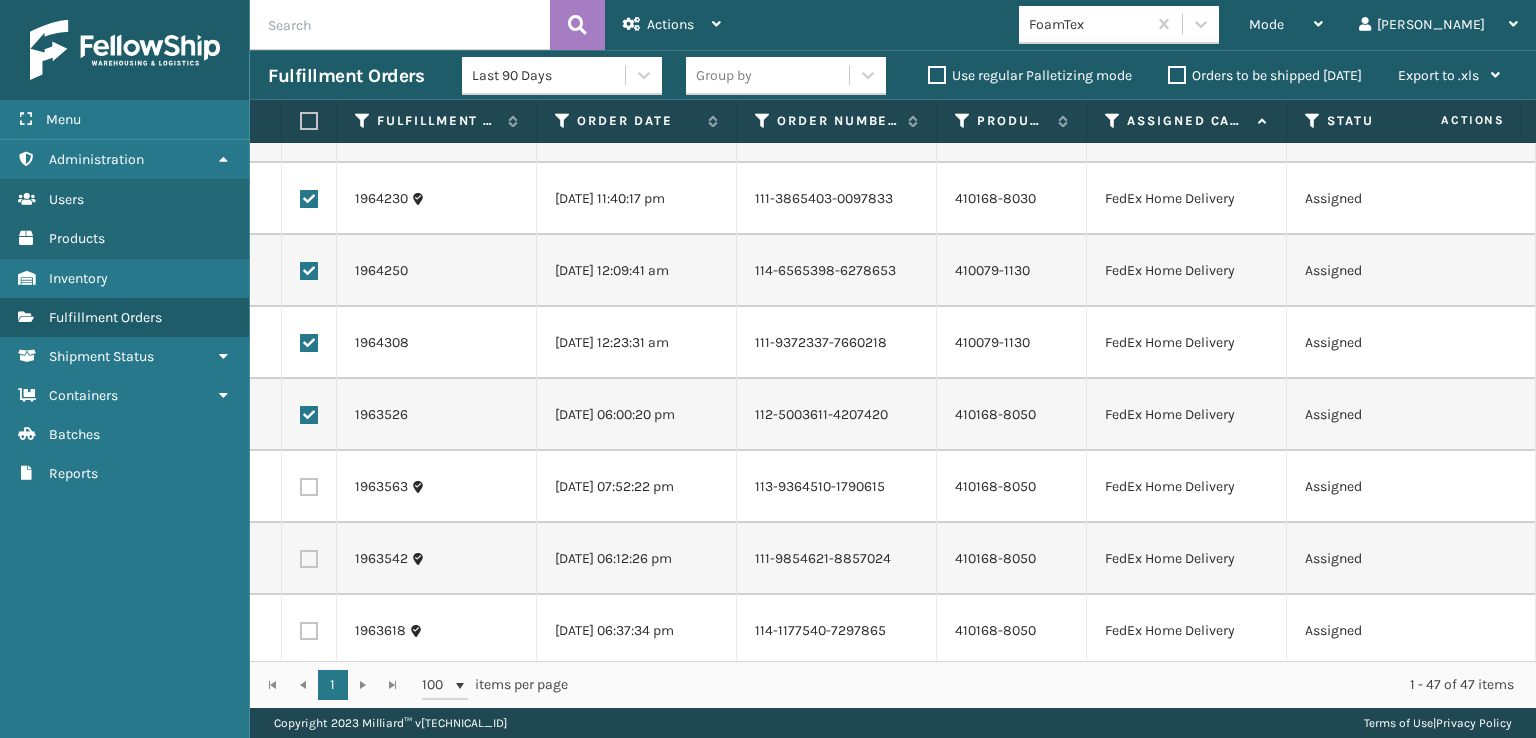 click at bounding box center [309, 487] 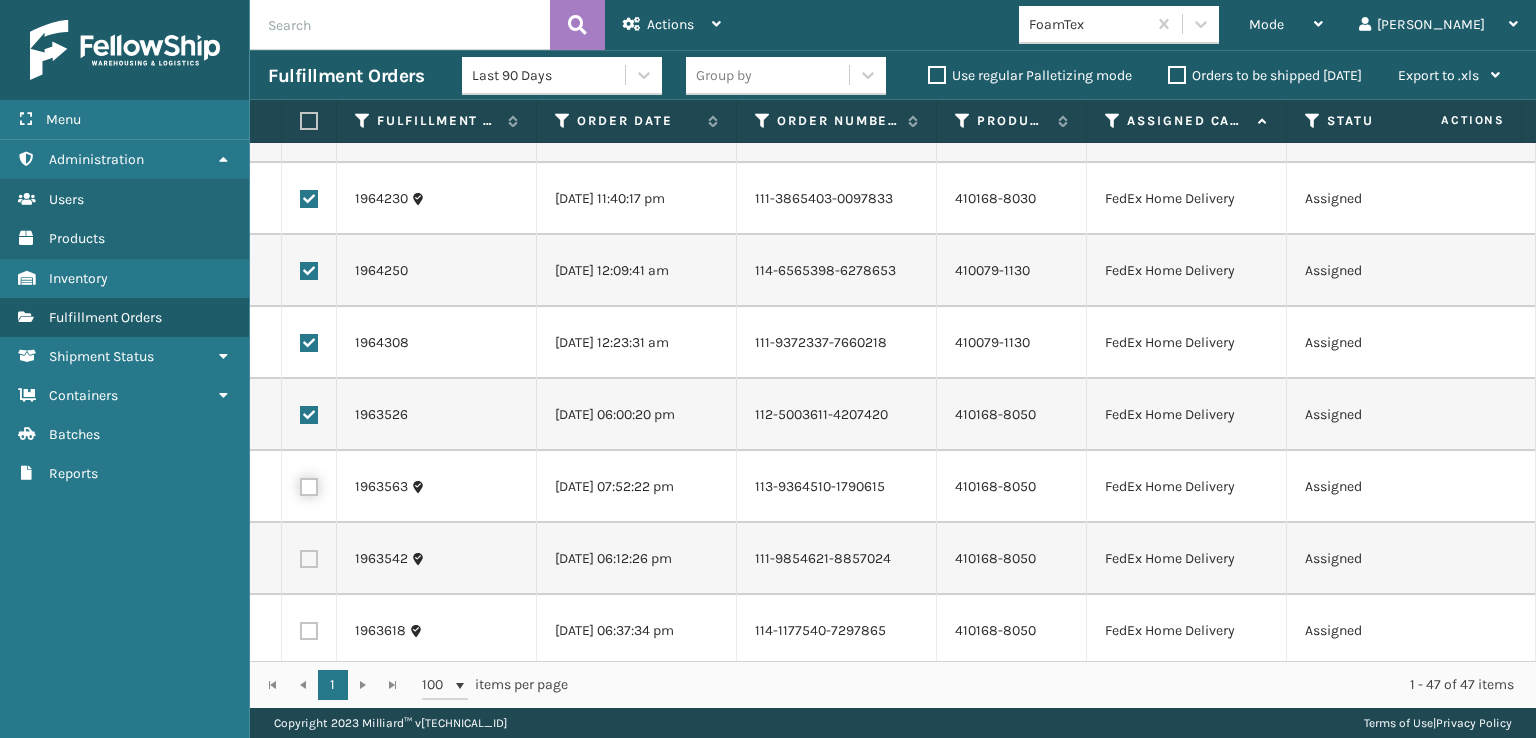 click at bounding box center [300, 484] 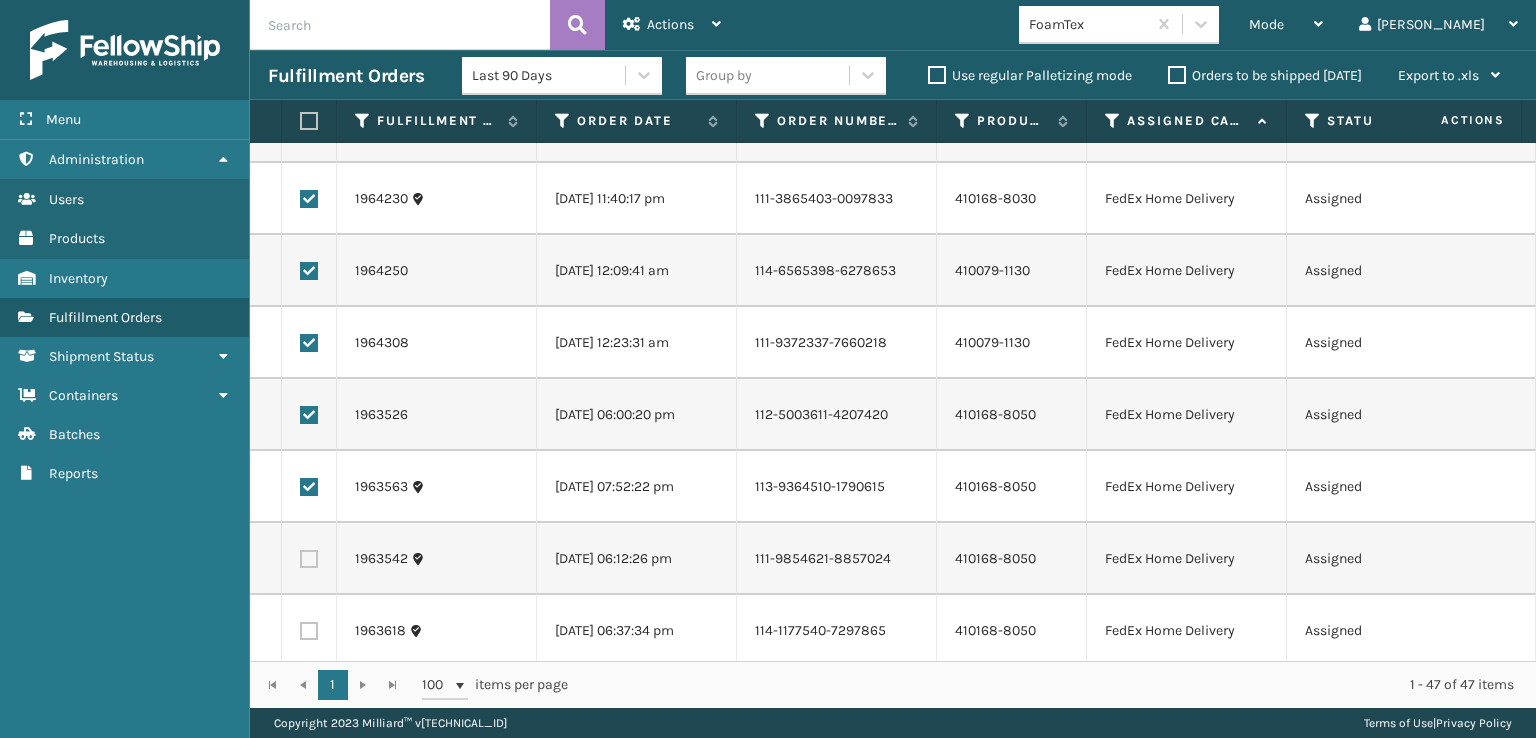 click at bounding box center (309, 559) 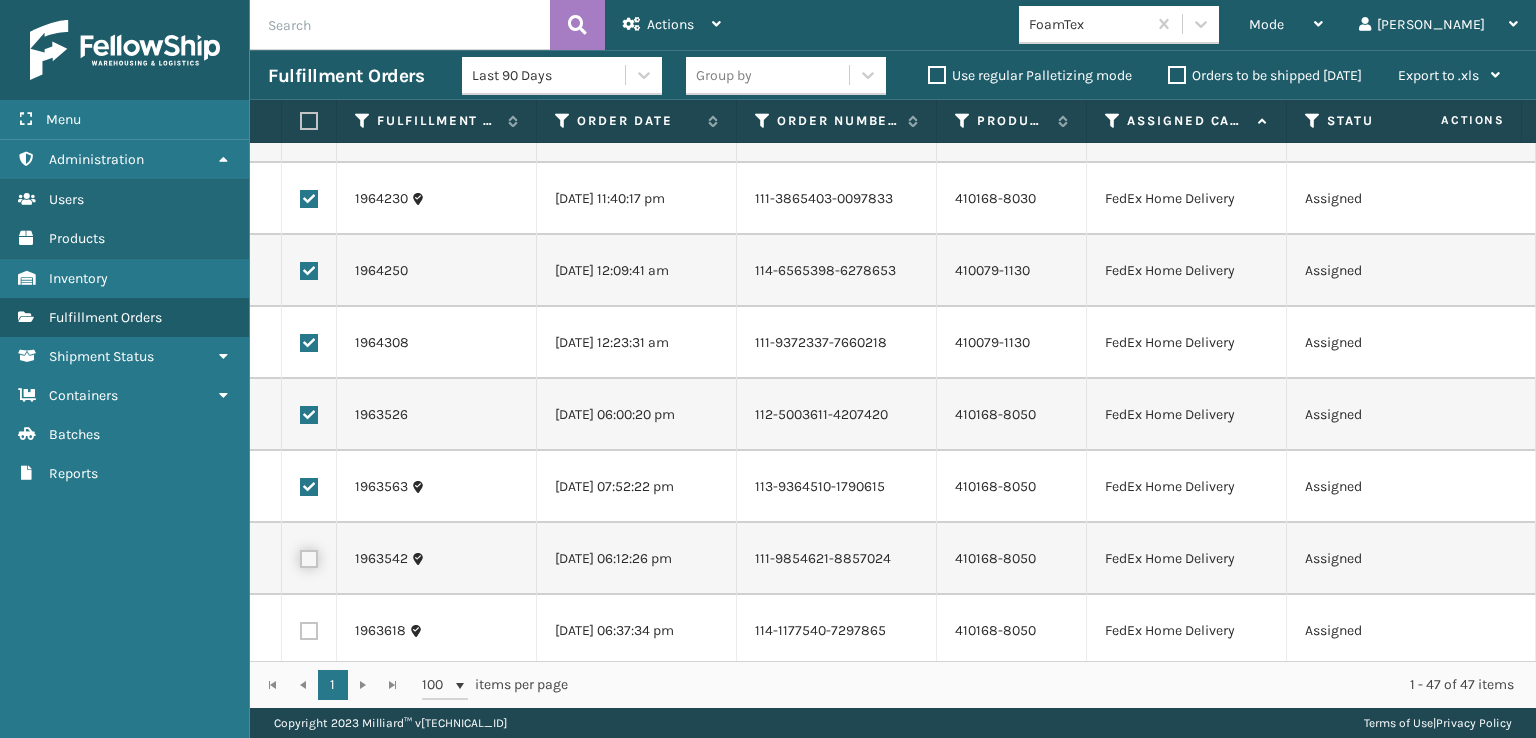 click at bounding box center [300, 556] 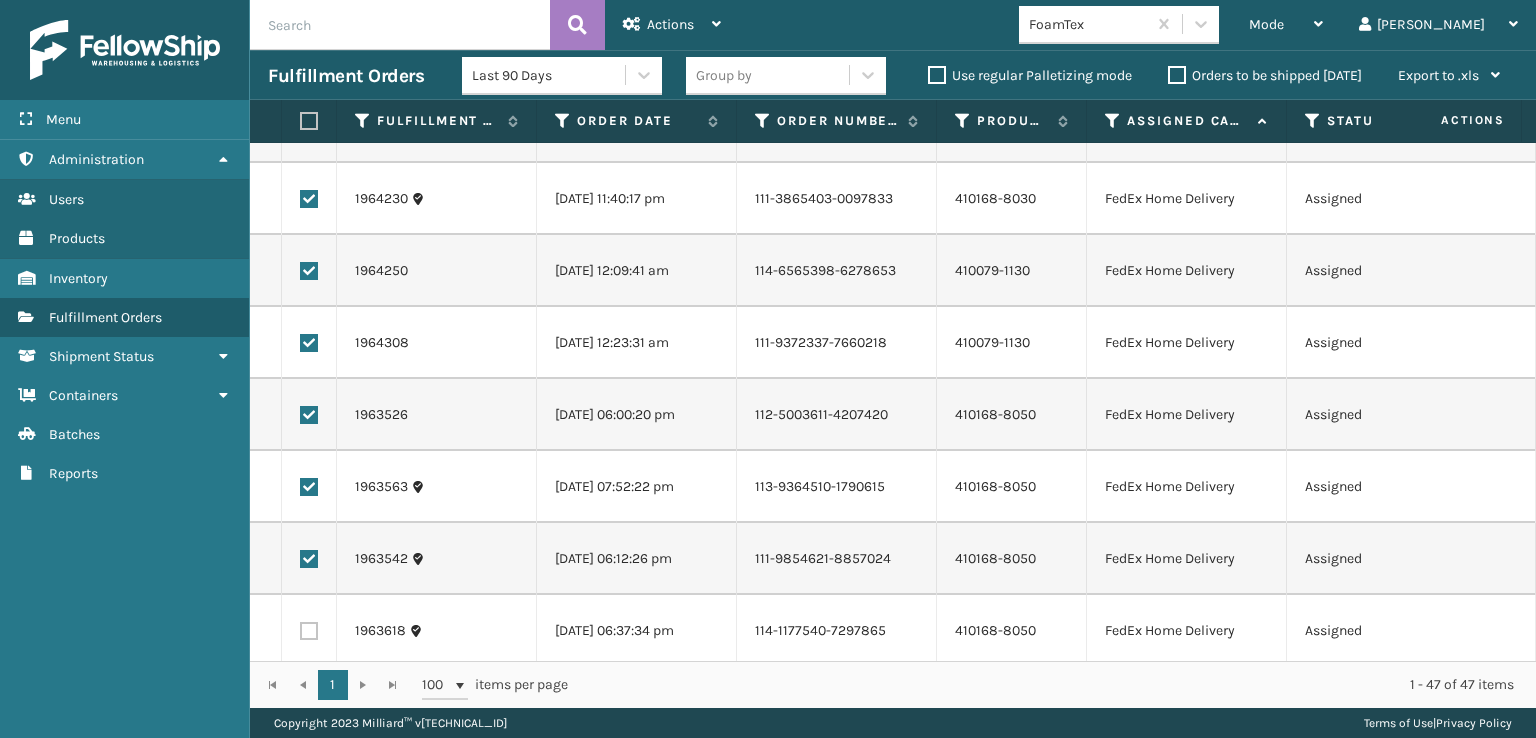 click at bounding box center [309, 631] 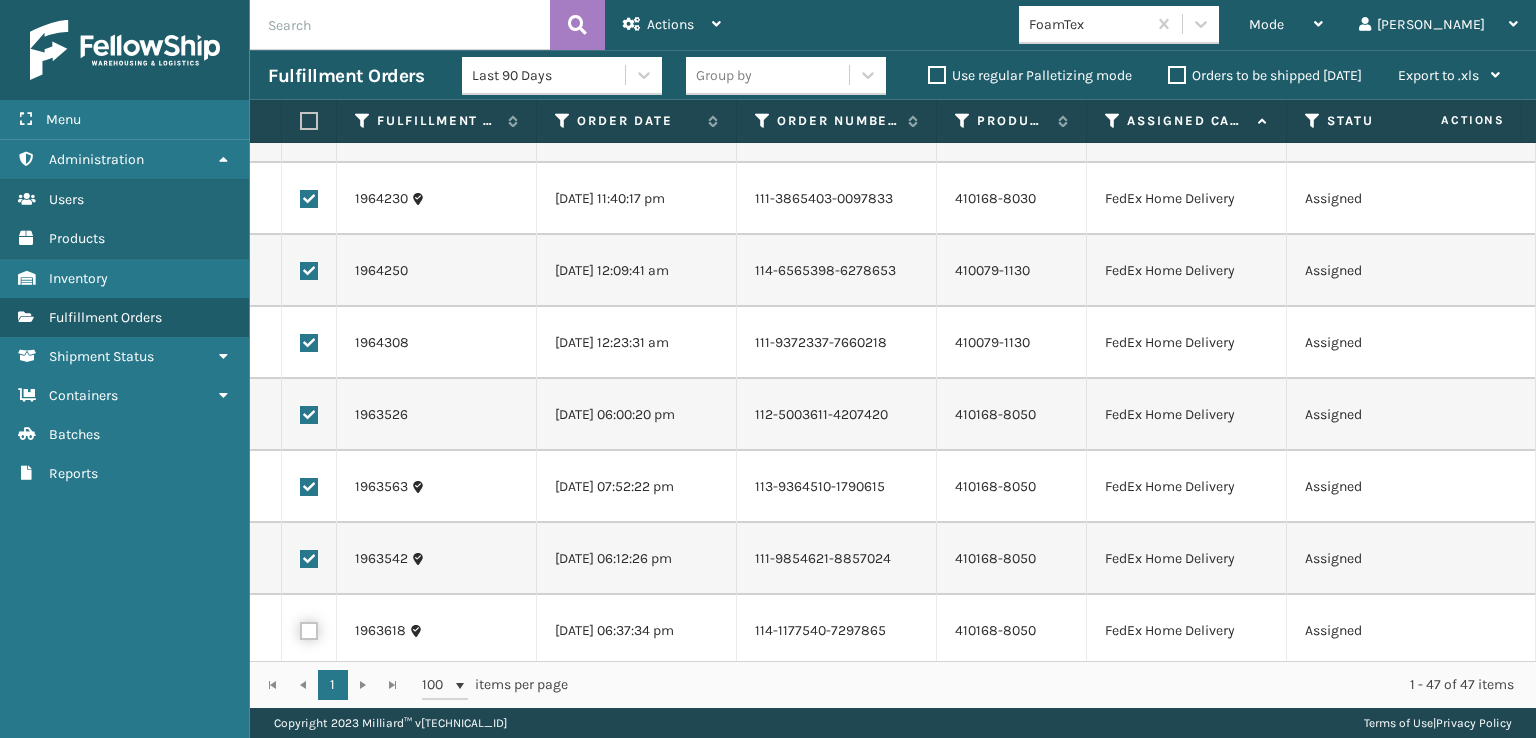 click at bounding box center (300, 628) 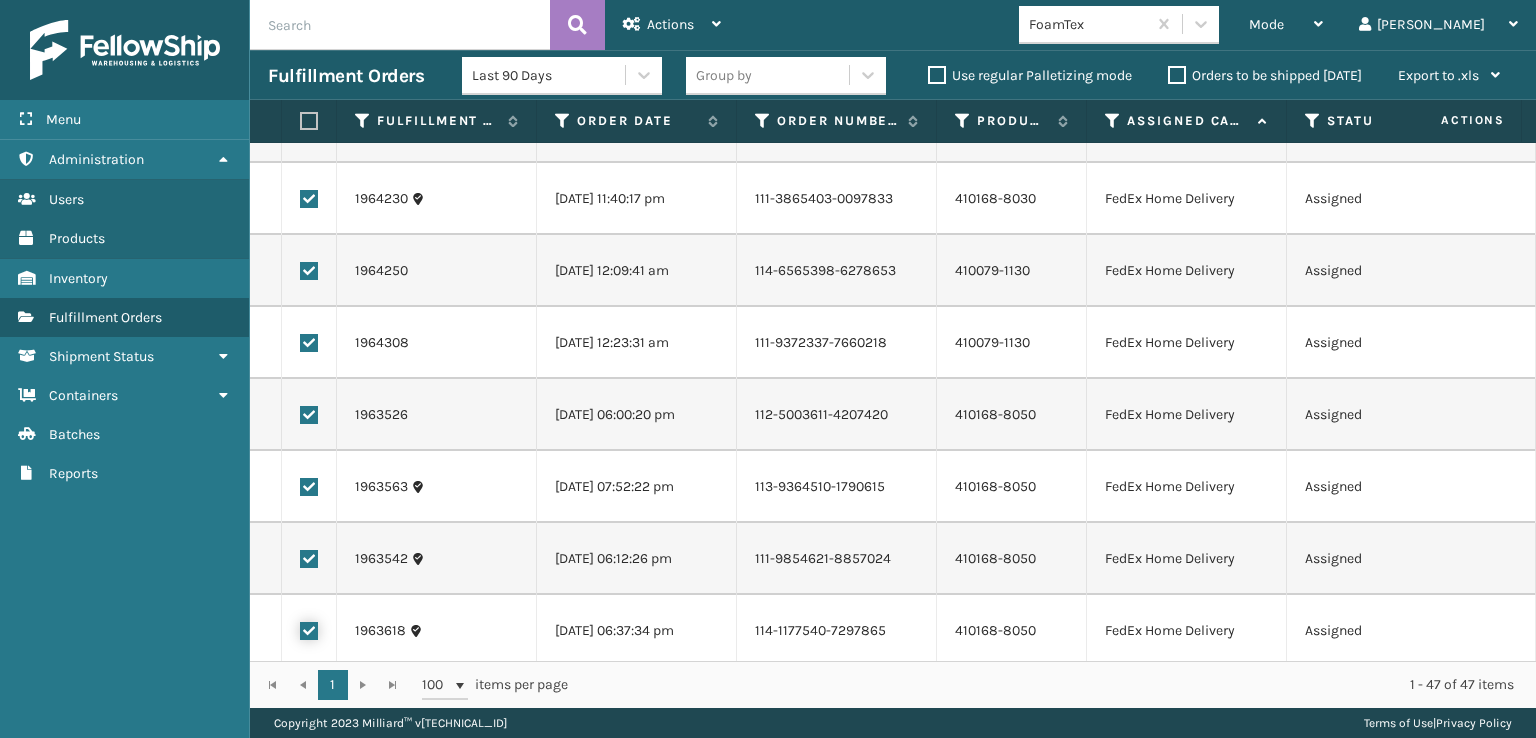 checkbox on "true" 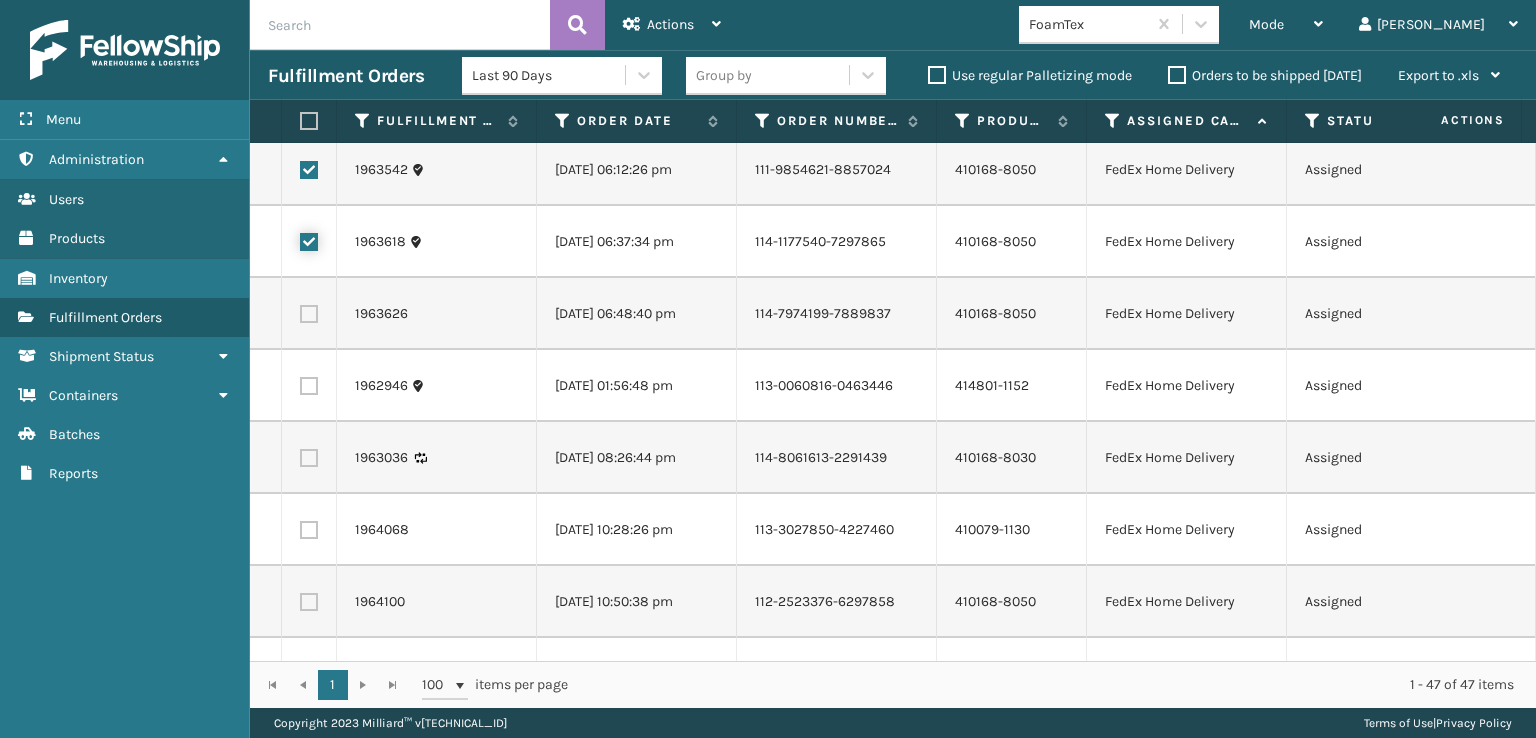 scroll, scrollTop: 1100, scrollLeft: 0, axis: vertical 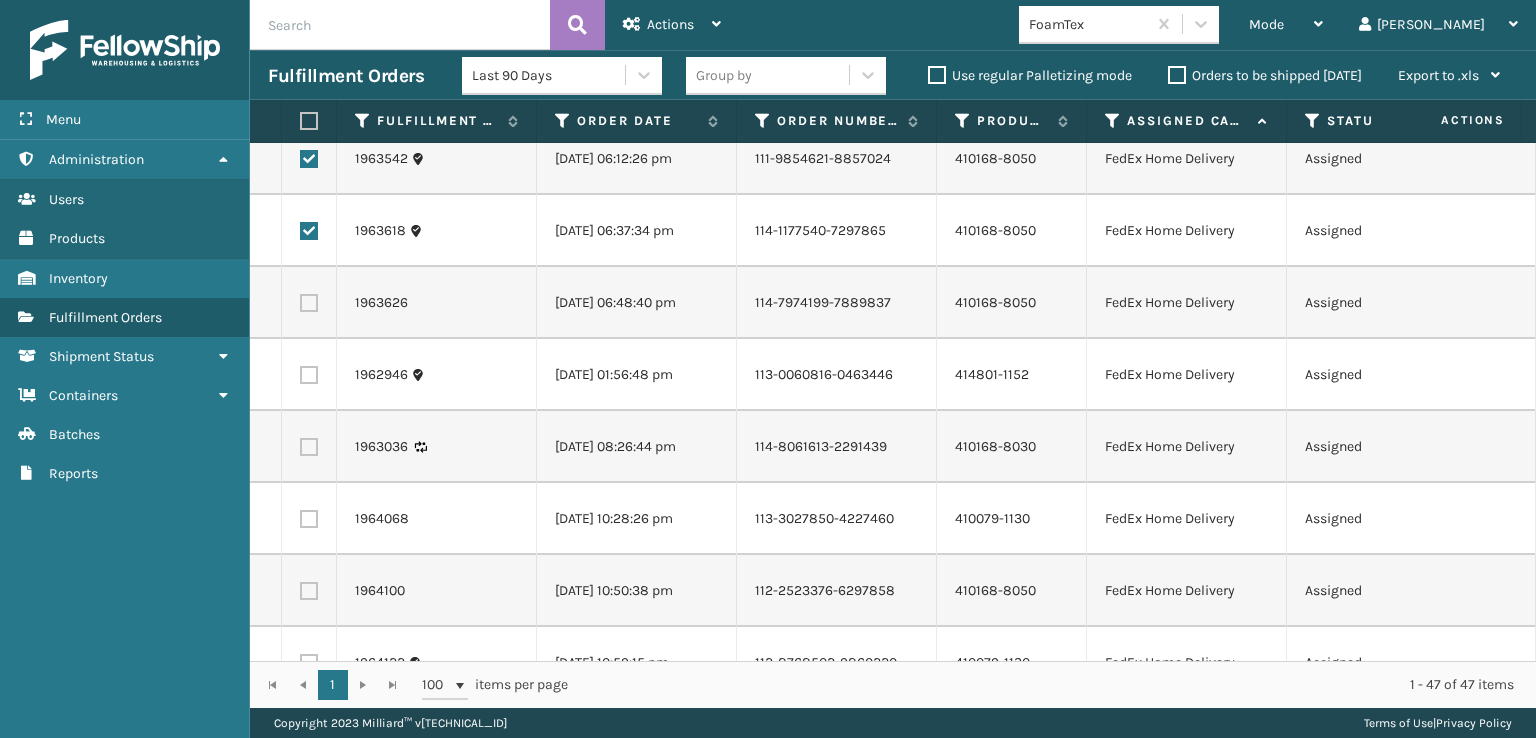click at bounding box center (309, 303) 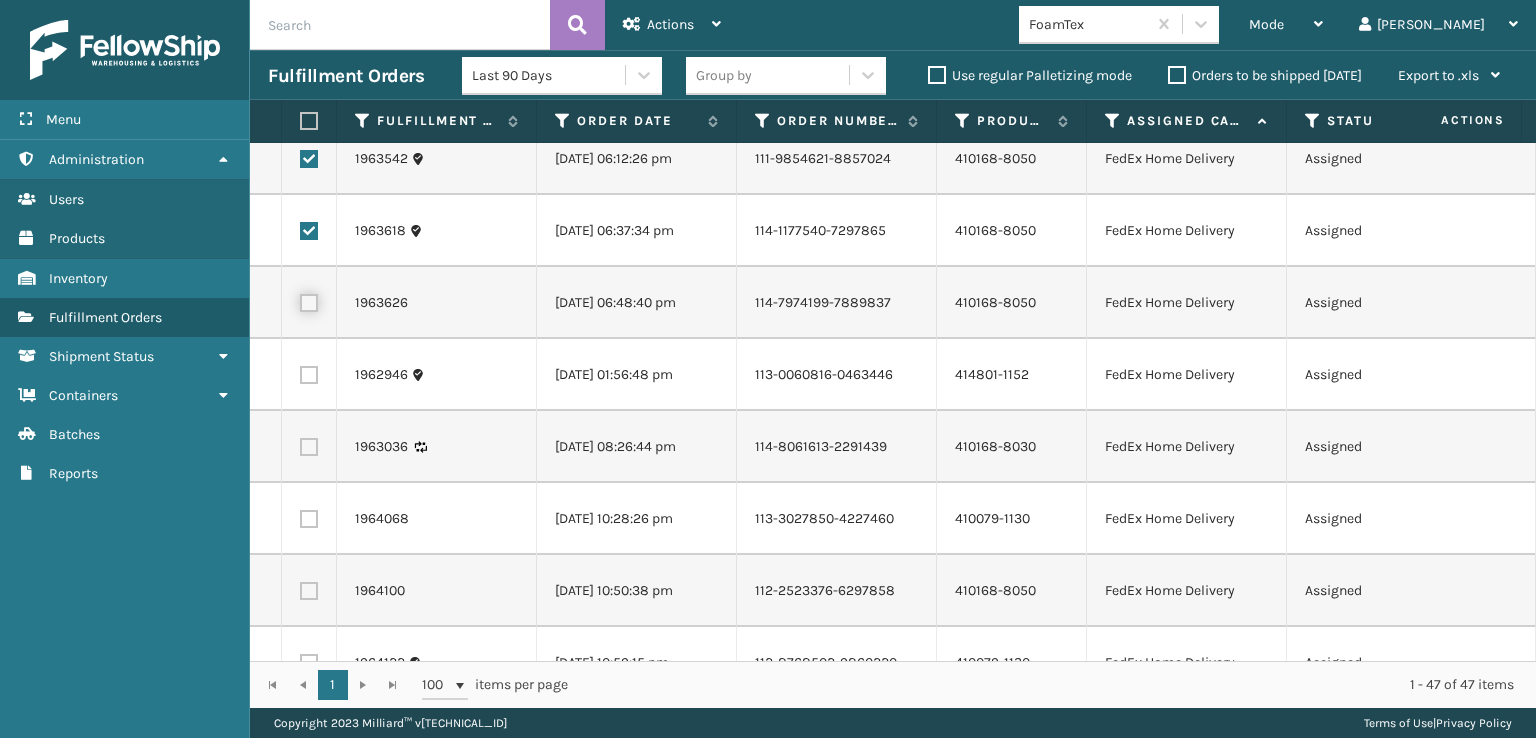 click at bounding box center [300, 300] 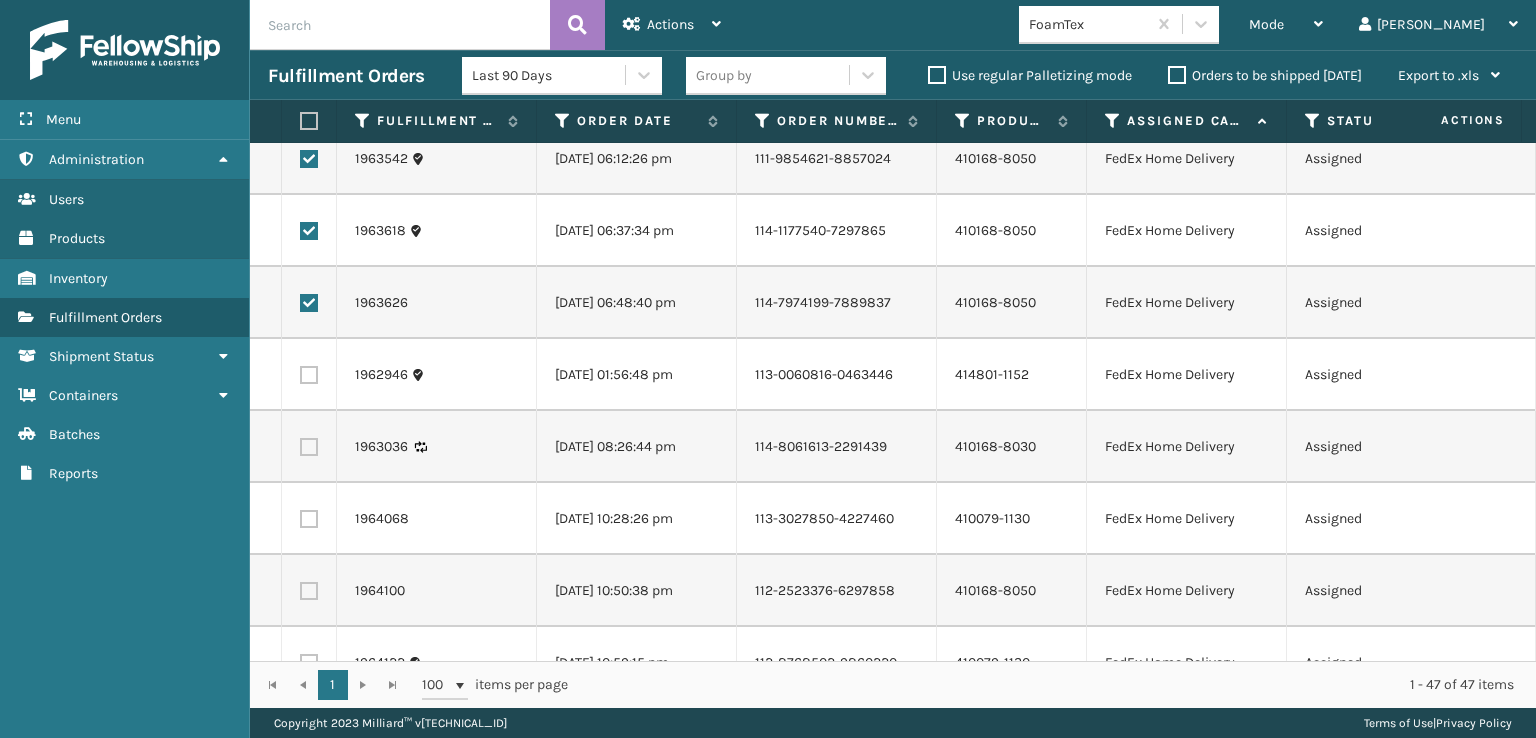 click at bounding box center [309, 375] 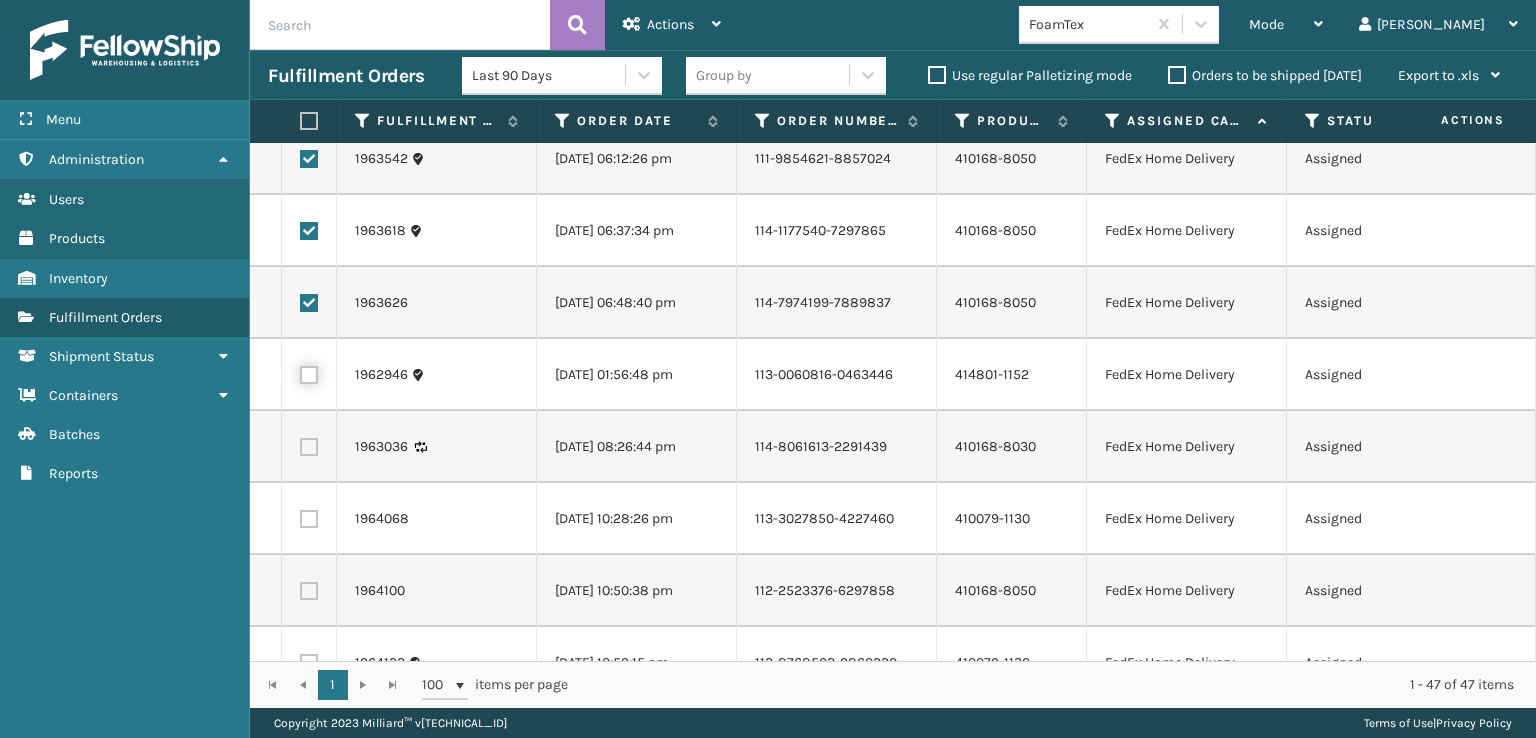 click at bounding box center (300, 372) 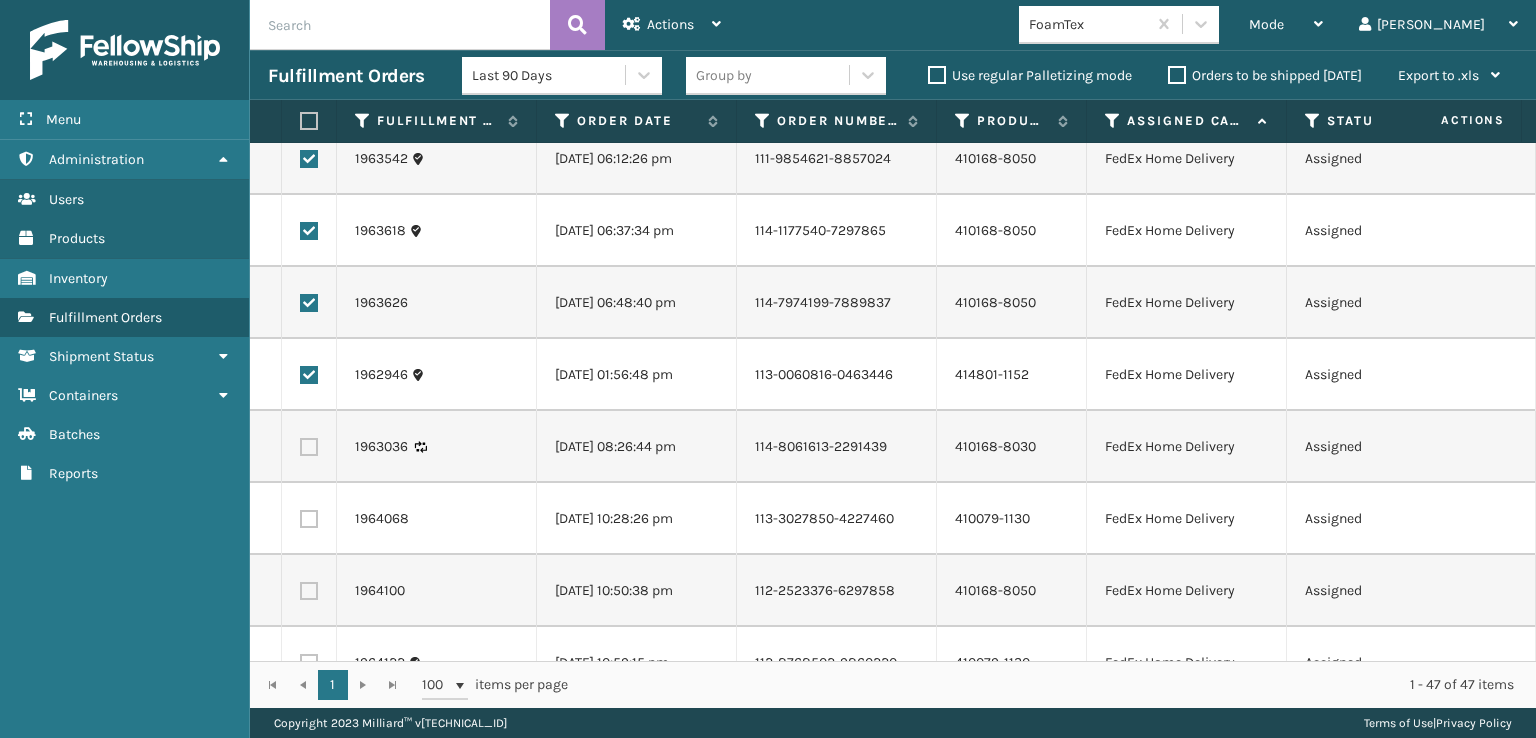 click at bounding box center (309, 447) 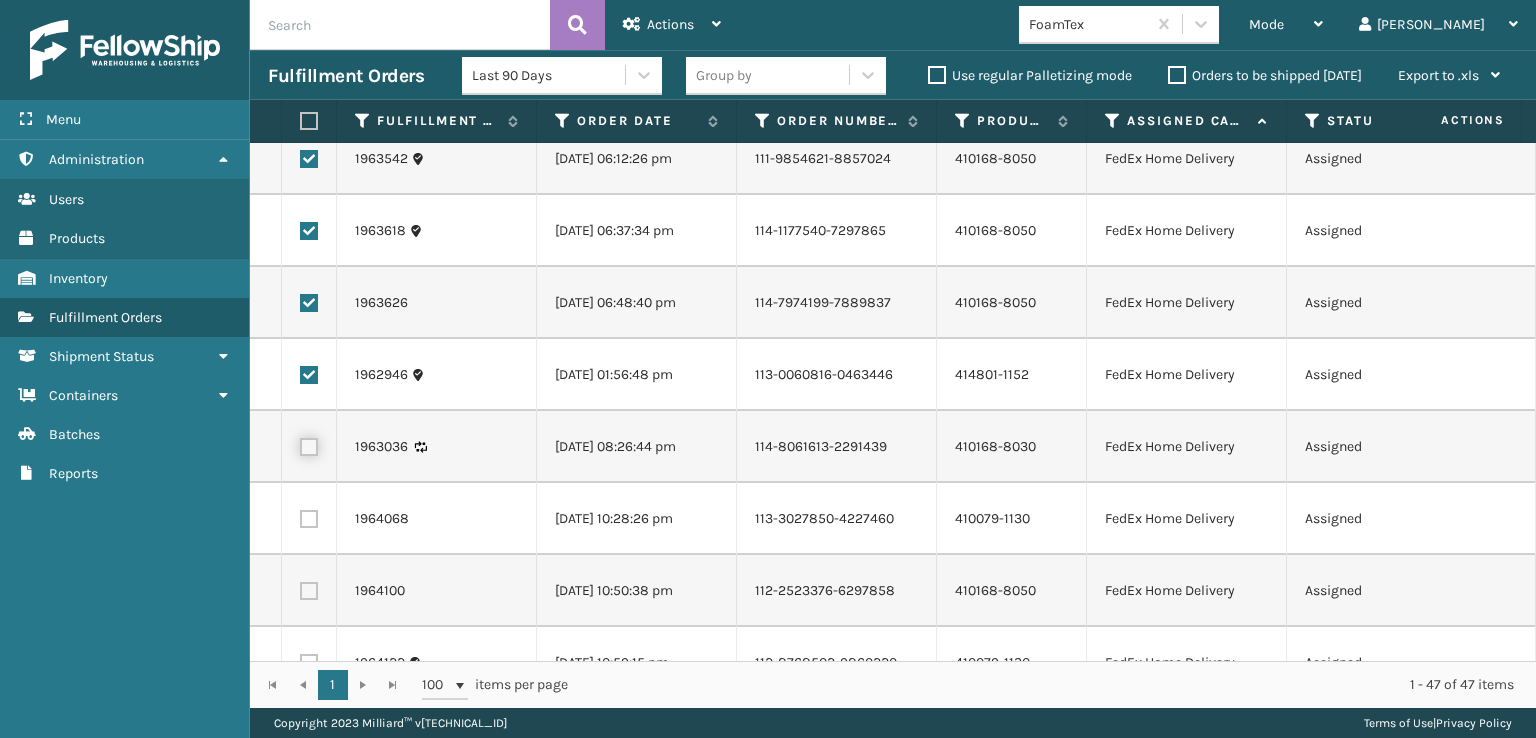 click at bounding box center [300, 444] 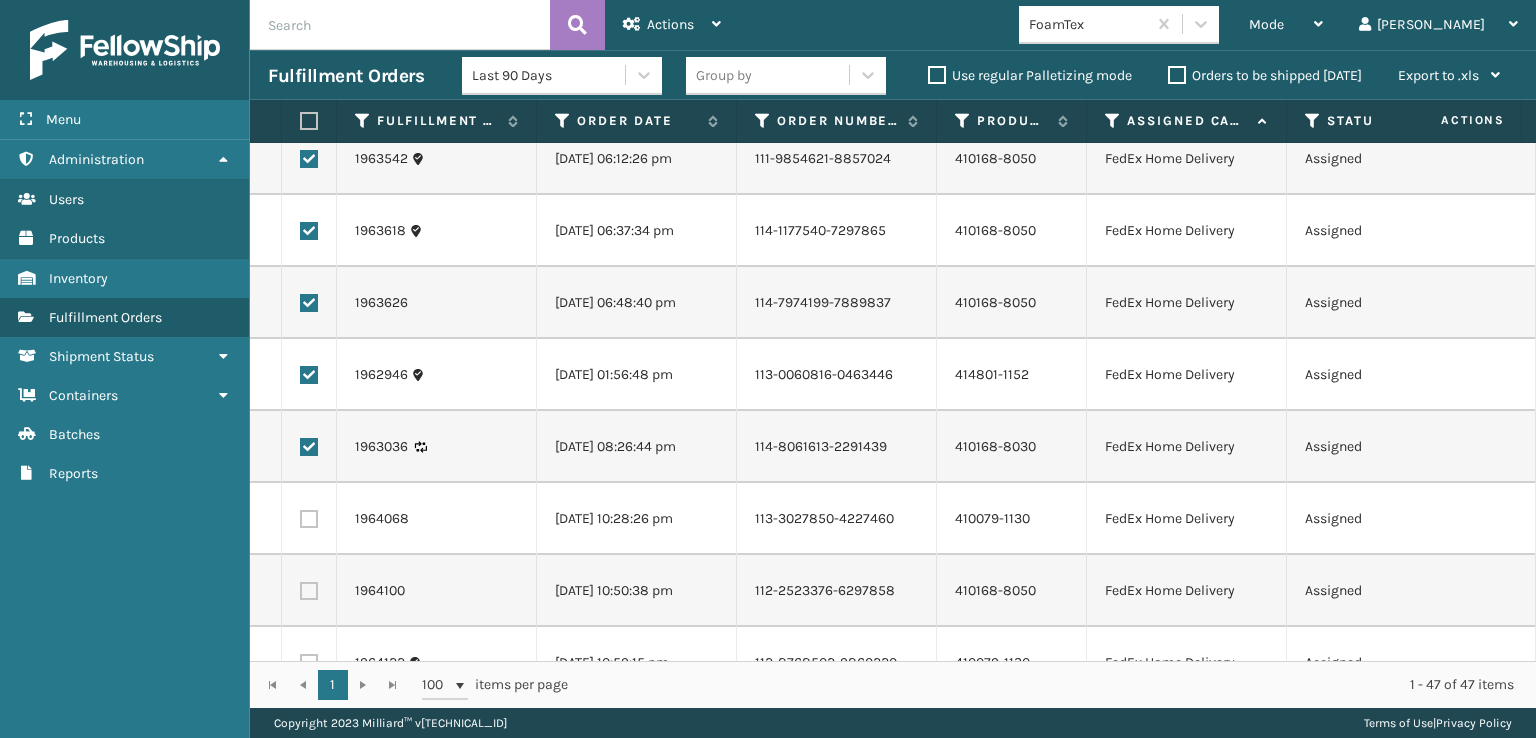 click at bounding box center [309, 519] 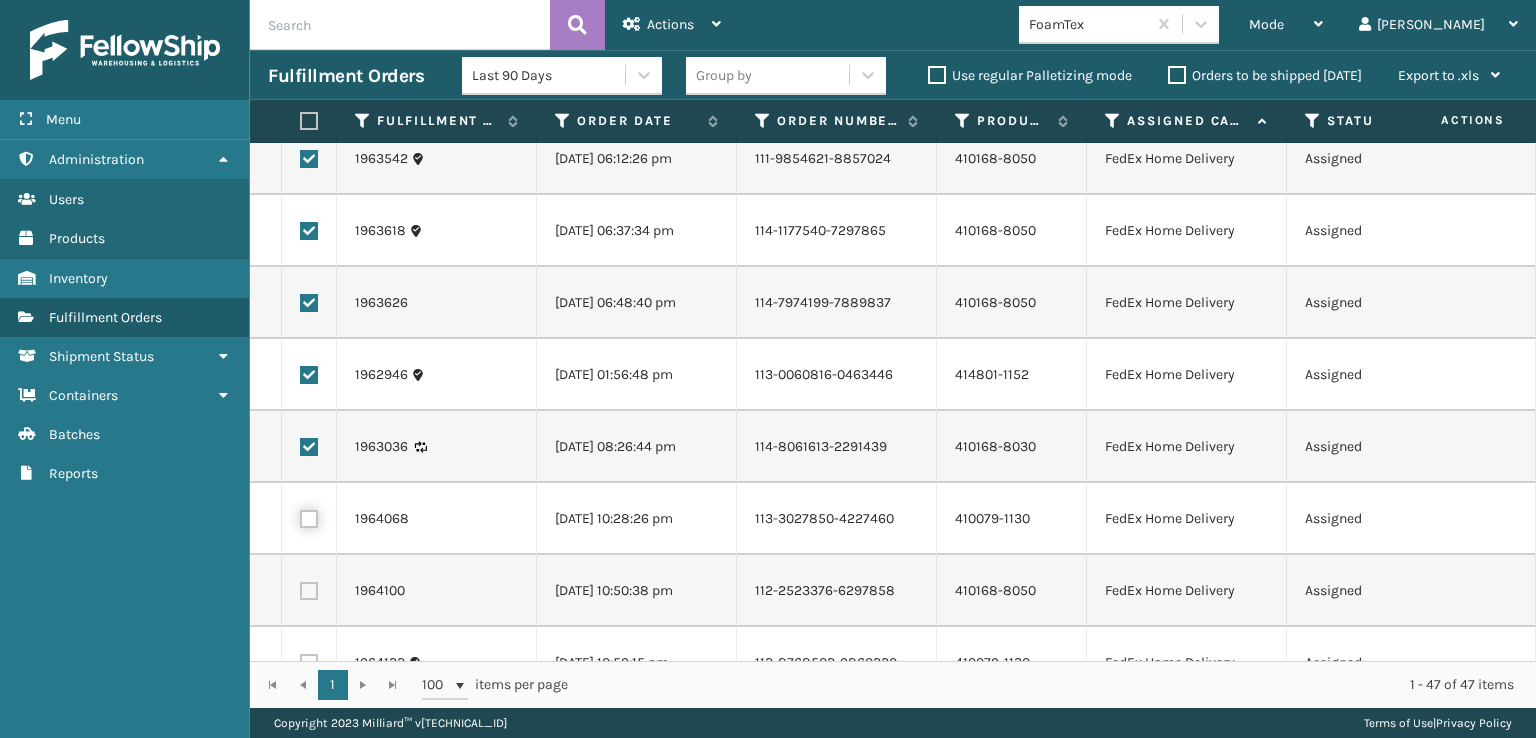 click at bounding box center (300, 516) 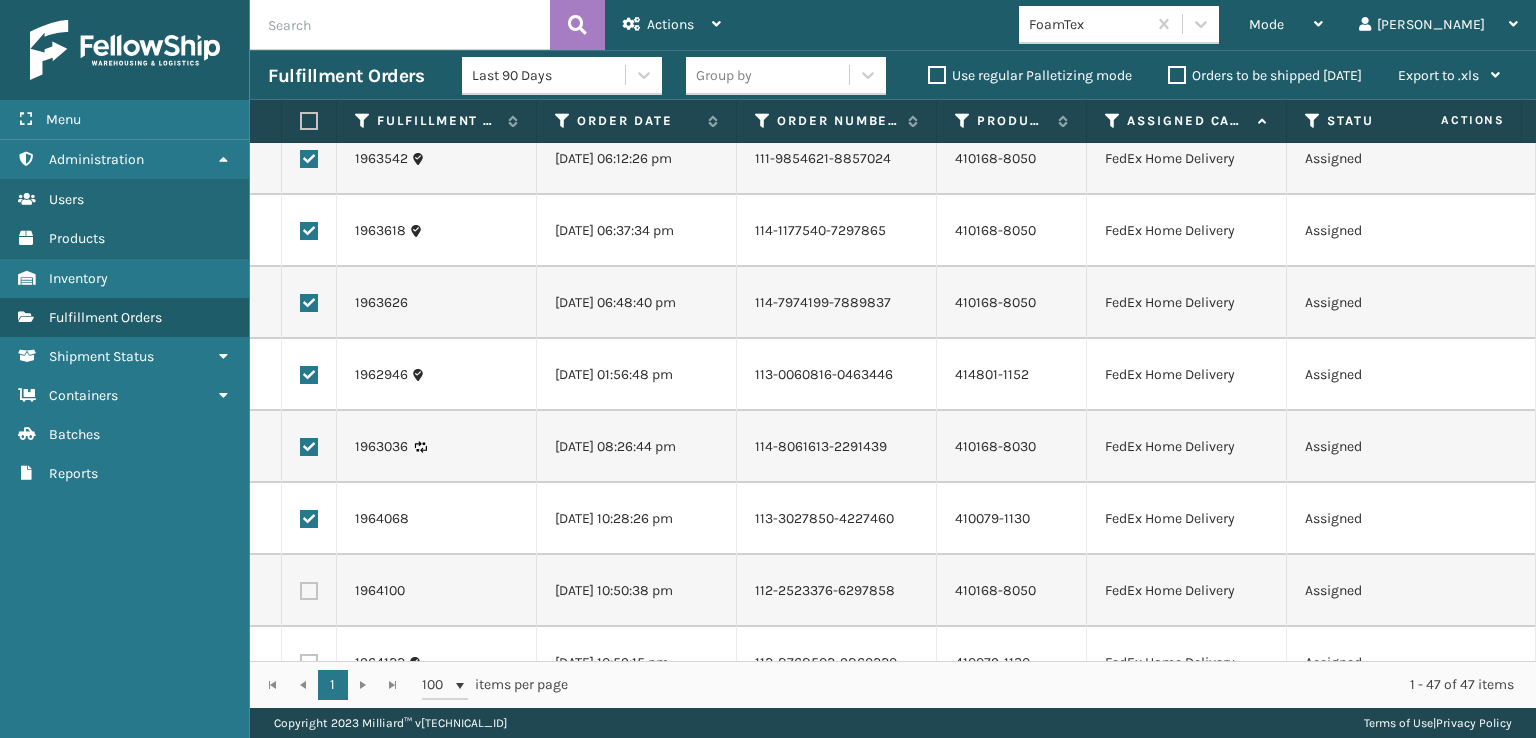 click at bounding box center [309, 591] 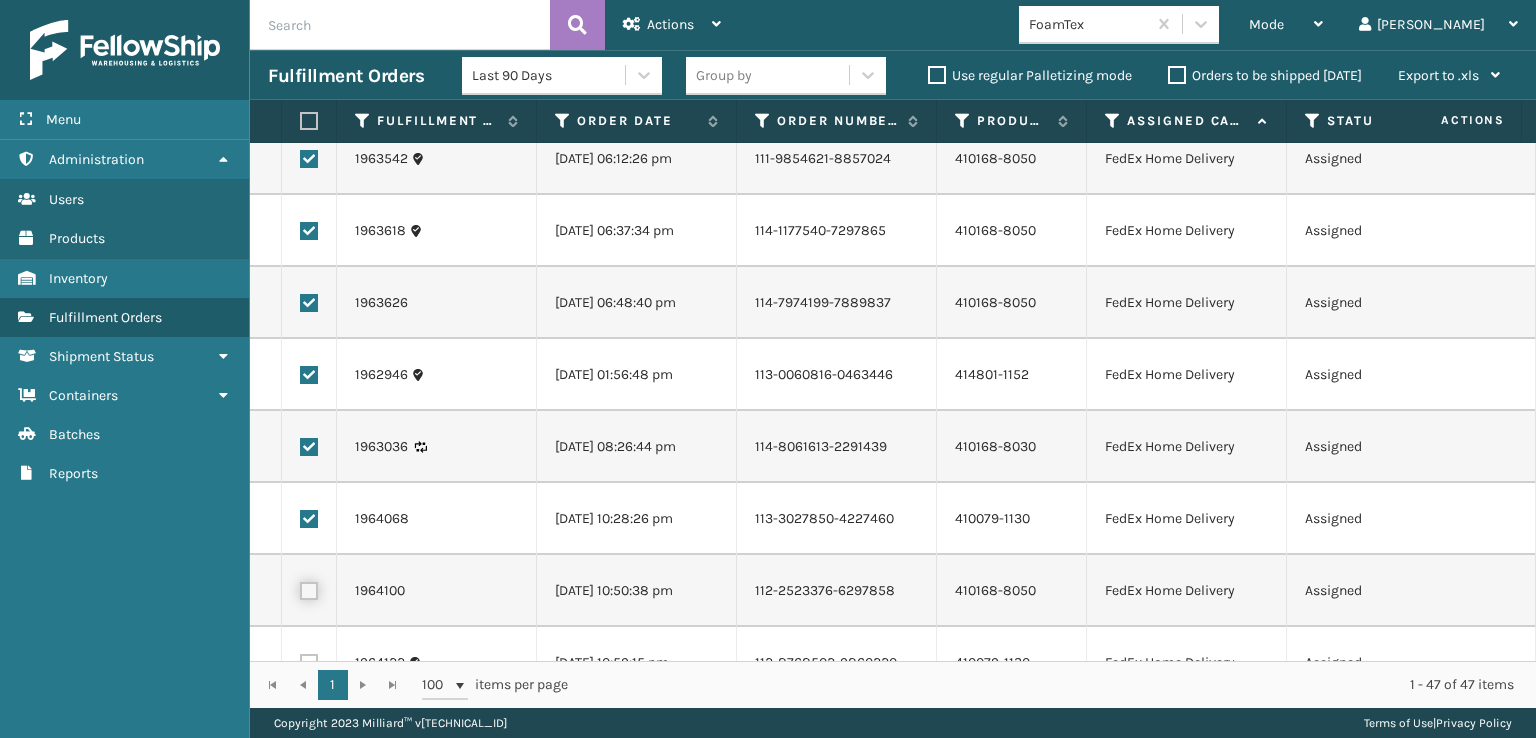 click at bounding box center (300, 588) 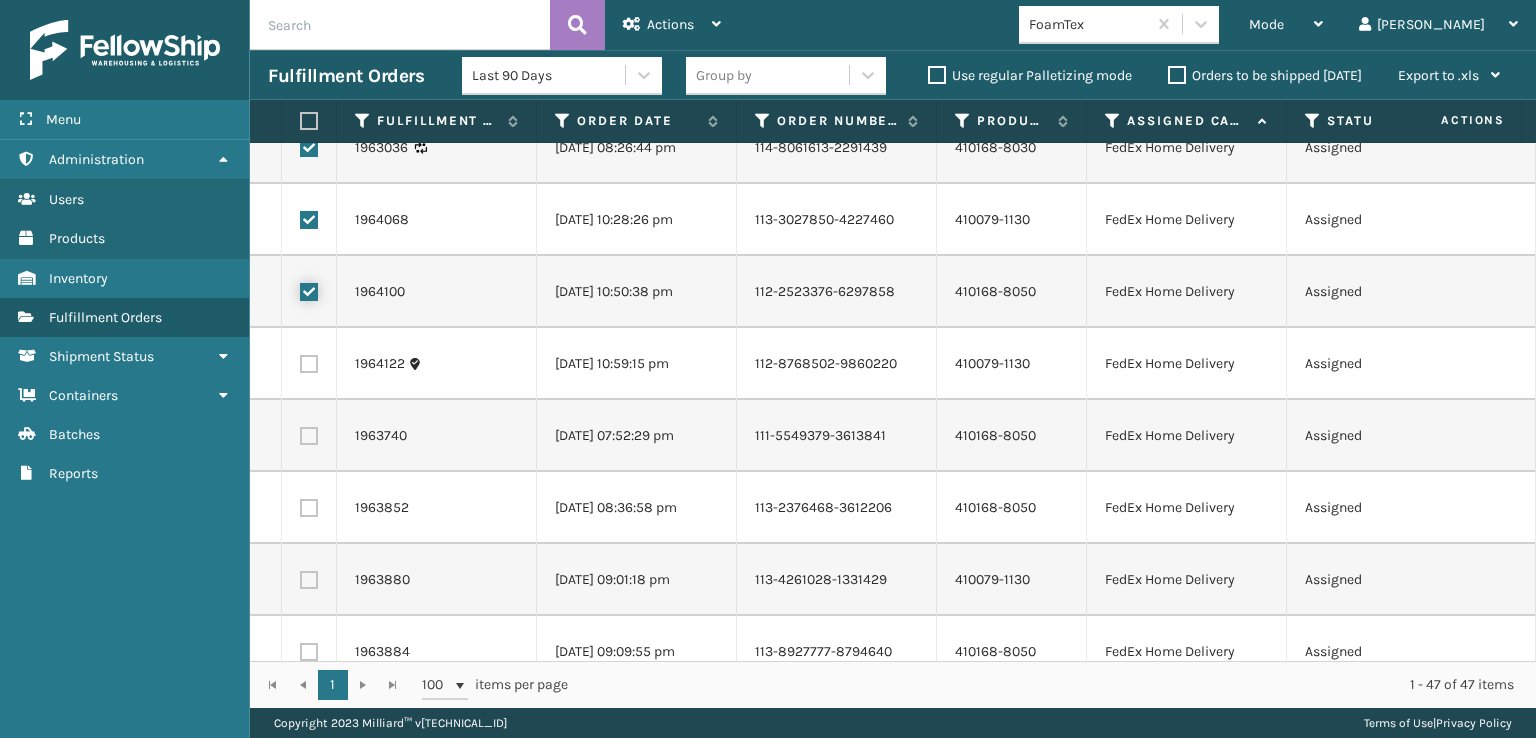 scroll, scrollTop: 1400, scrollLeft: 0, axis: vertical 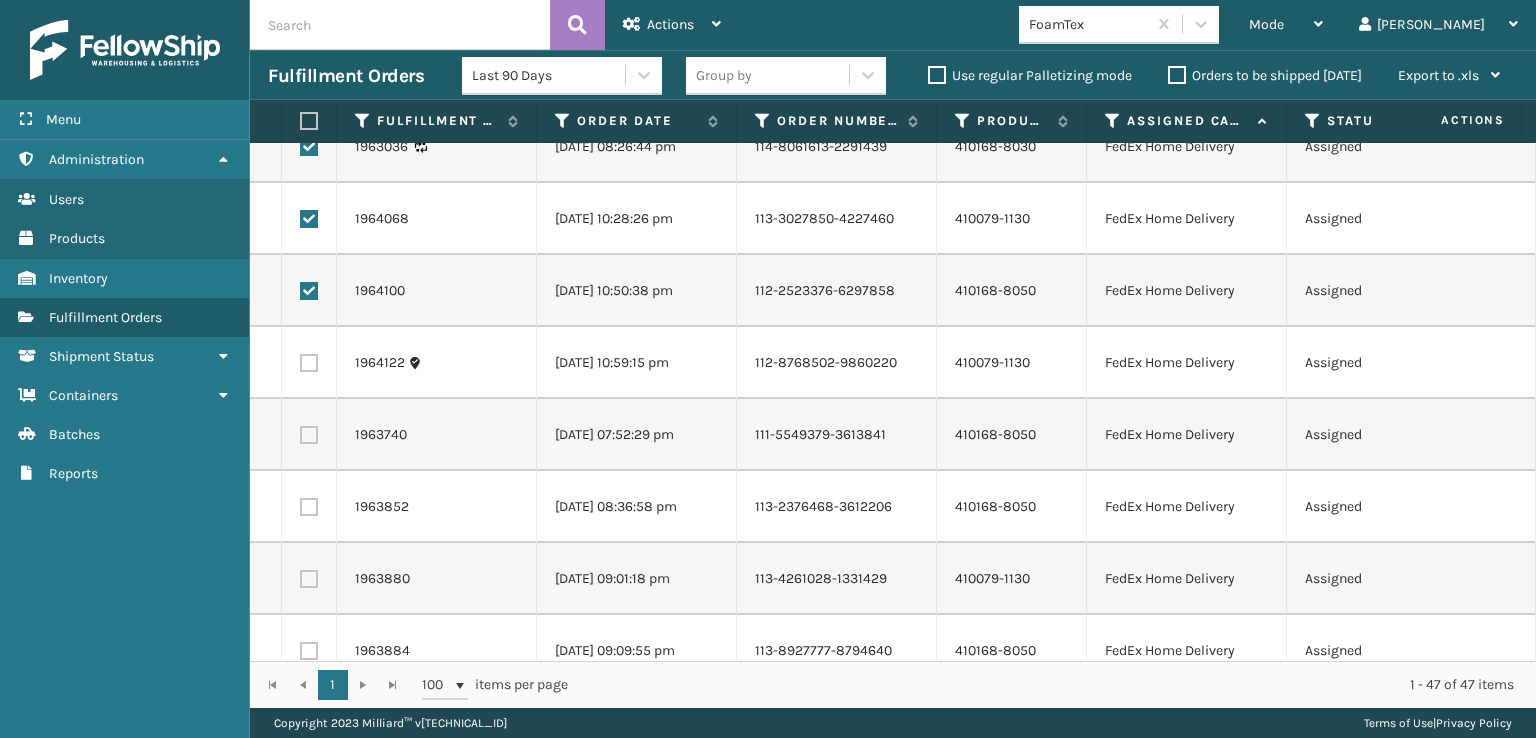 click at bounding box center [309, 363] 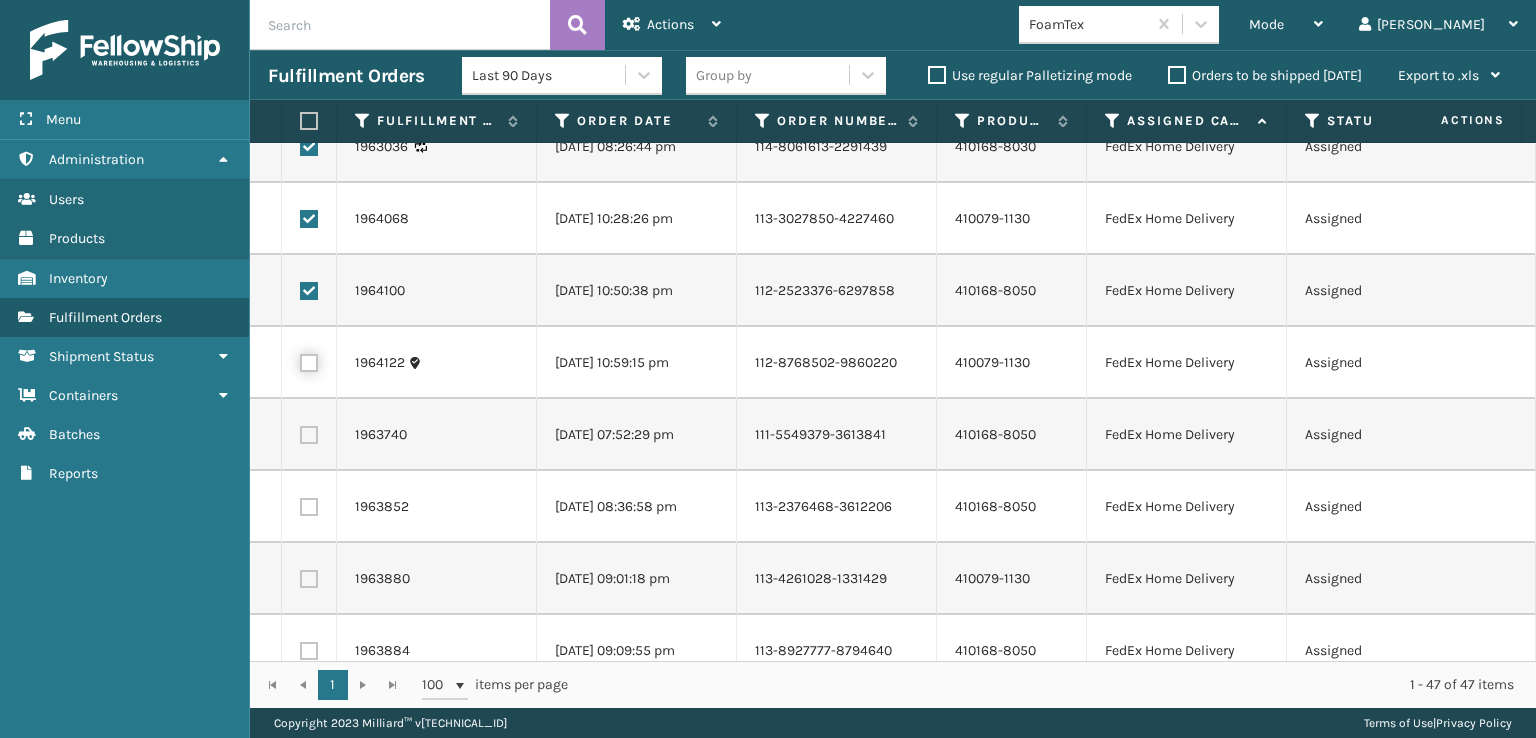 click at bounding box center (300, 360) 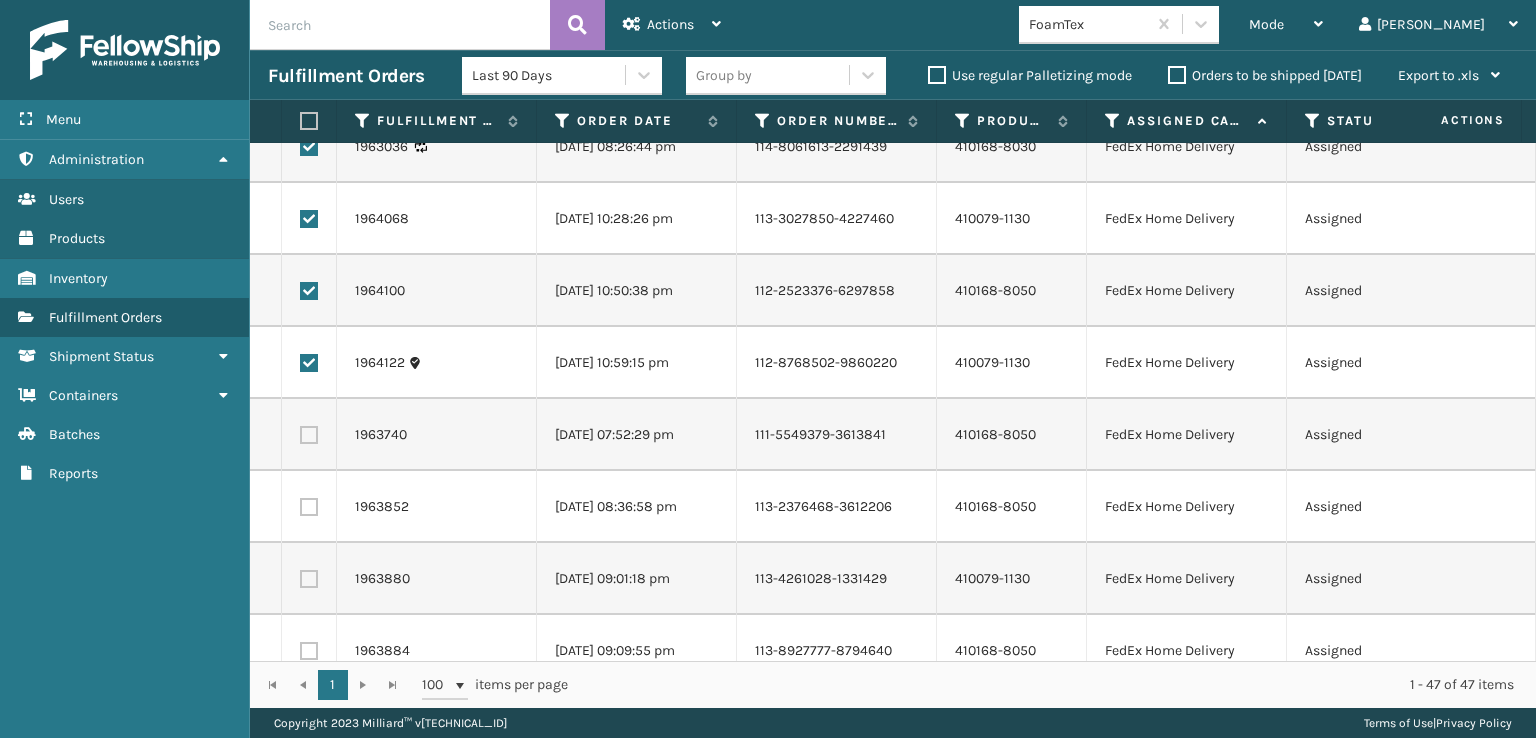 click at bounding box center [309, 435] 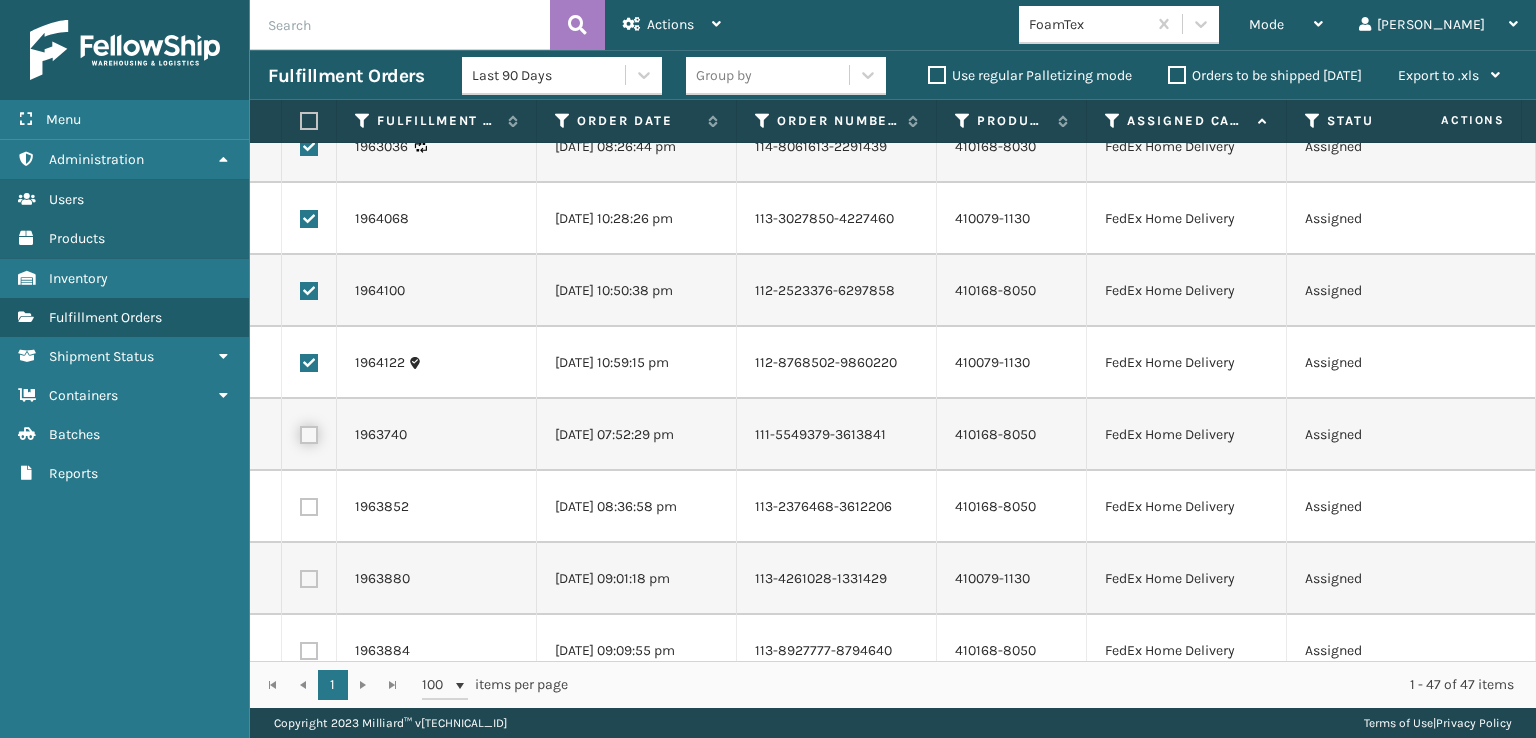click at bounding box center [300, 432] 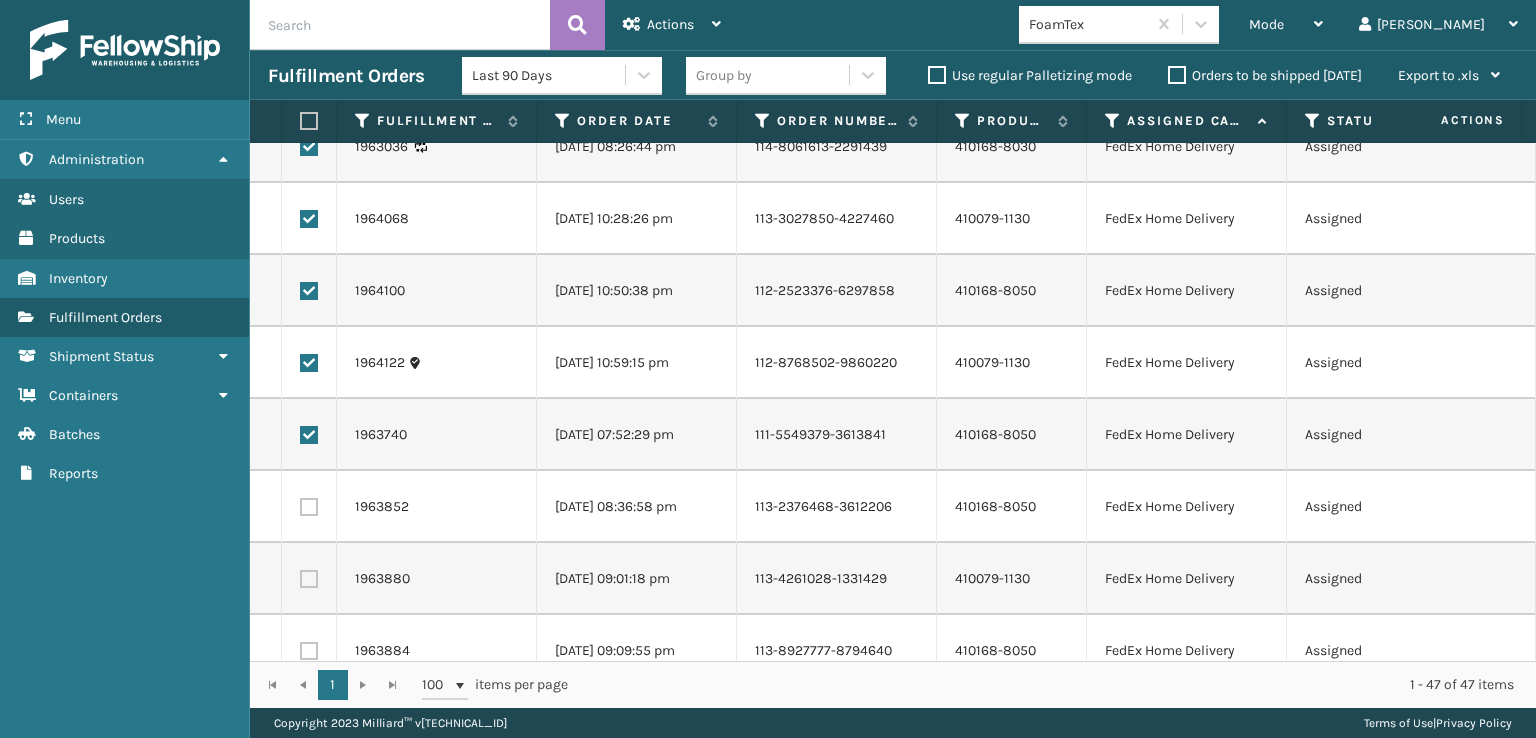 drag, startPoint x: 301, startPoint y: 489, endPoint x: 301, endPoint y: 501, distance: 12 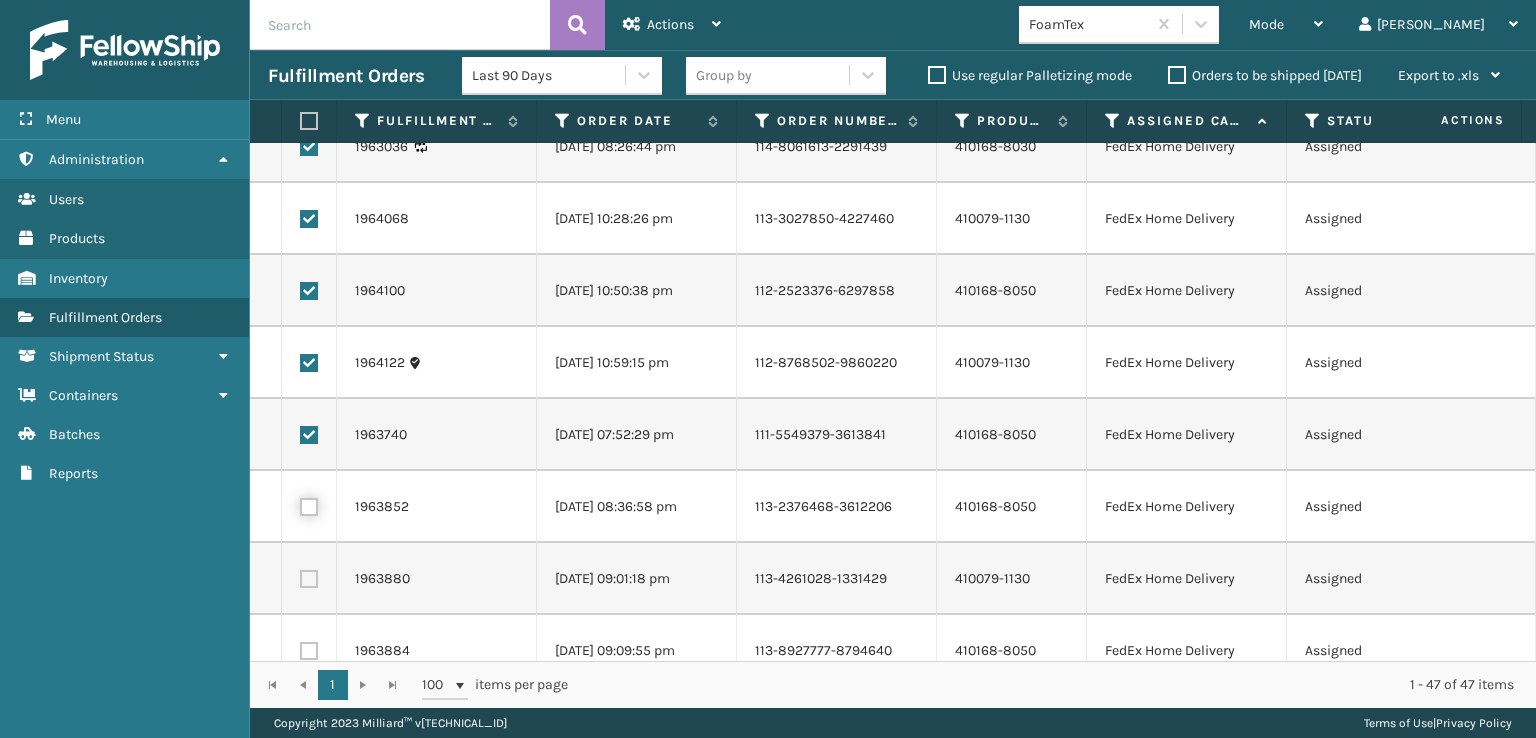 click at bounding box center (300, 504) 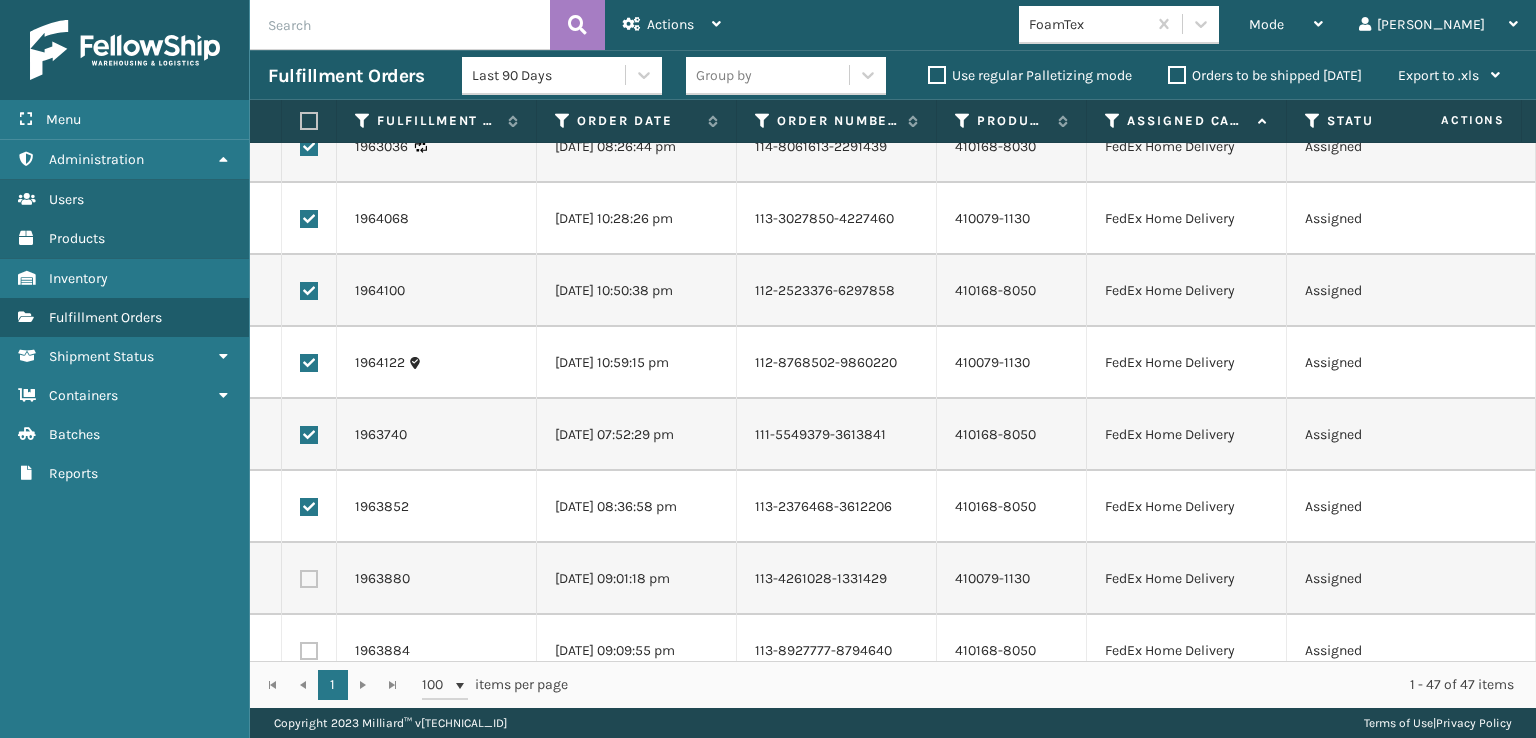 click at bounding box center [309, 579] 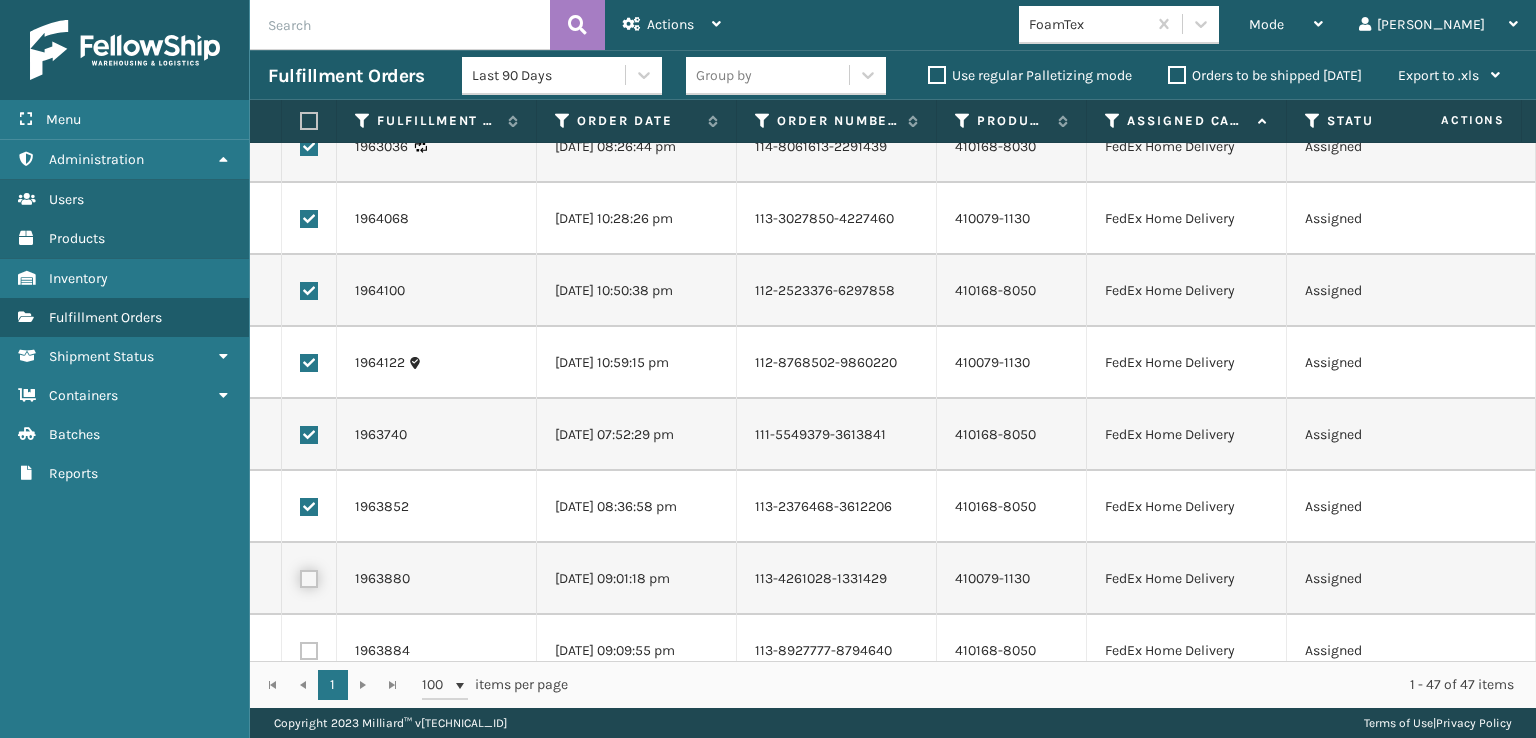 click at bounding box center (300, 576) 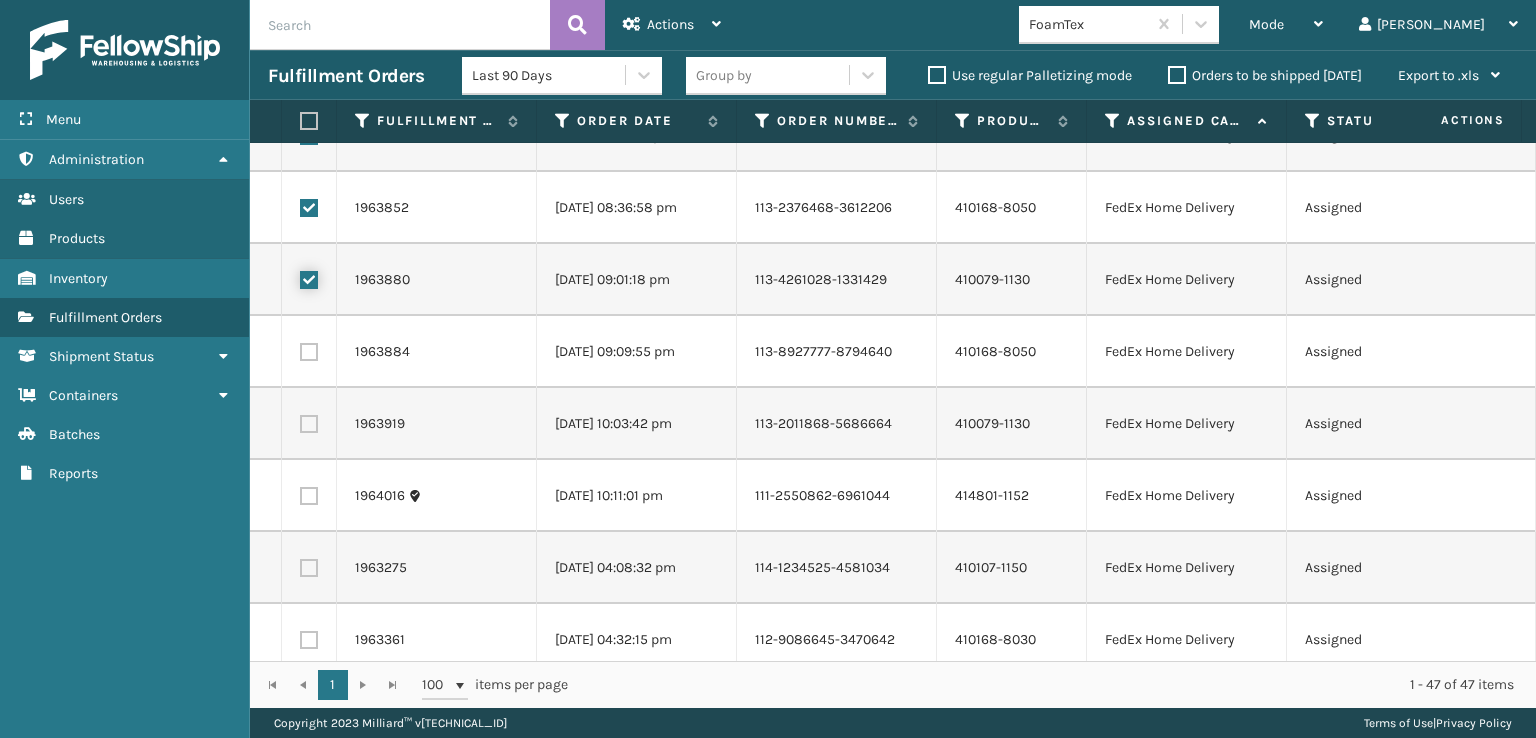 scroll, scrollTop: 1700, scrollLeft: 0, axis: vertical 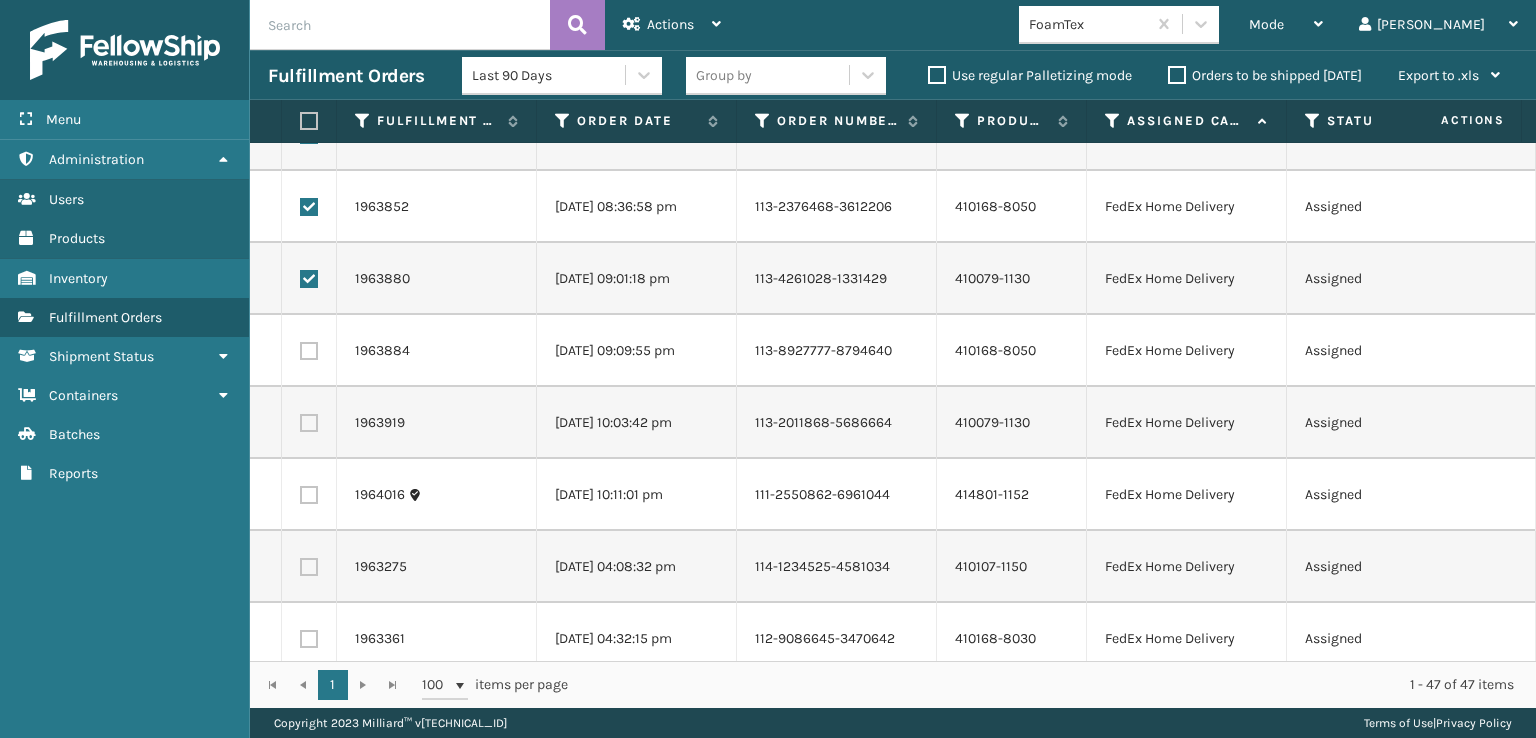 click at bounding box center (309, 351) 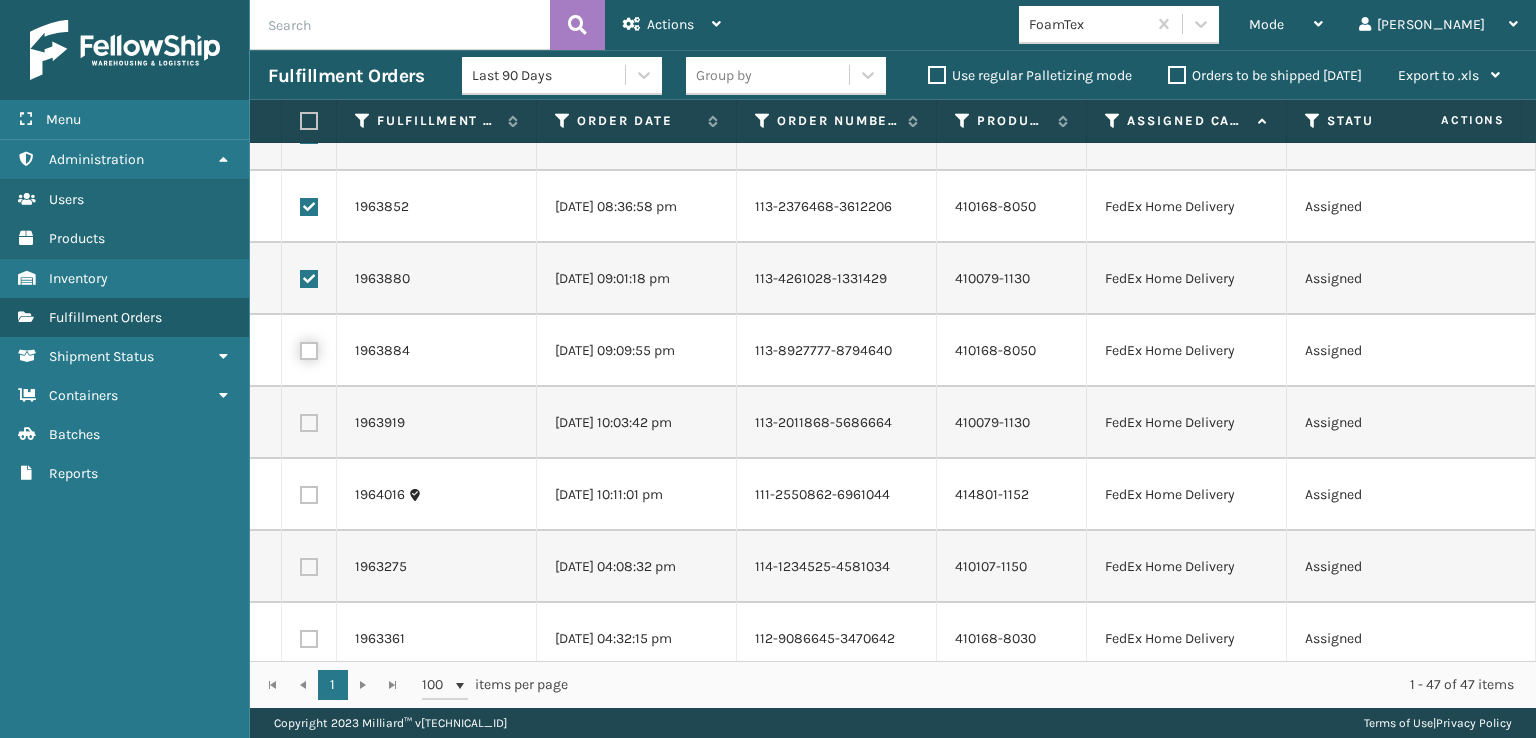 click at bounding box center (300, 348) 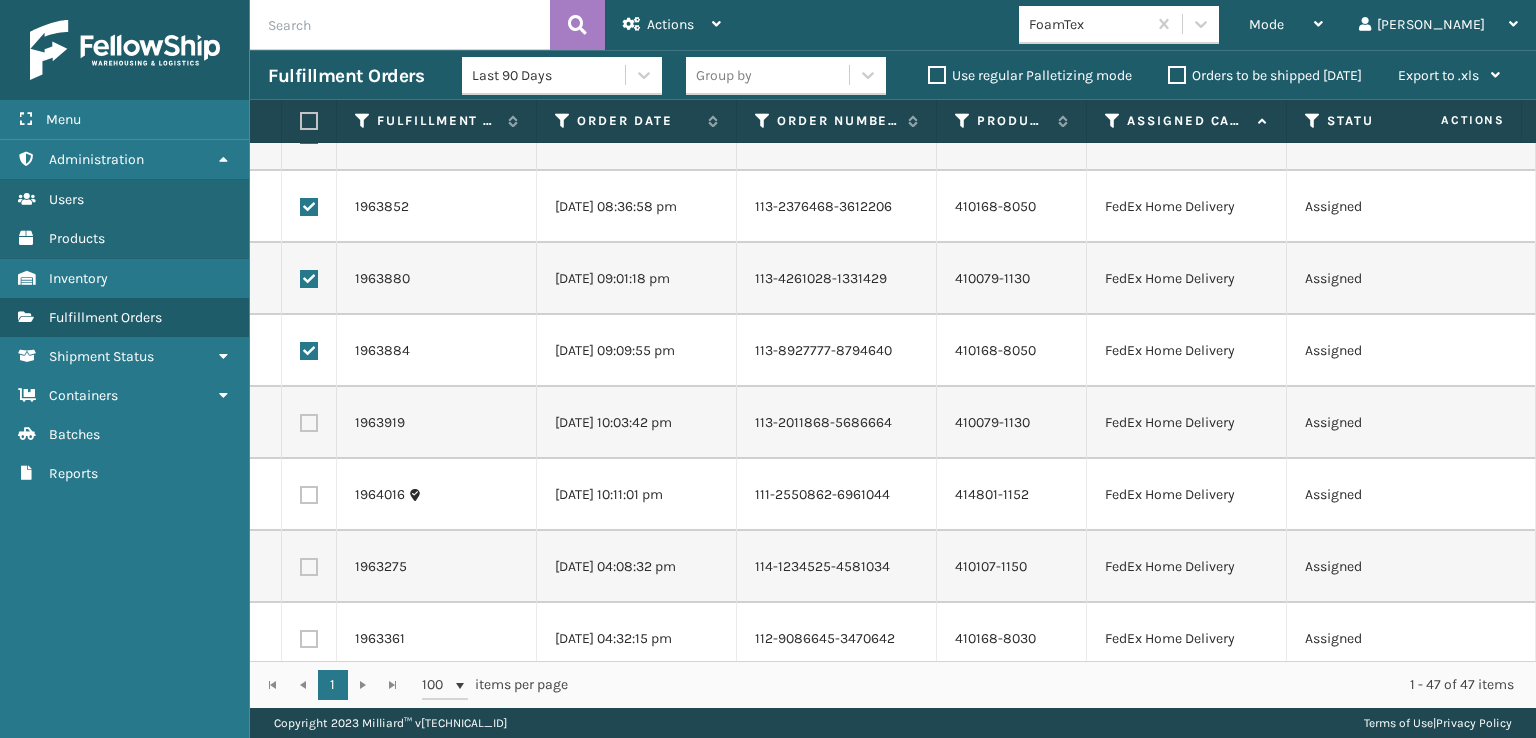click at bounding box center [309, 423] 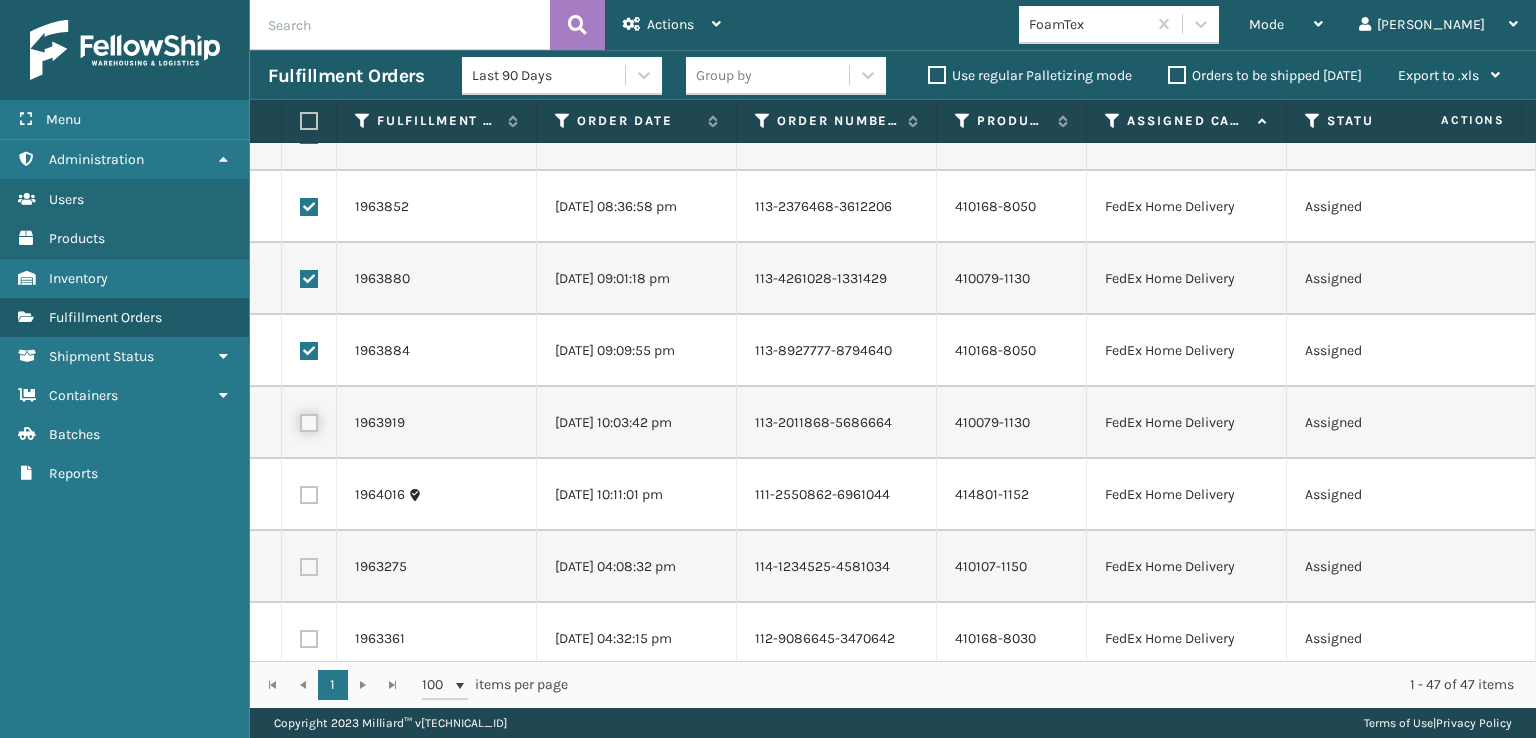 click at bounding box center [300, 420] 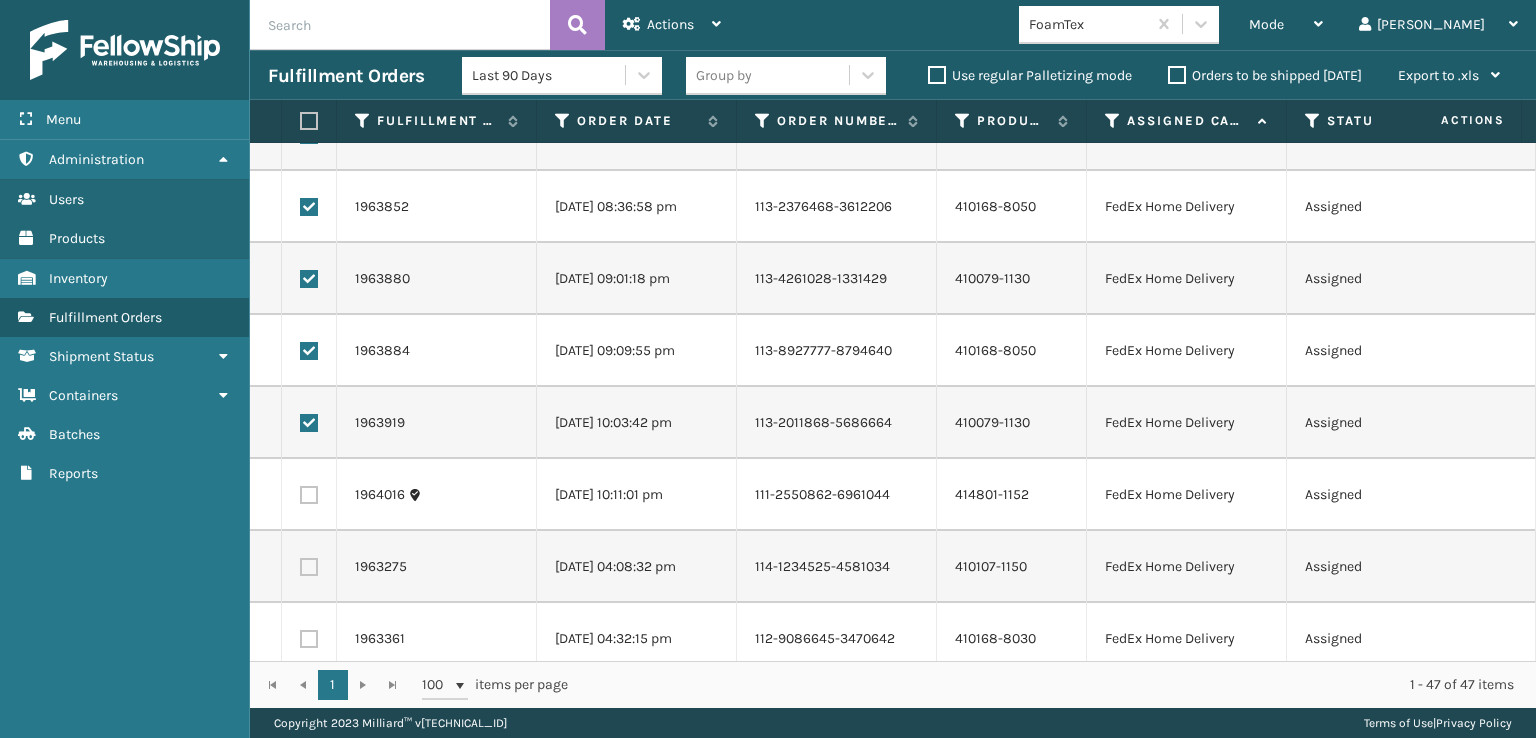 click at bounding box center (309, 495) 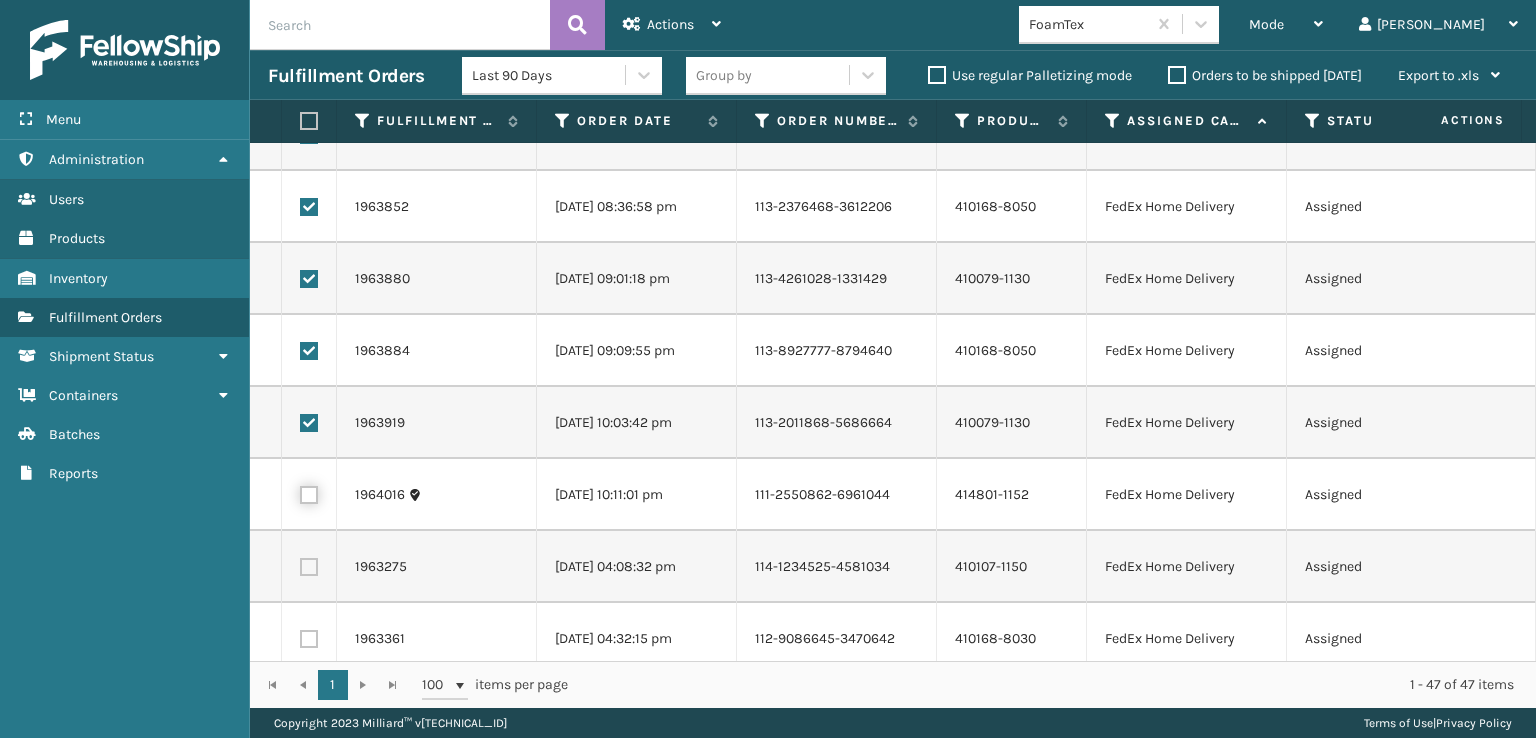 click at bounding box center (300, 492) 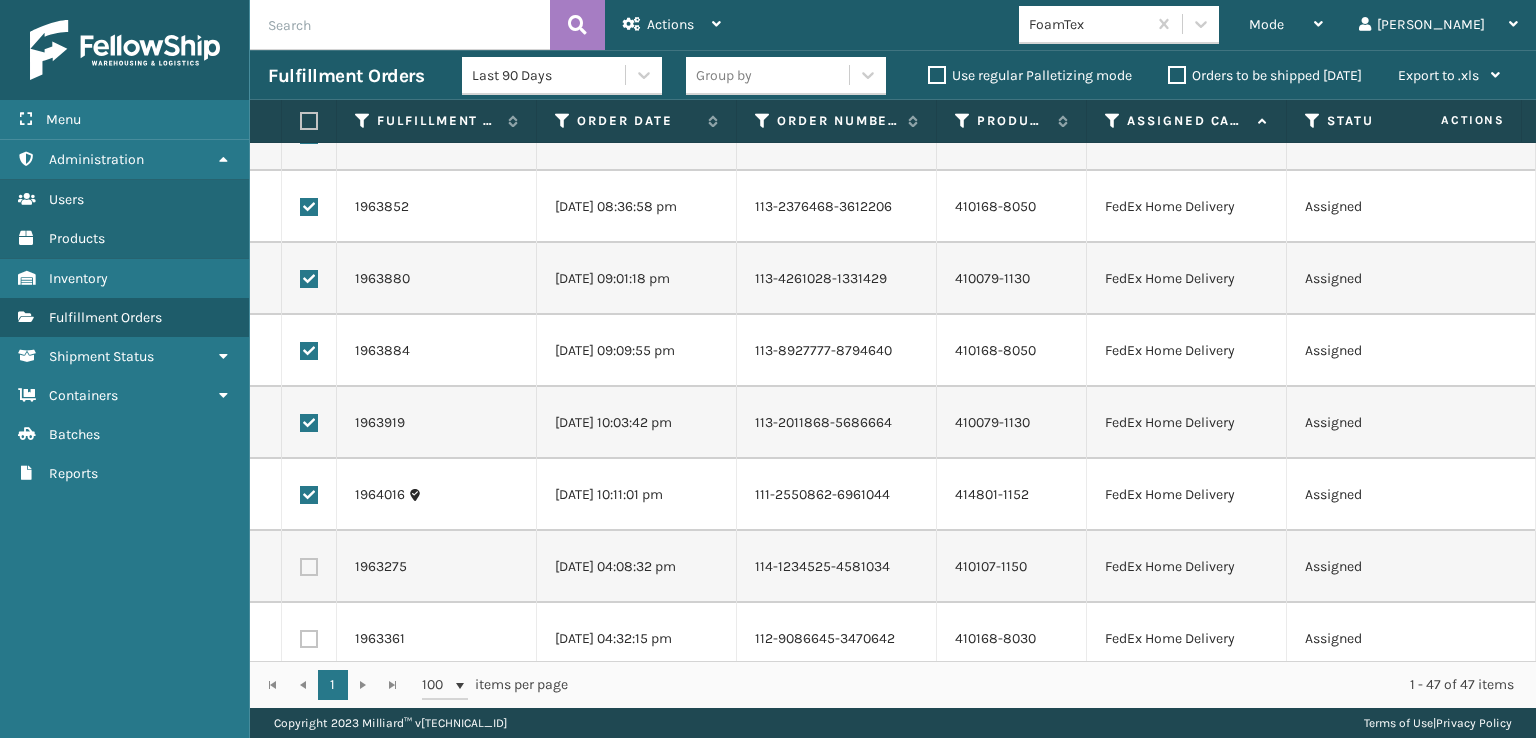 click at bounding box center [309, 567] 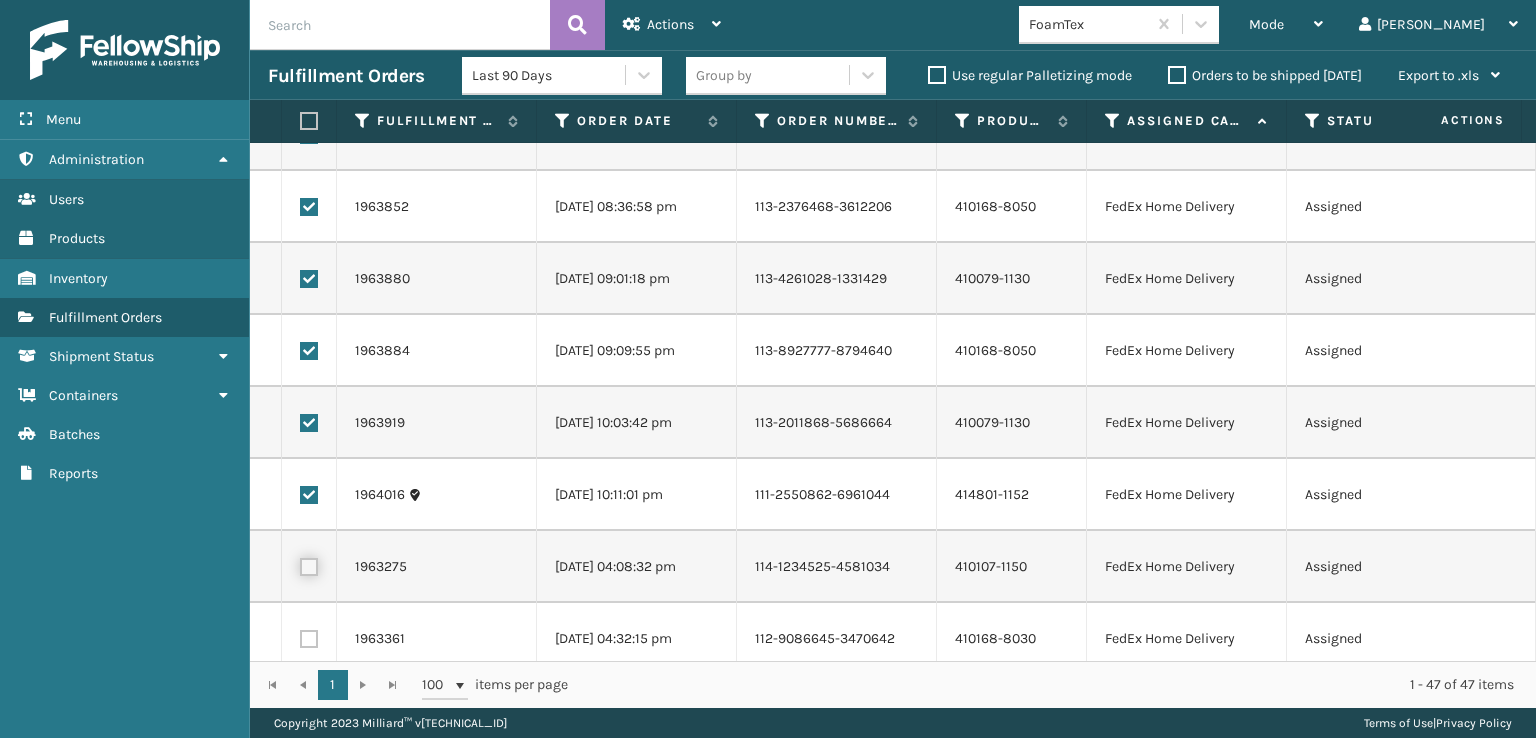 click at bounding box center [300, 564] 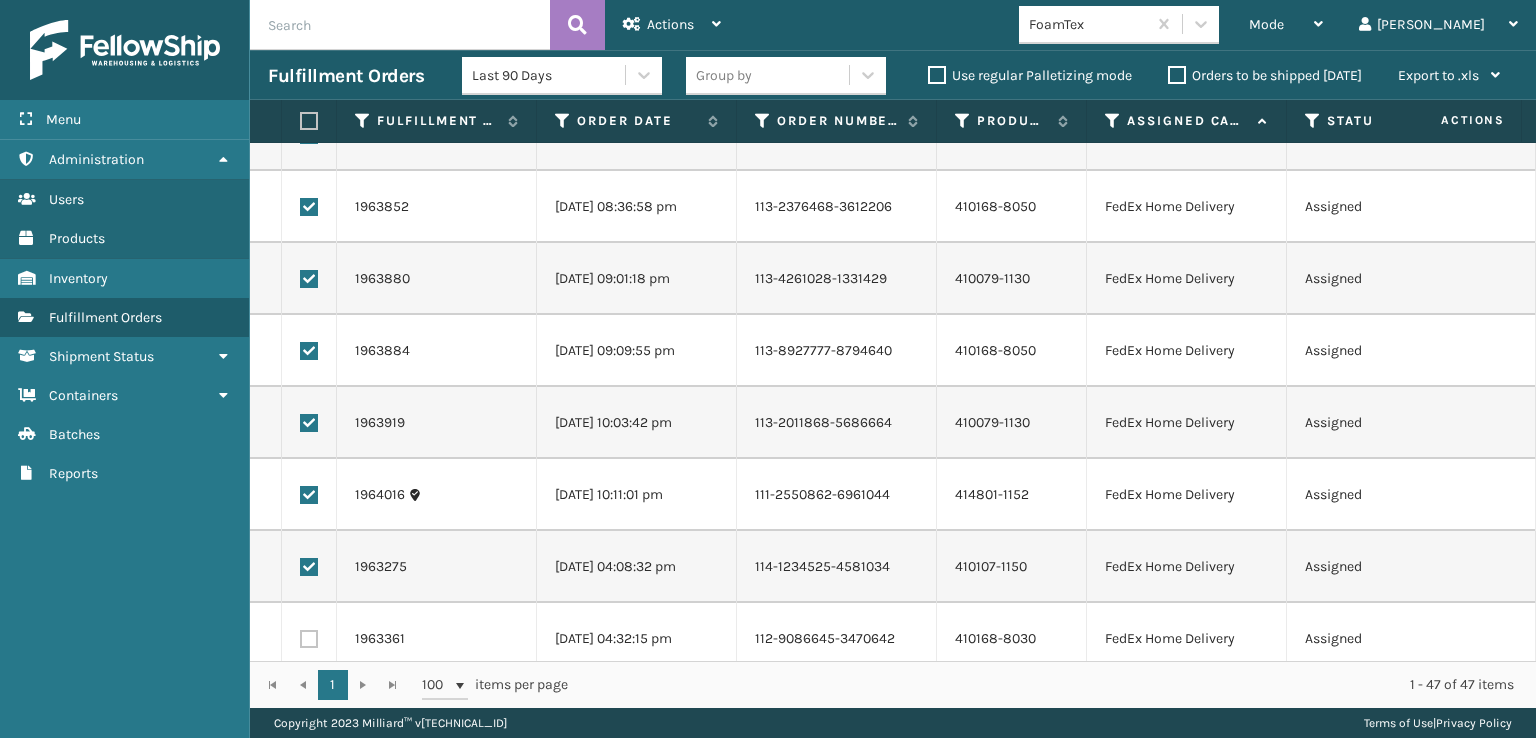 drag, startPoint x: 312, startPoint y: 633, endPoint x: 308, endPoint y: 589, distance: 44.181442 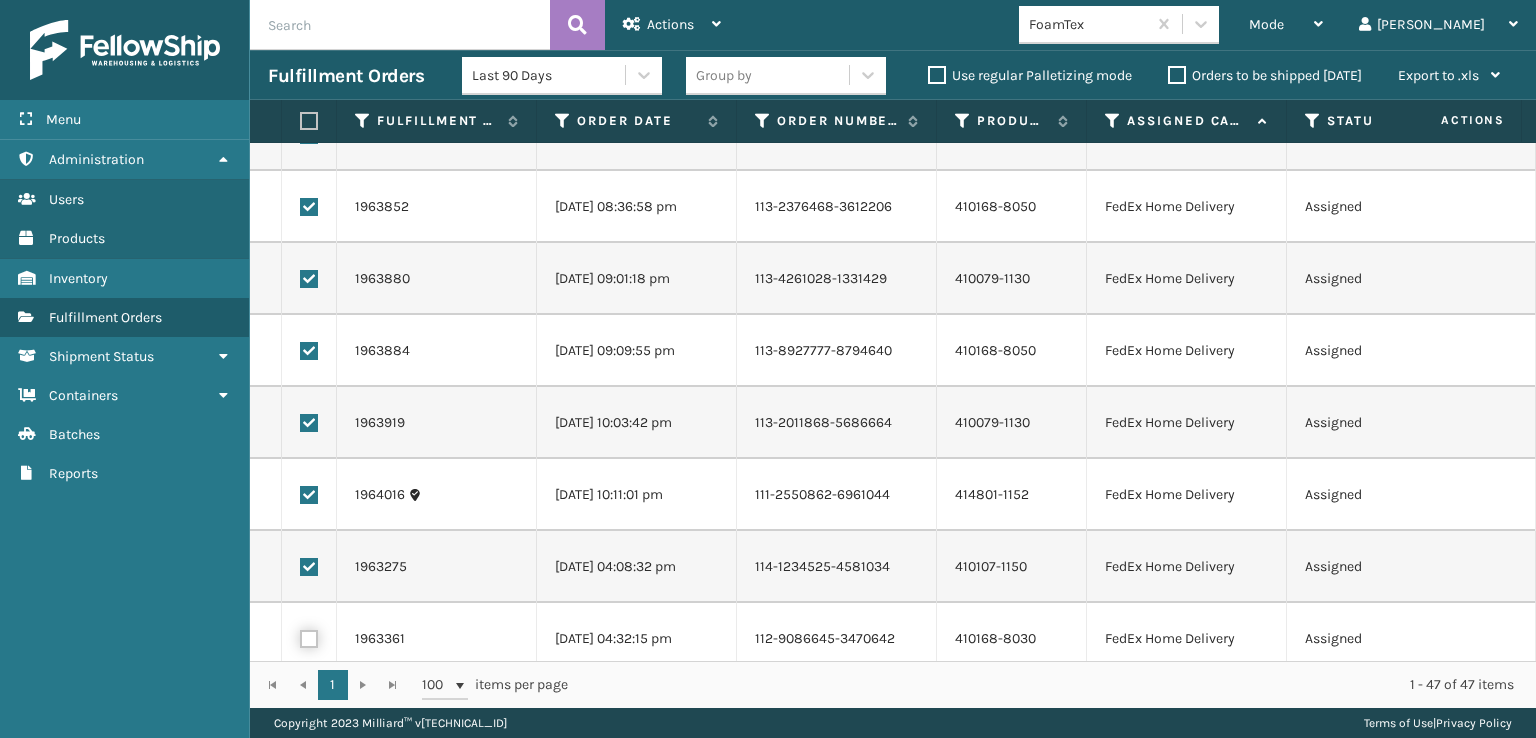 click at bounding box center (300, 636) 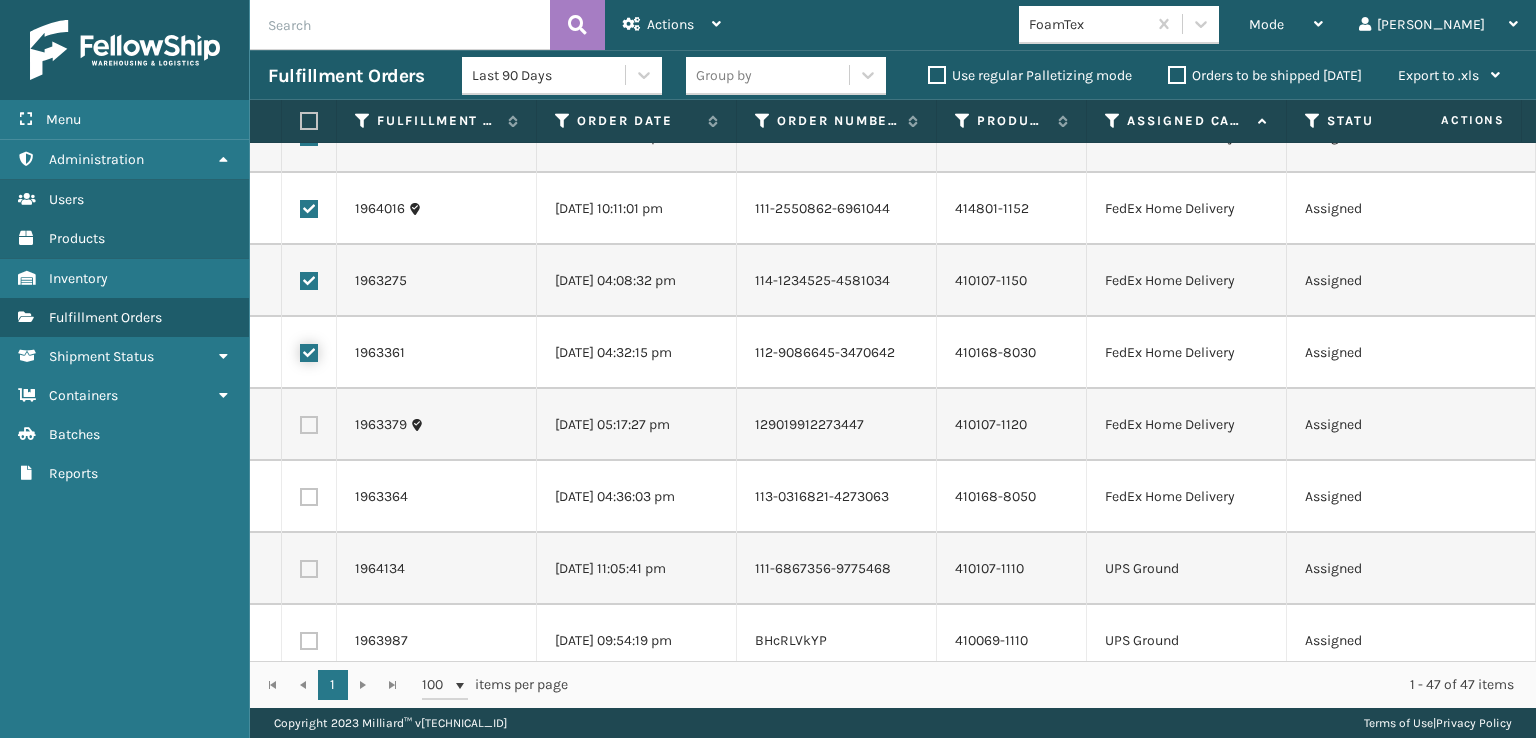 scroll, scrollTop: 2000, scrollLeft: 0, axis: vertical 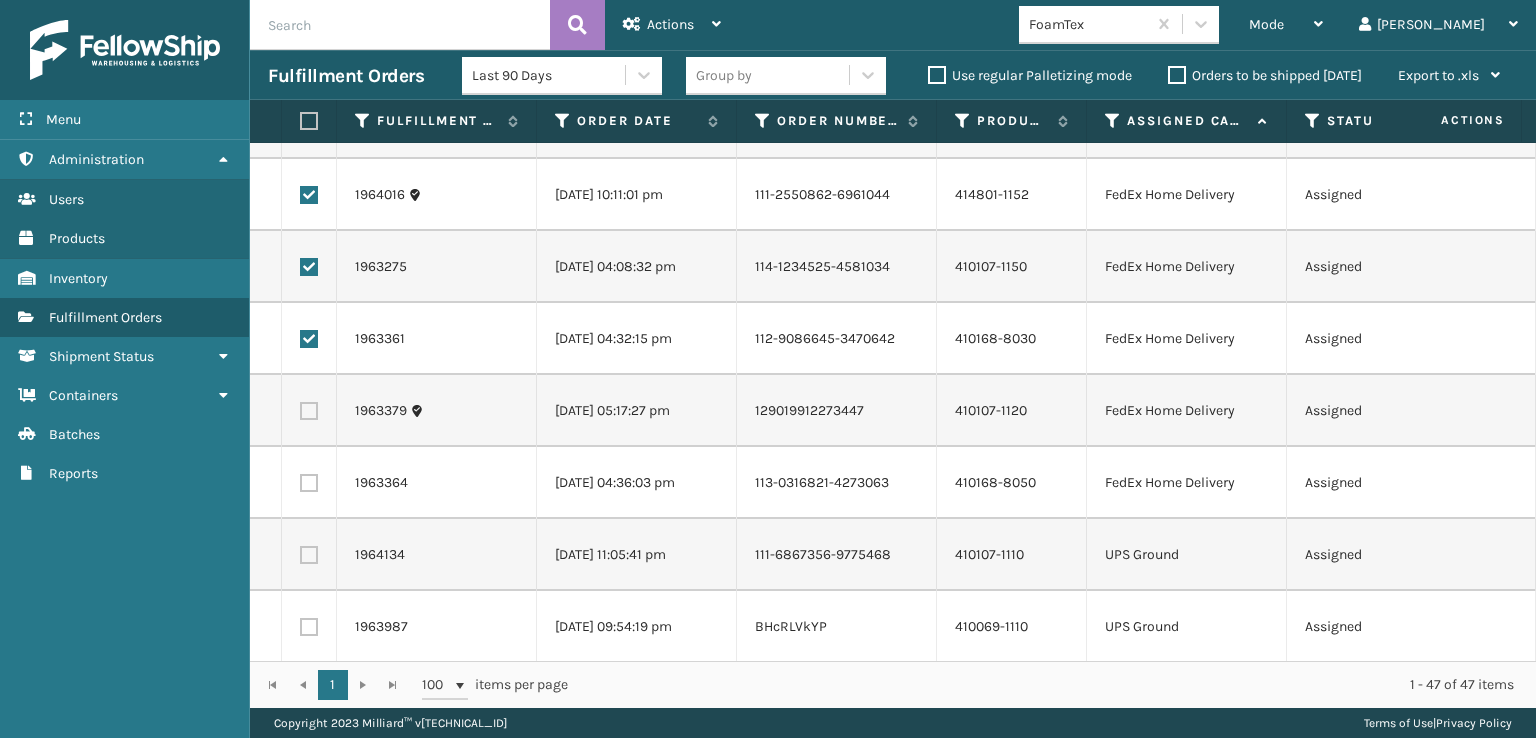click at bounding box center [309, 411] 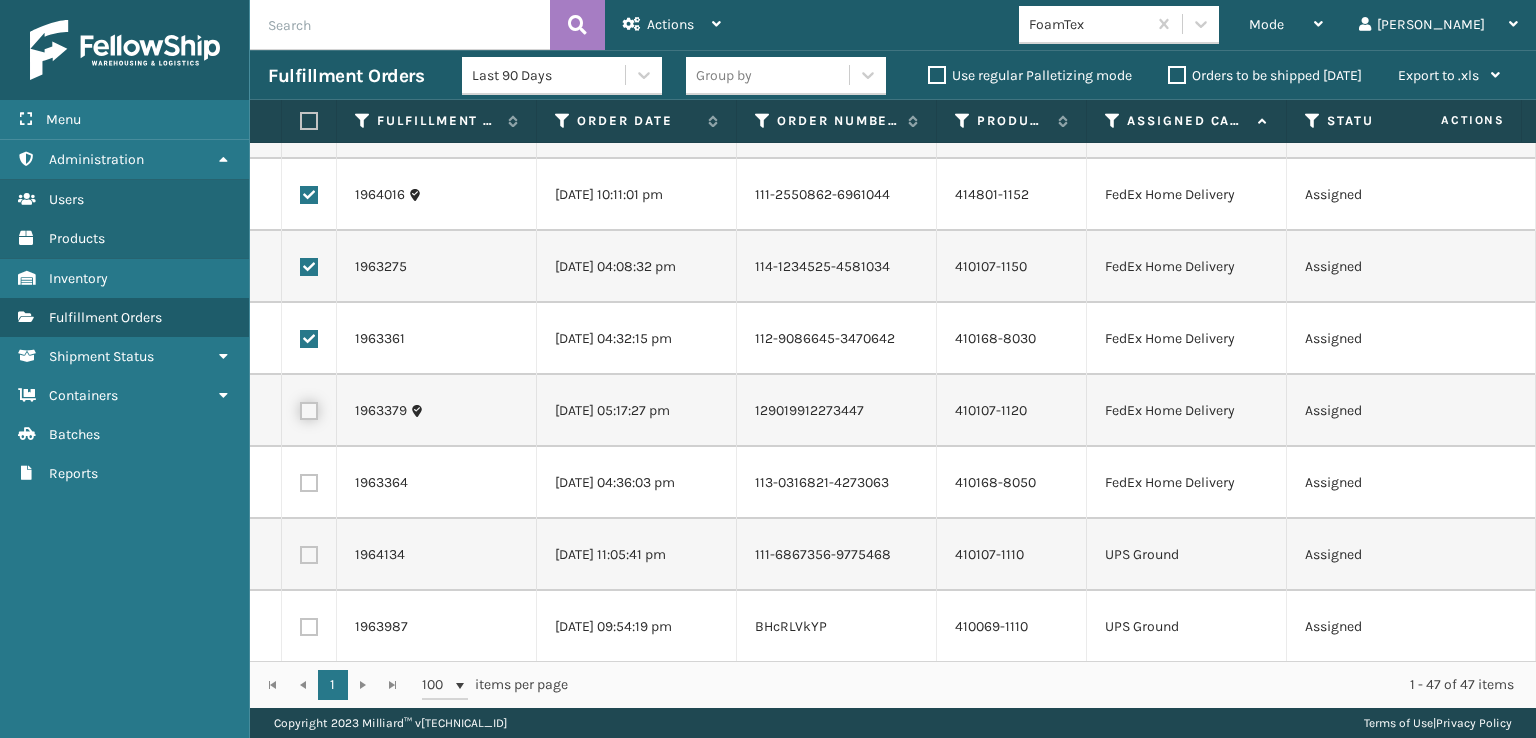 click at bounding box center (300, 408) 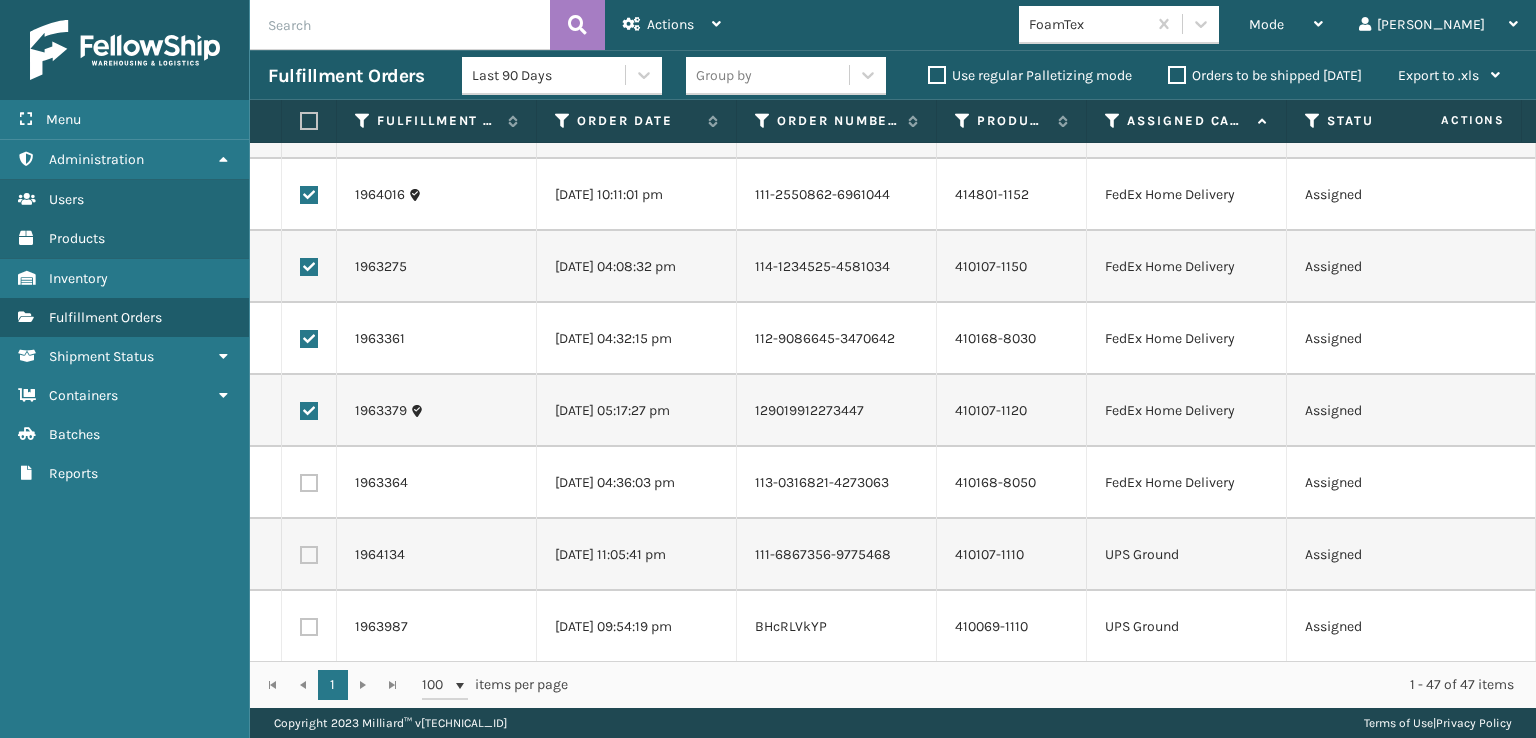 click at bounding box center (309, 483) 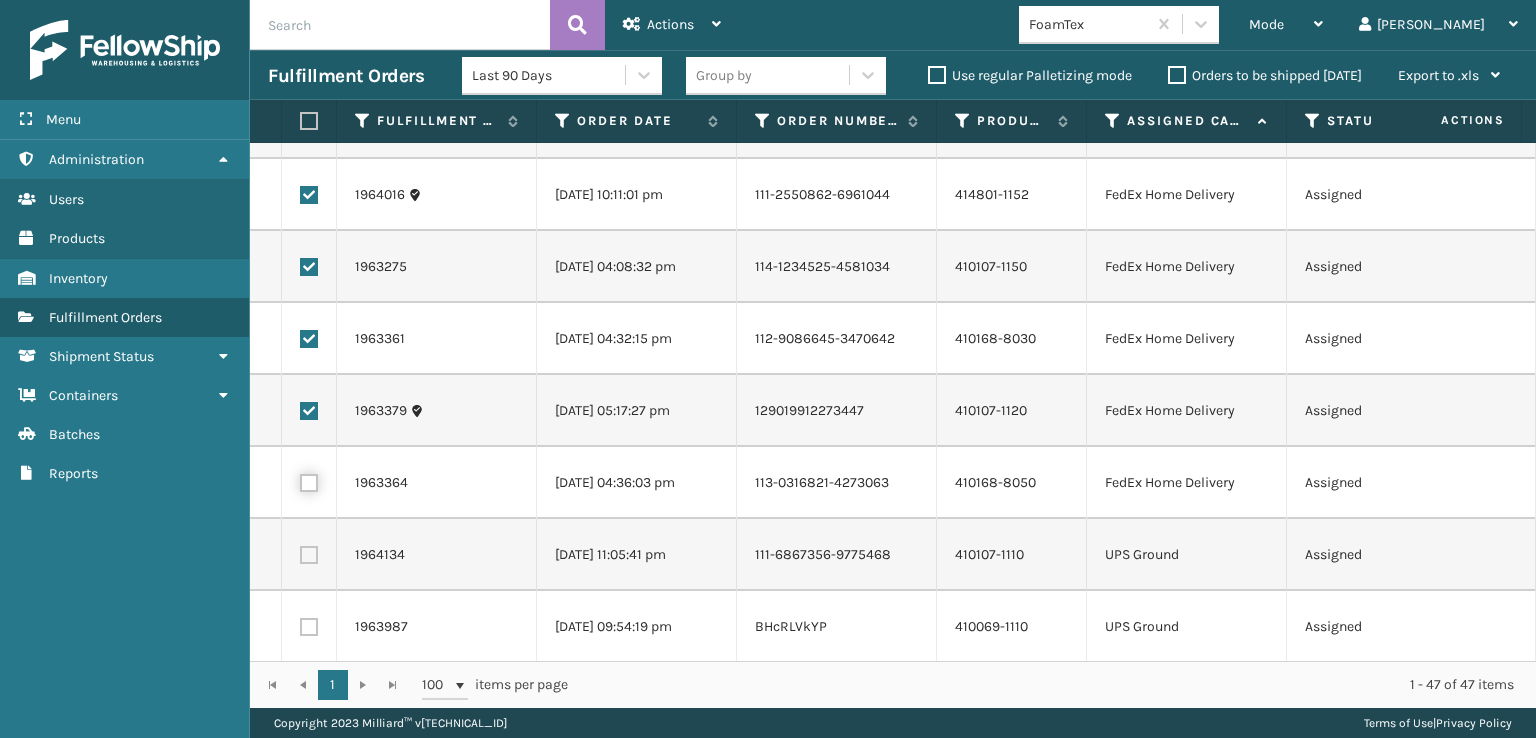 click at bounding box center (300, 480) 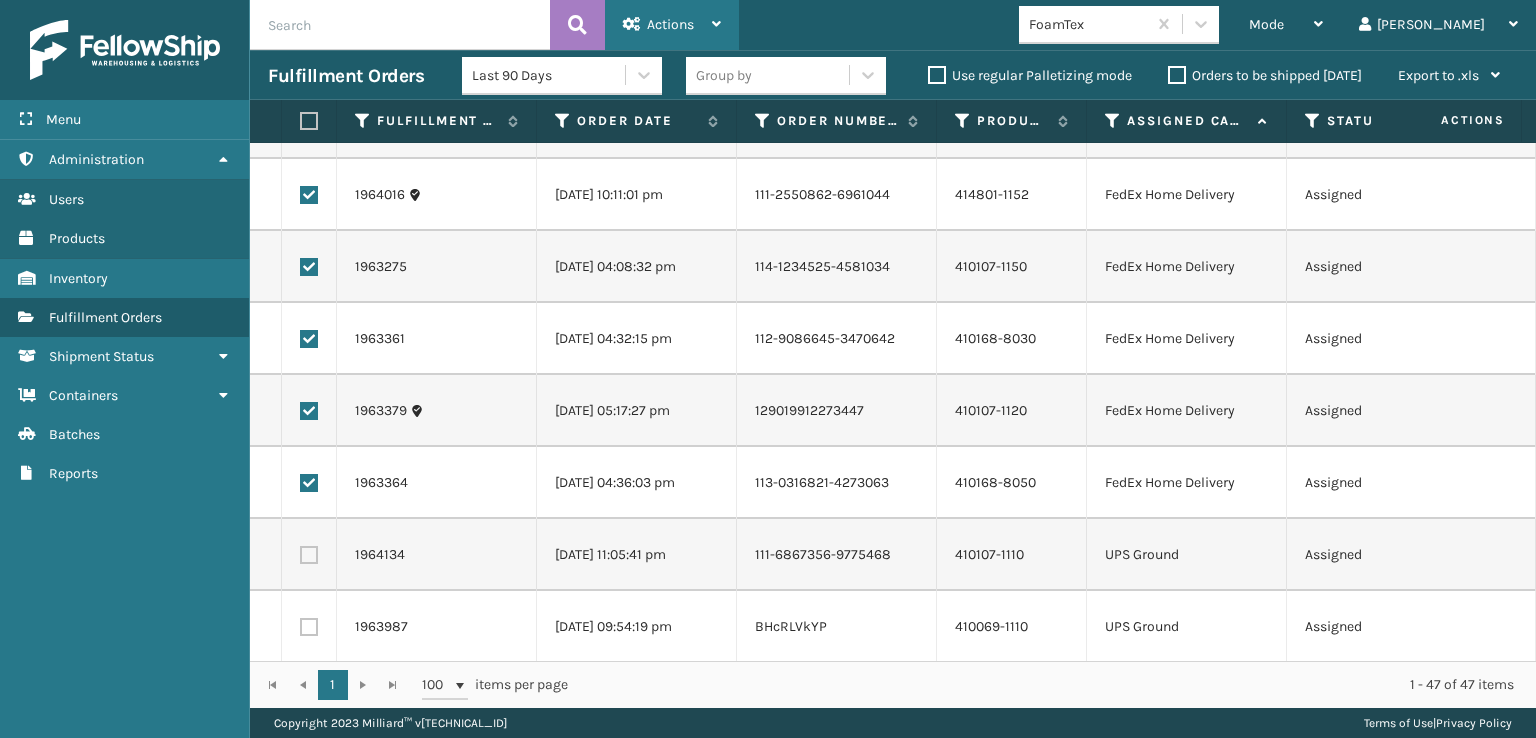 click on "Actions" at bounding box center (672, 25) 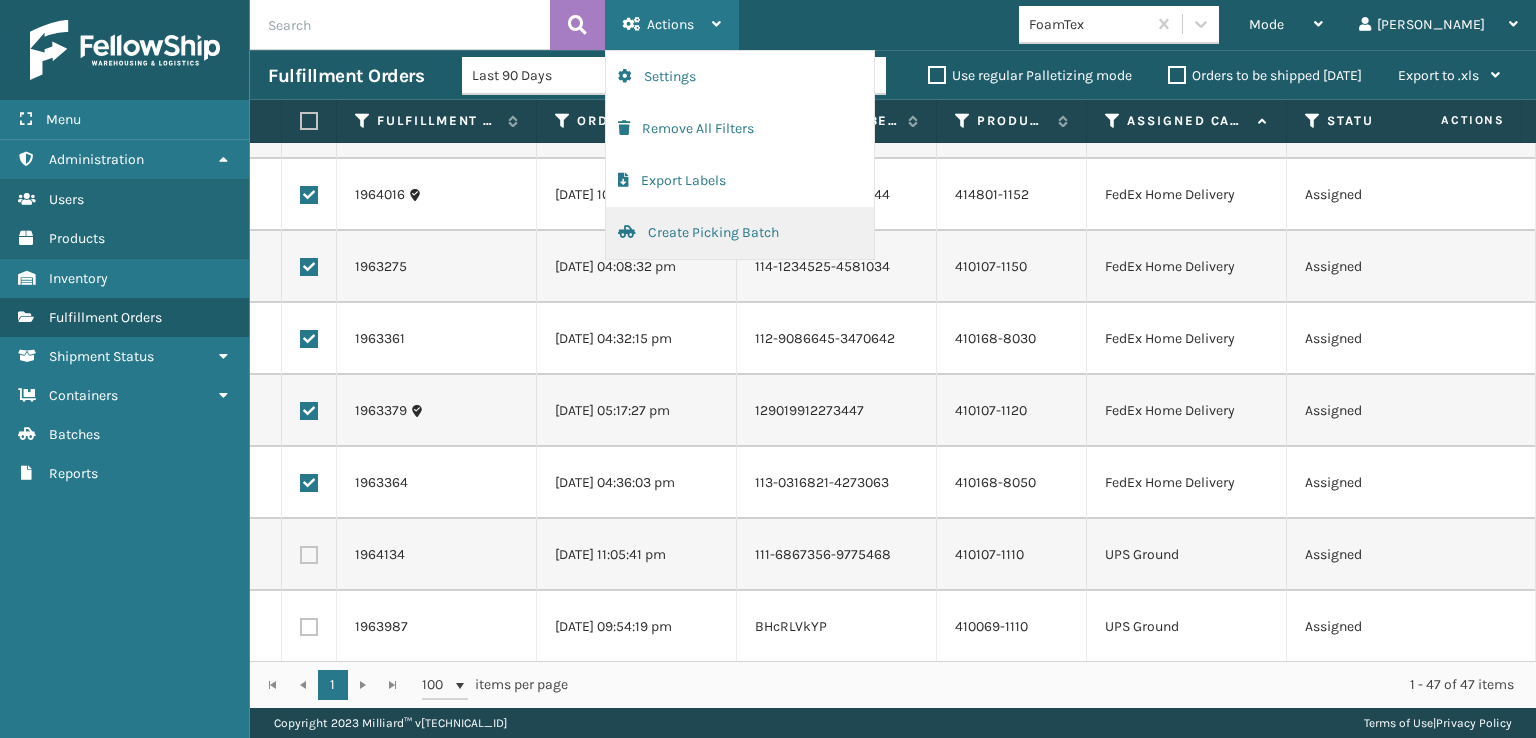 click on "Create Picking Batch" at bounding box center [740, 233] 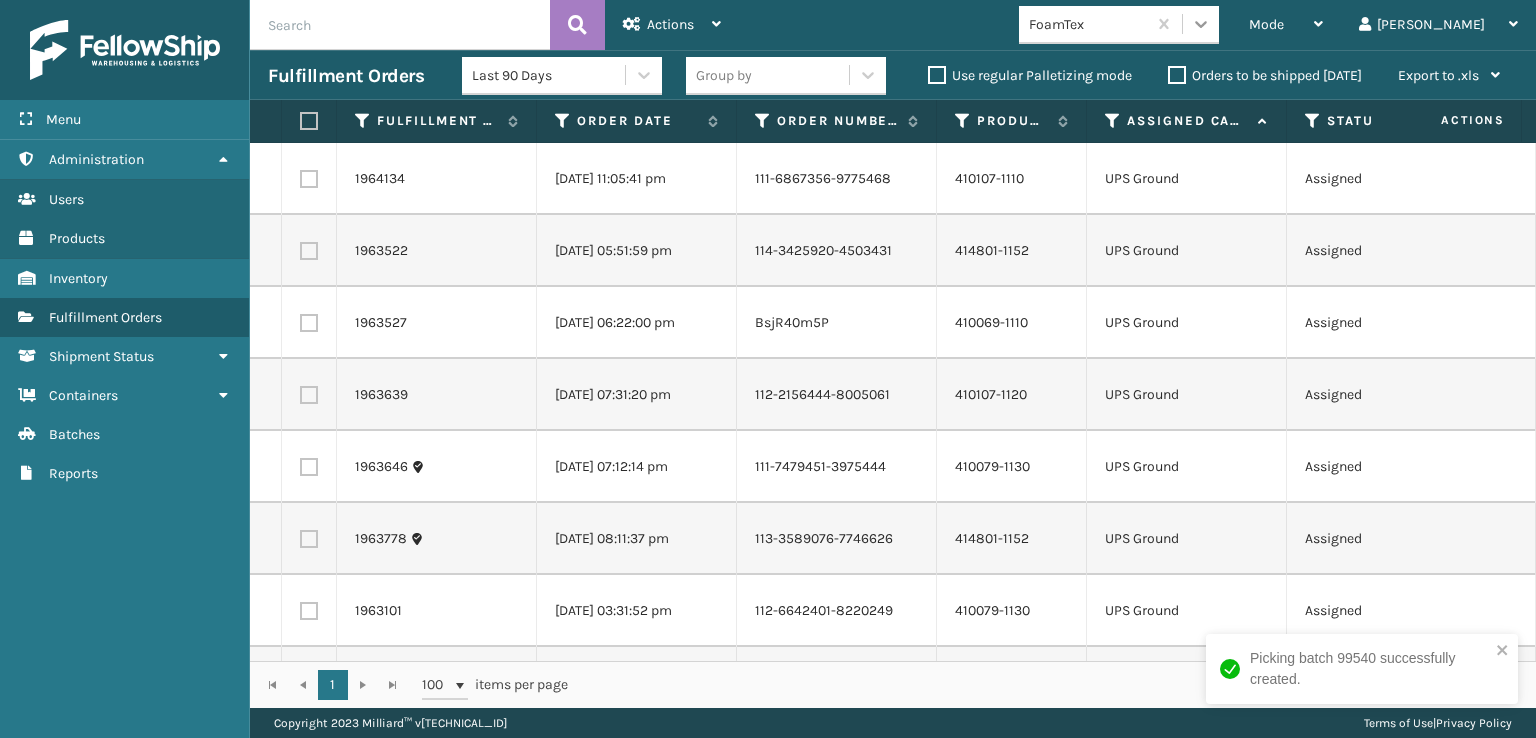 click at bounding box center (1201, 24) 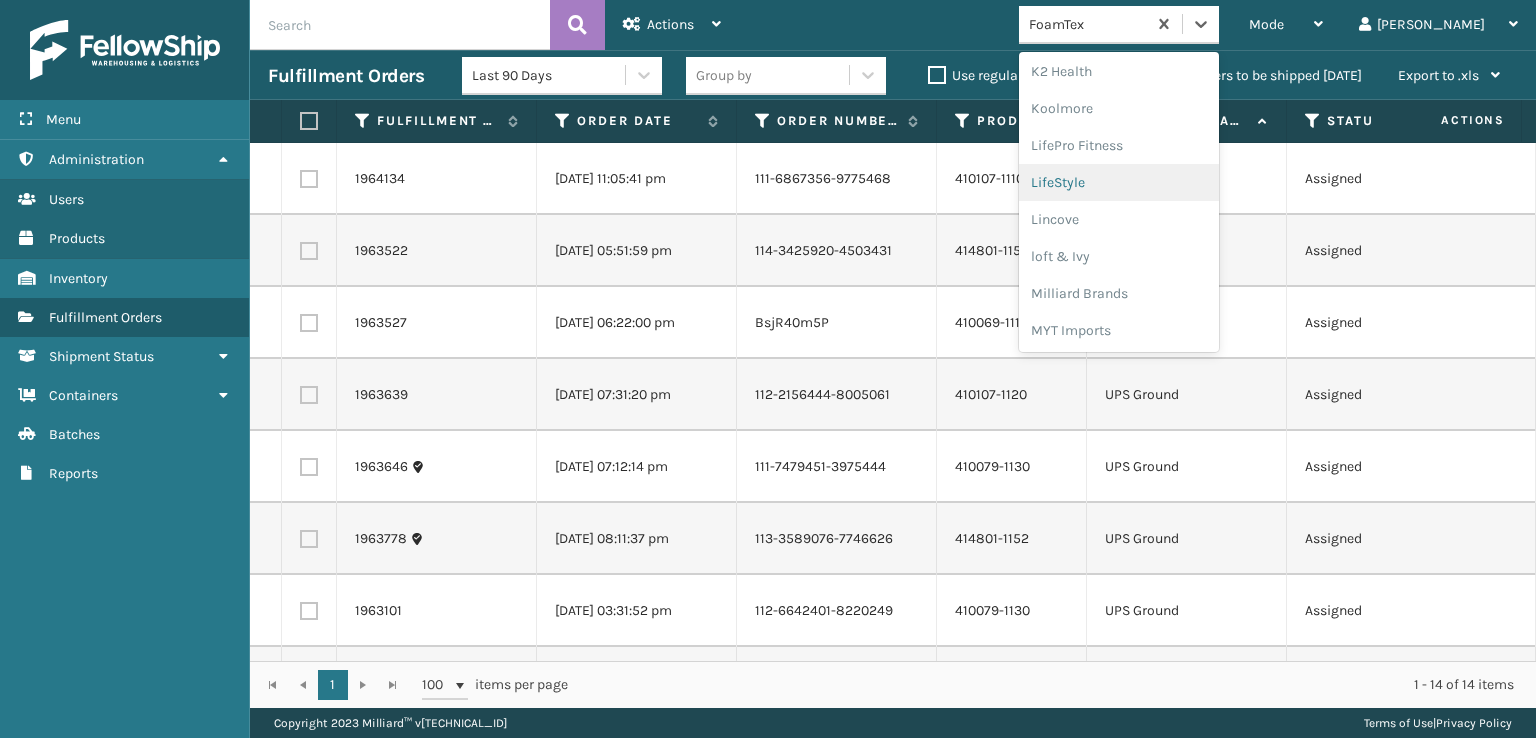 scroll, scrollTop: 732, scrollLeft: 0, axis: vertical 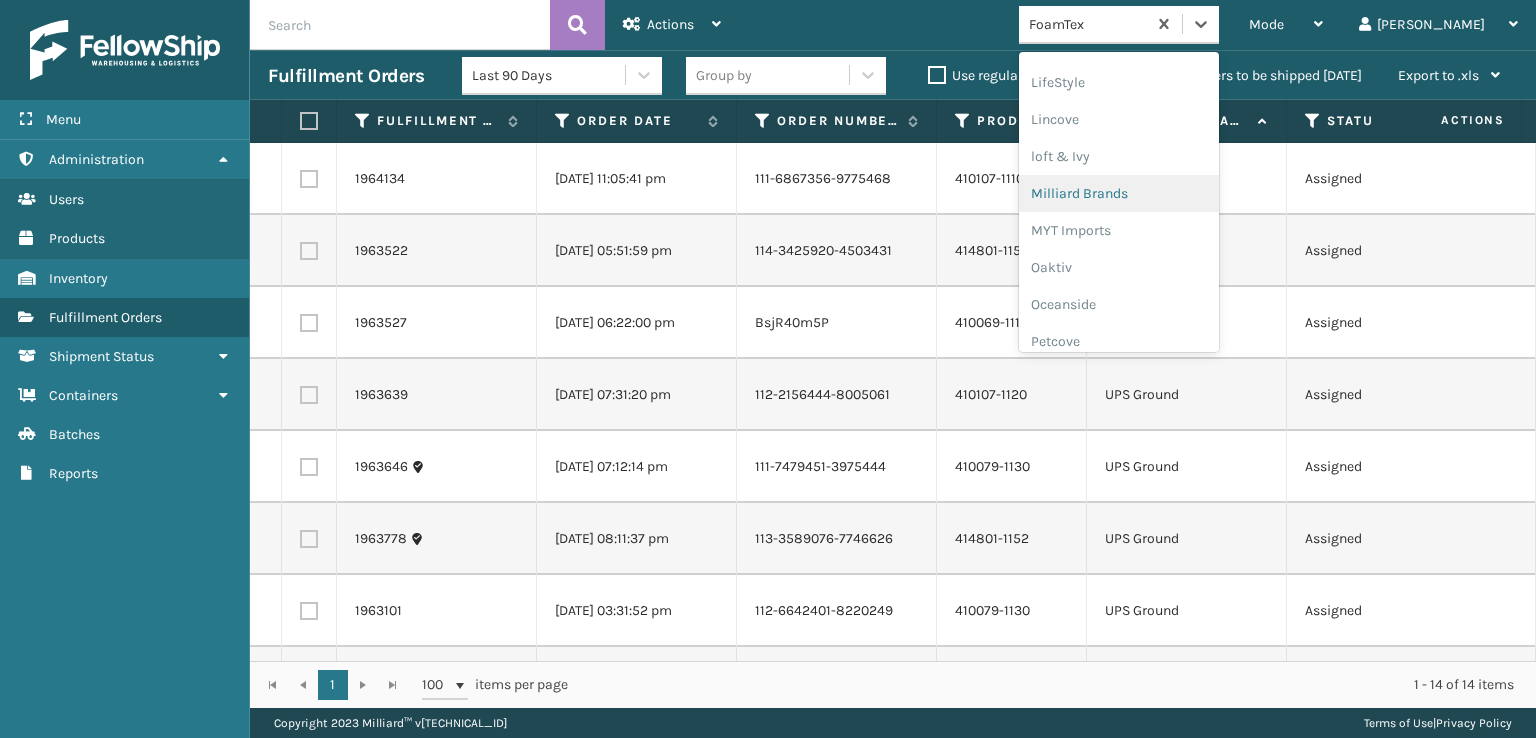 click on "Milliard Brands" at bounding box center (1119, 193) 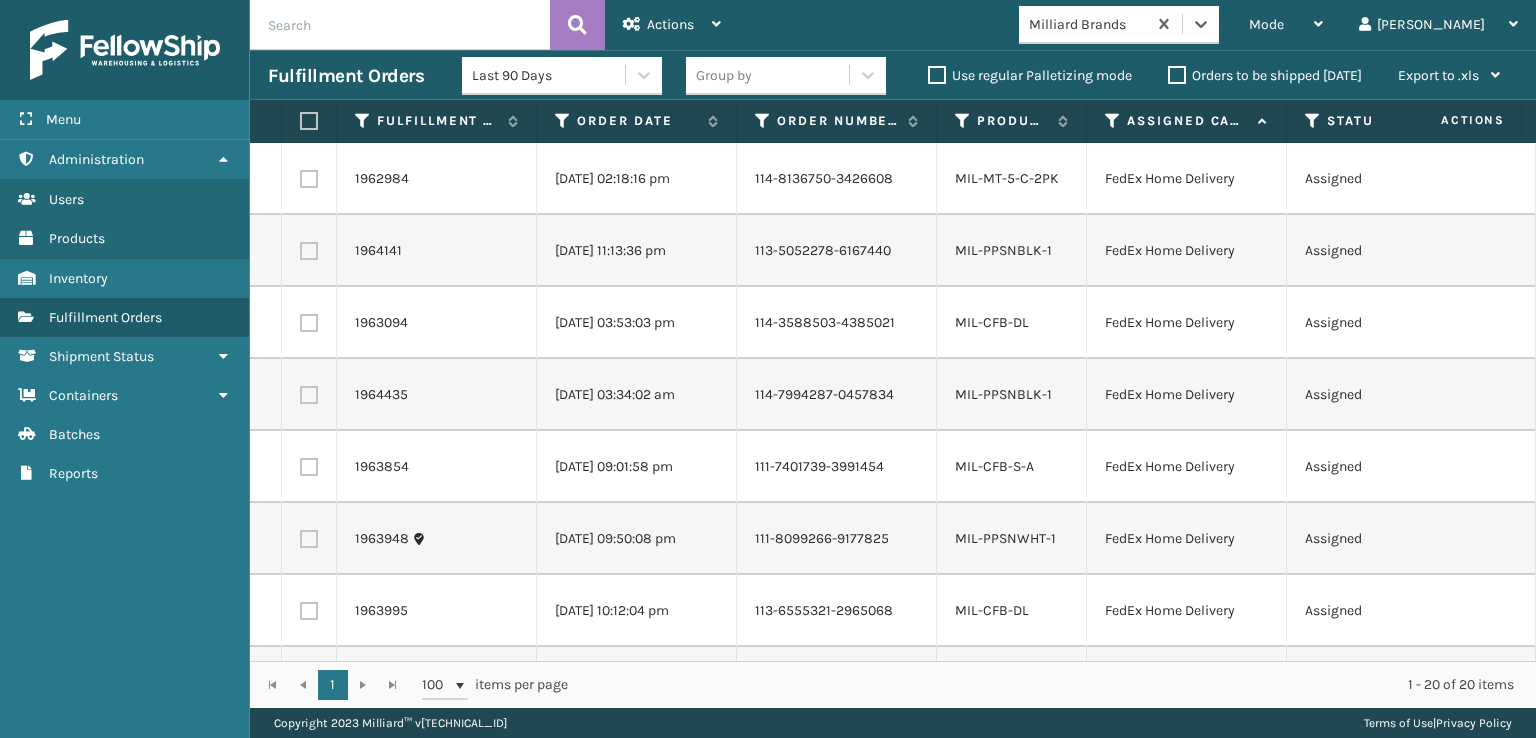 click at bounding box center (309, 179) 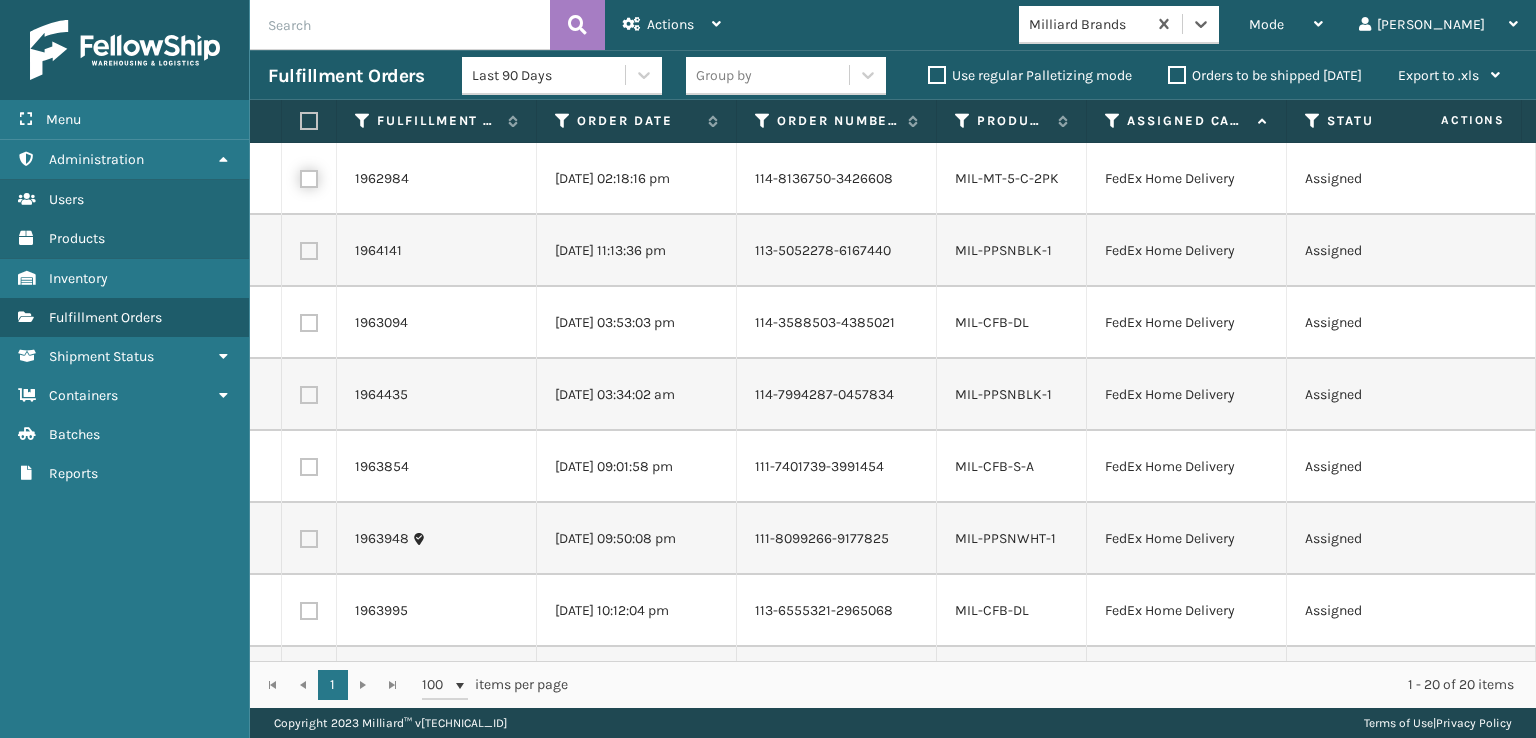click at bounding box center [300, 176] 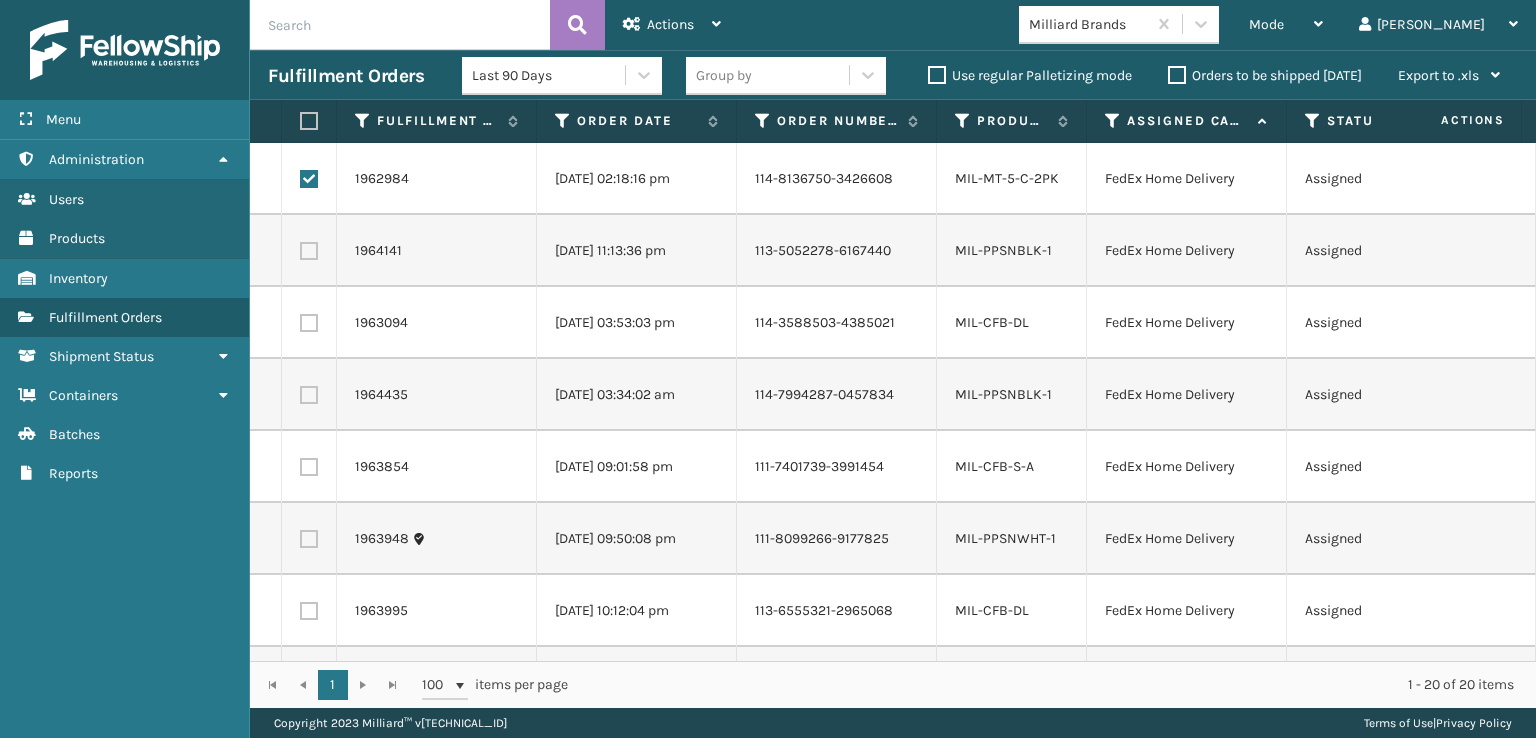 click at bounding box center (309, 251) 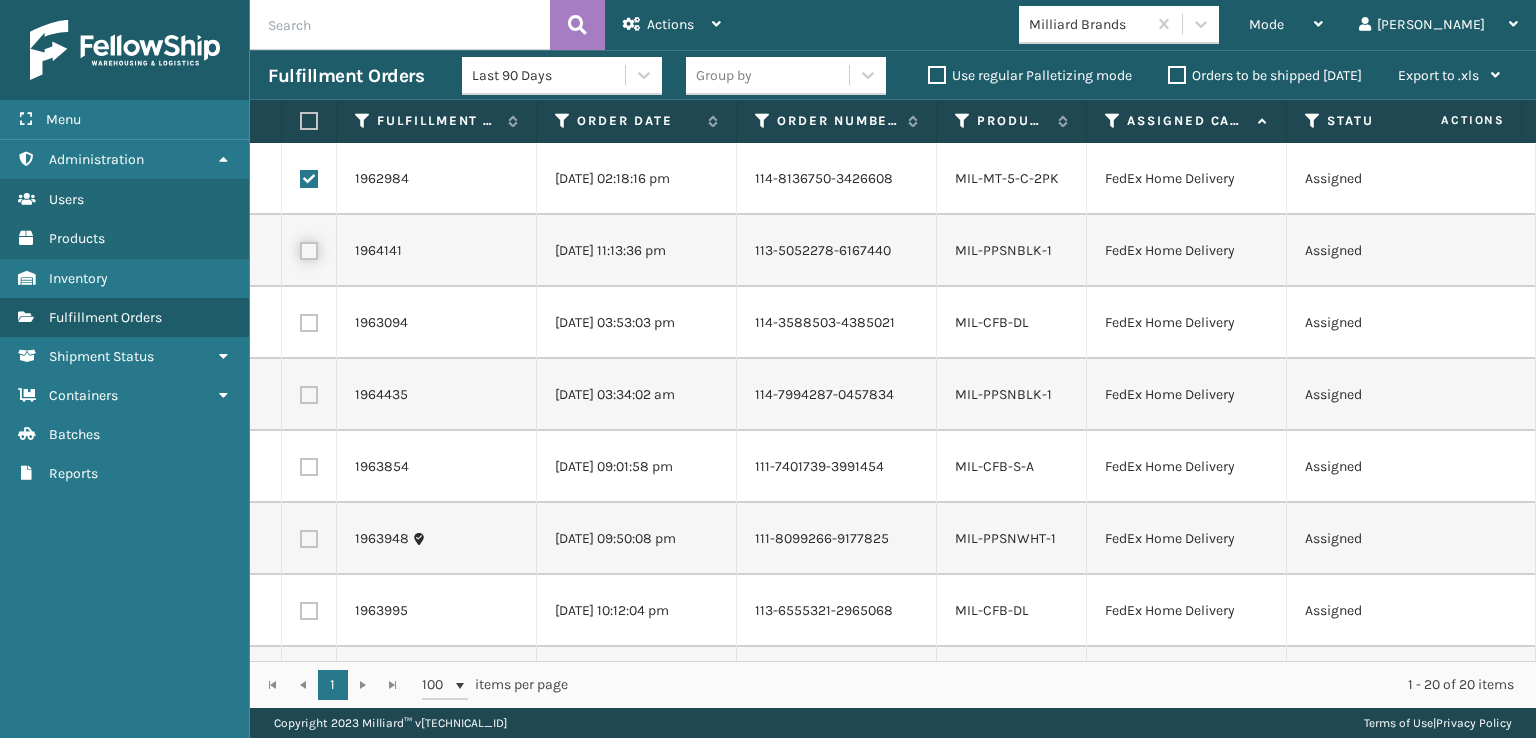 click at bounding box center (300, 248) 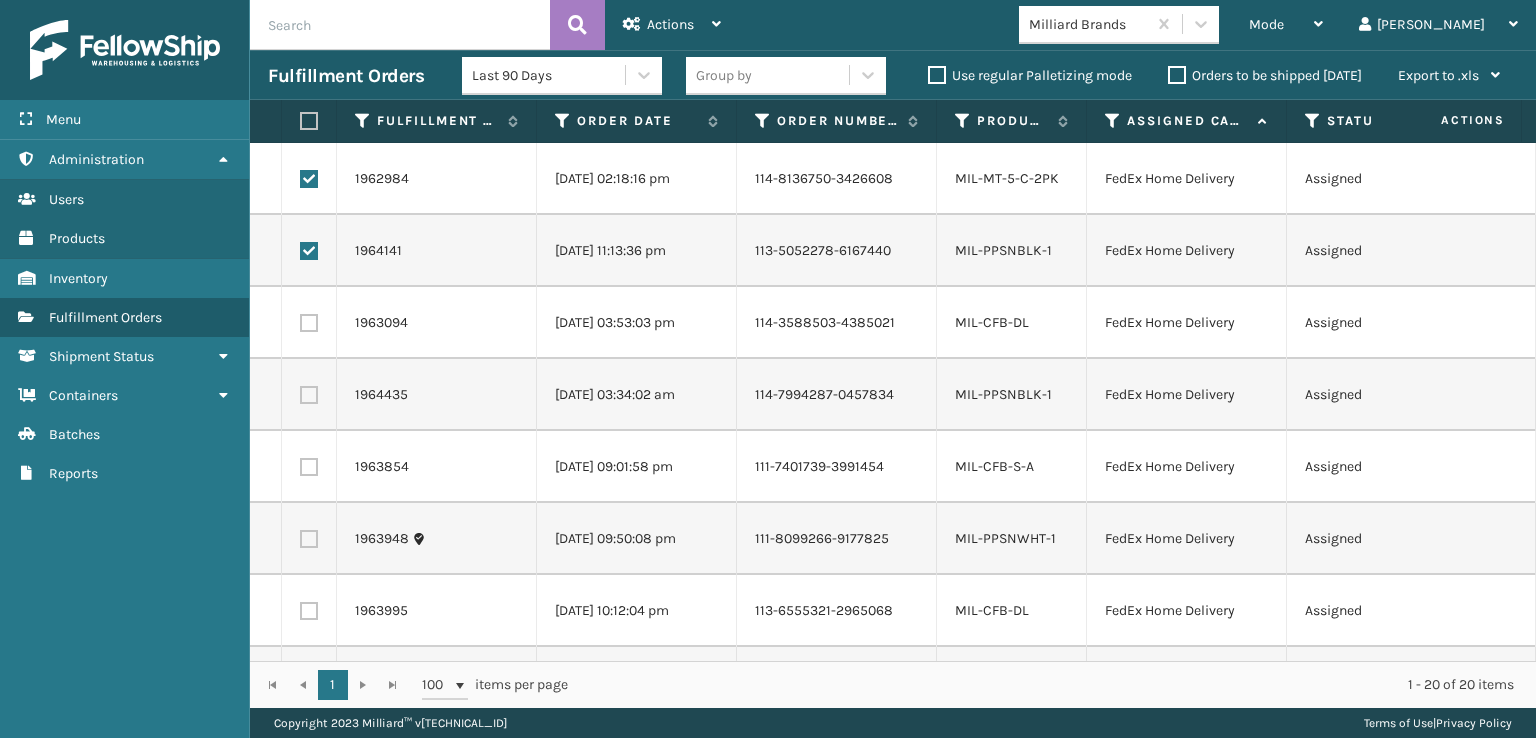 click at bounding box center [309, 323] 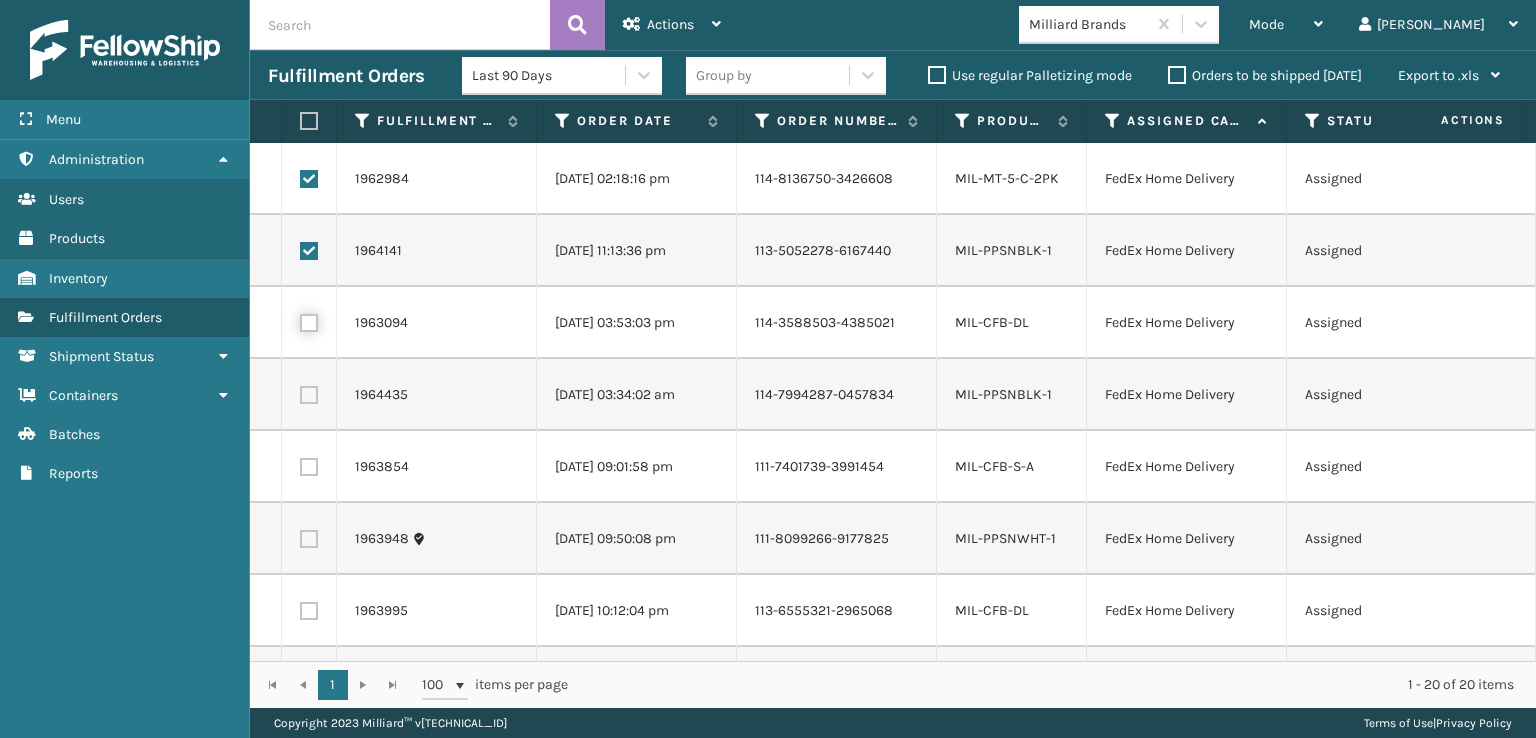 click at bounding box center (300, 320) 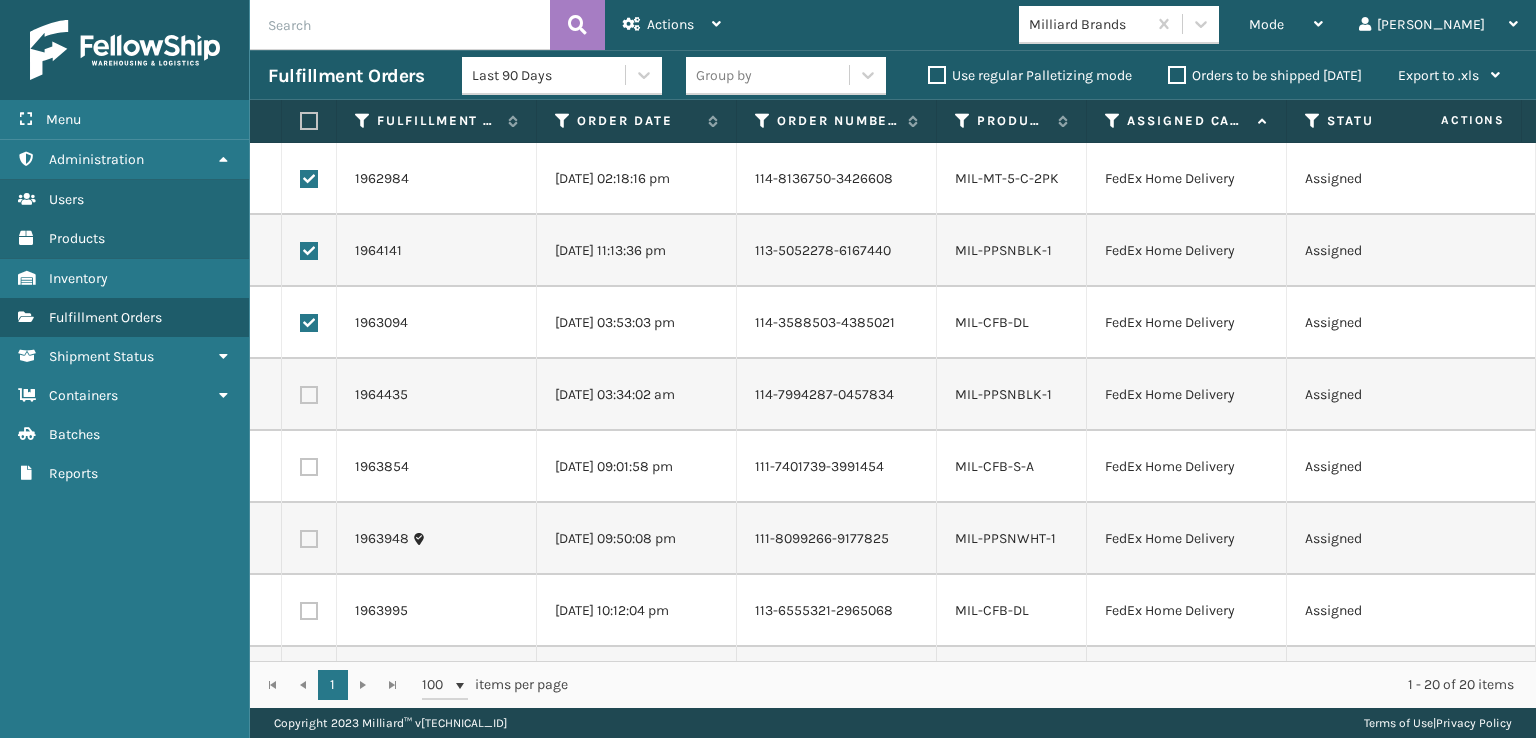 click at bounding box center (309, 395) 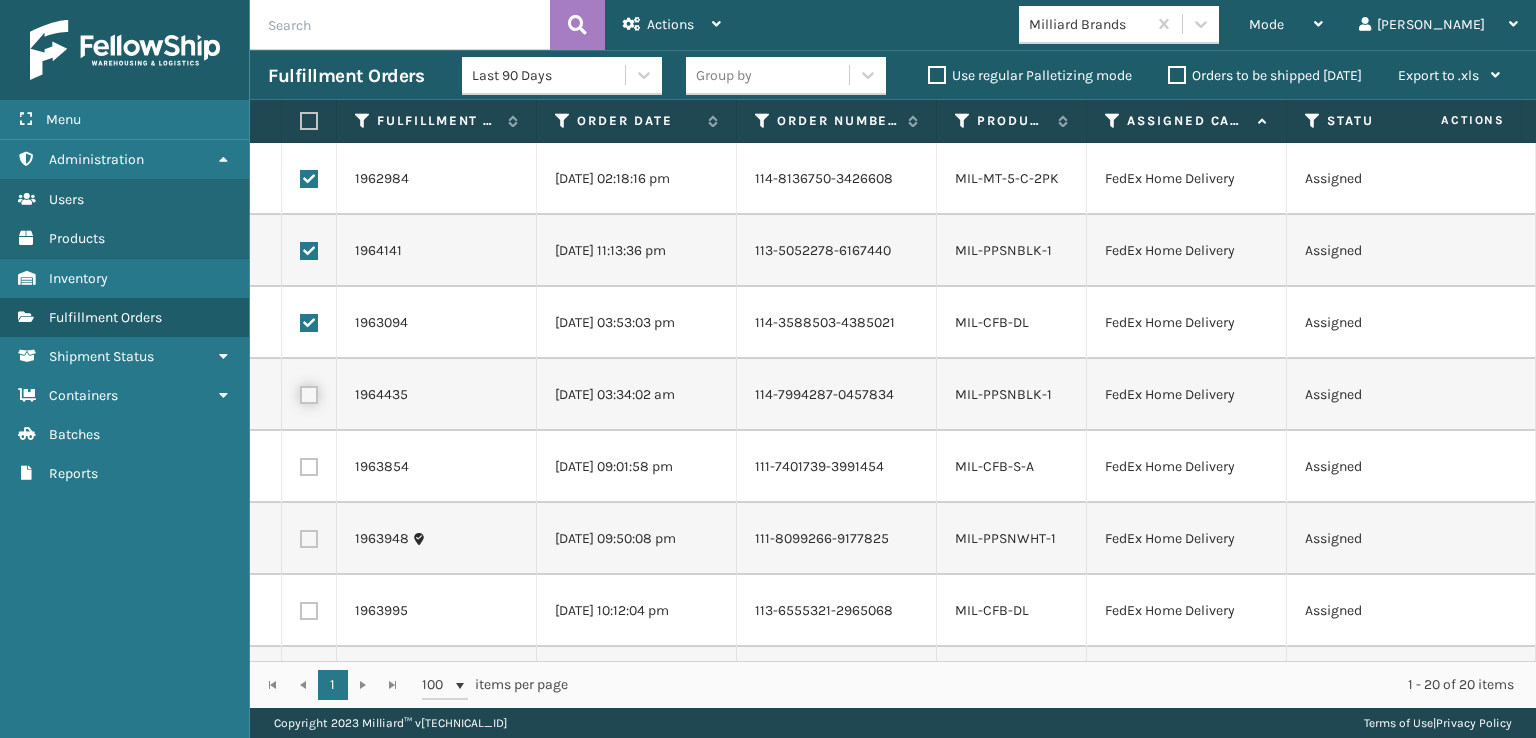 click at bounding box center [300, 392] 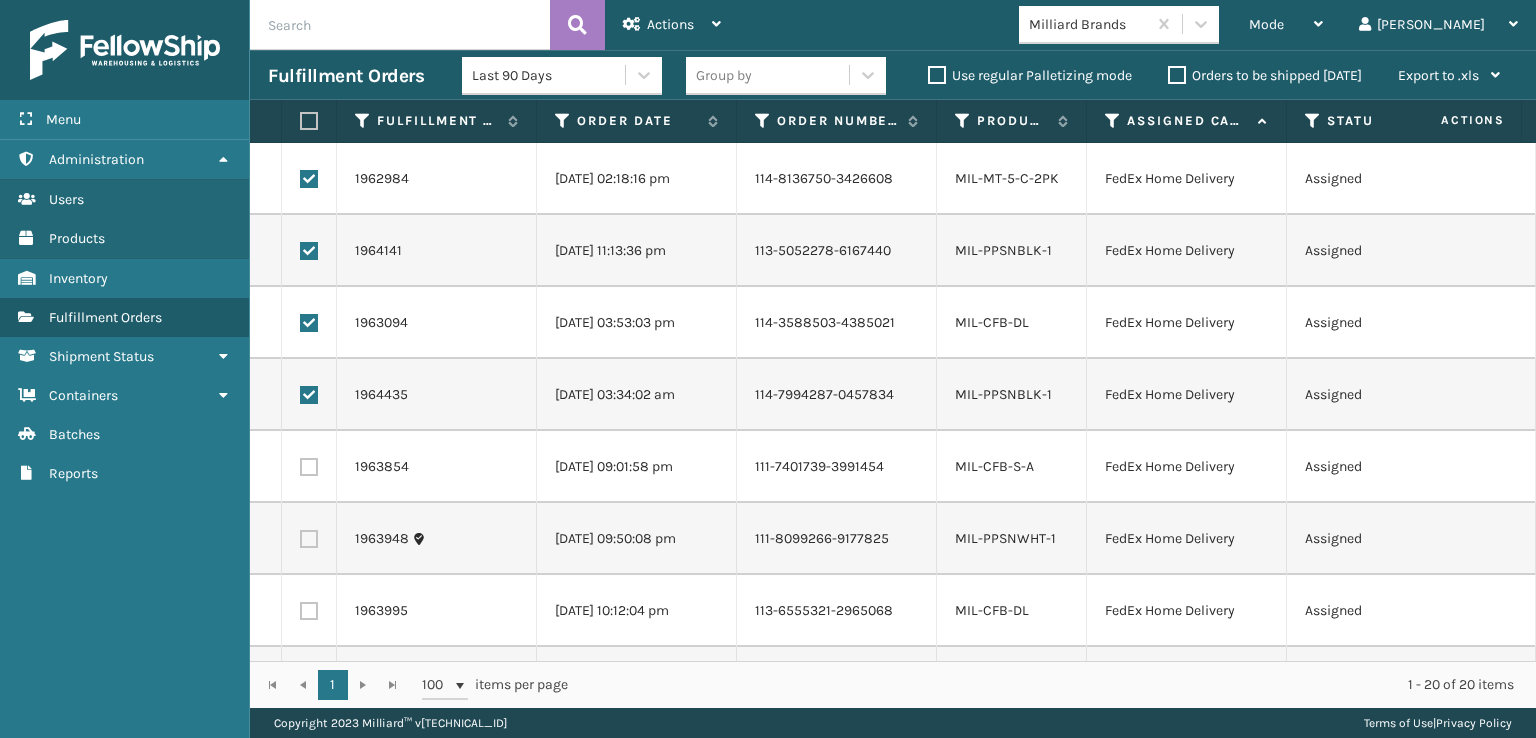 click at bounding box center [309, 467] 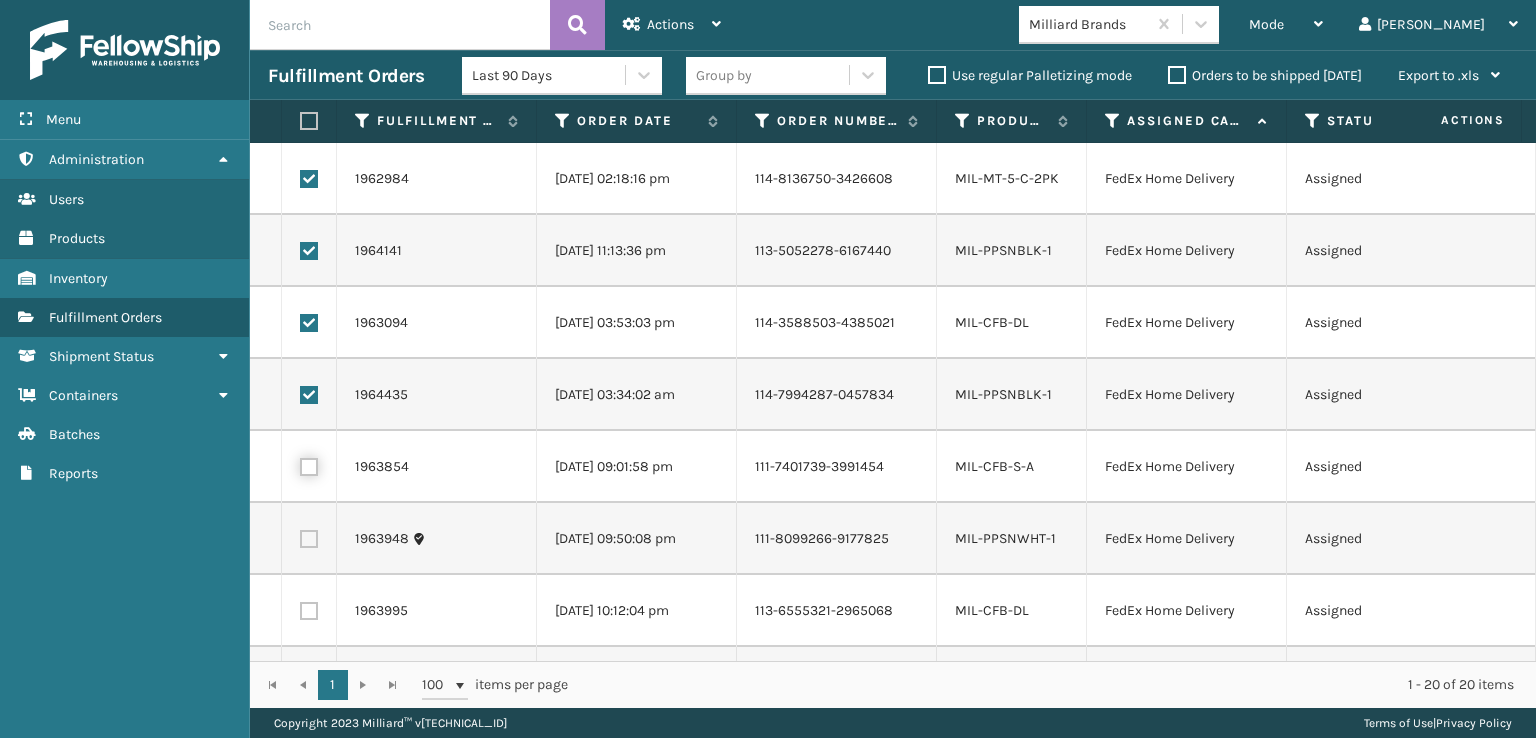 click at bounding box center [300, 464] 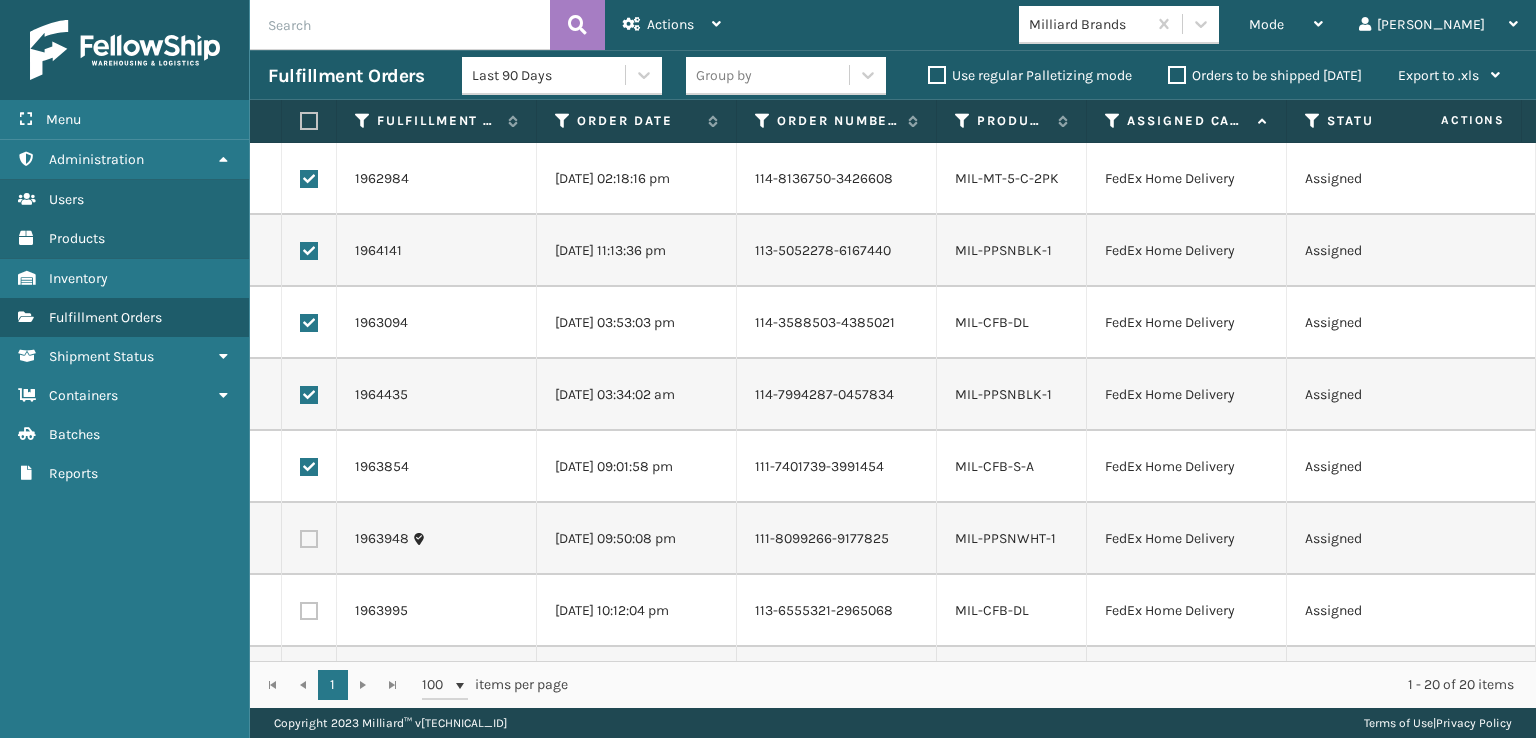 click at bounding box center [309, 539] 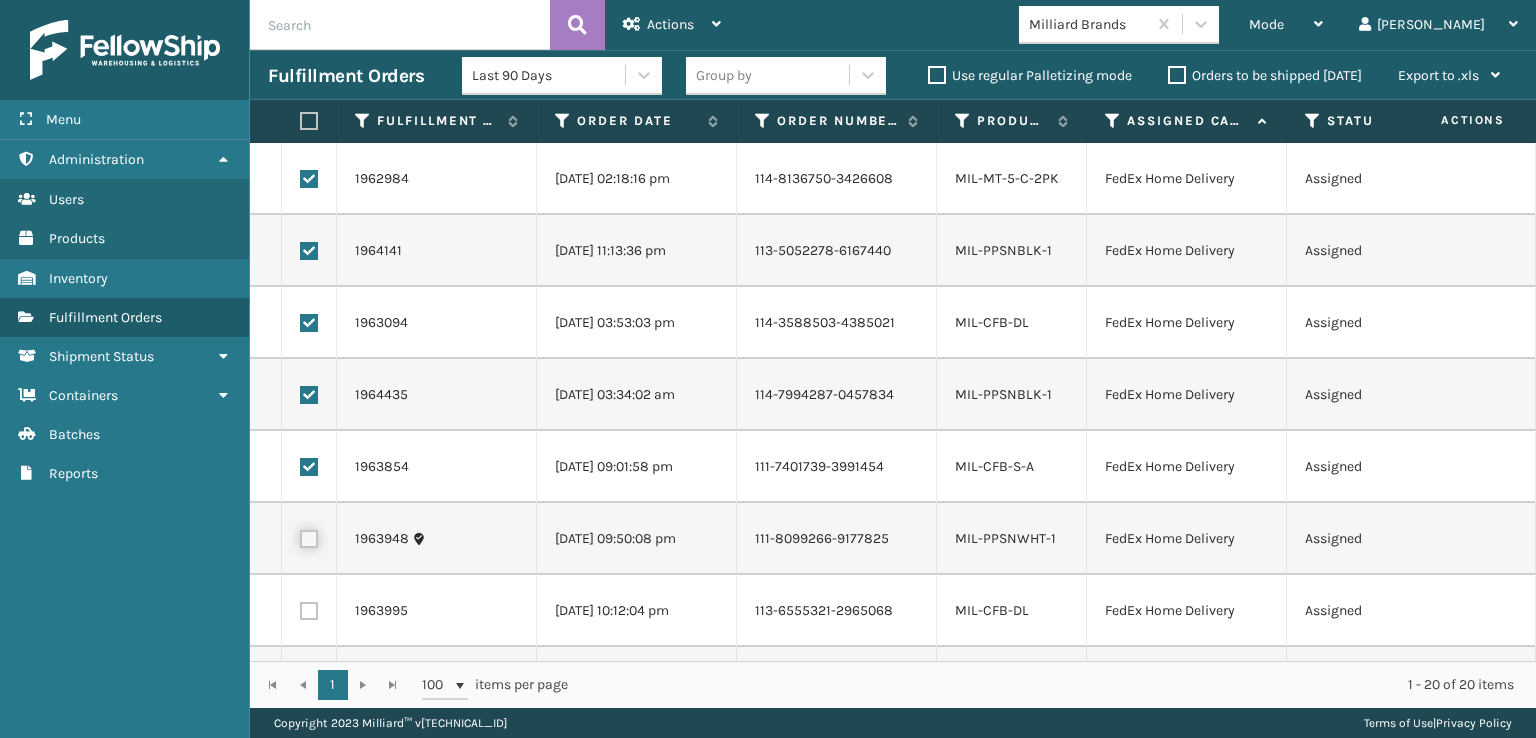 click at bounding box center [300, 536] 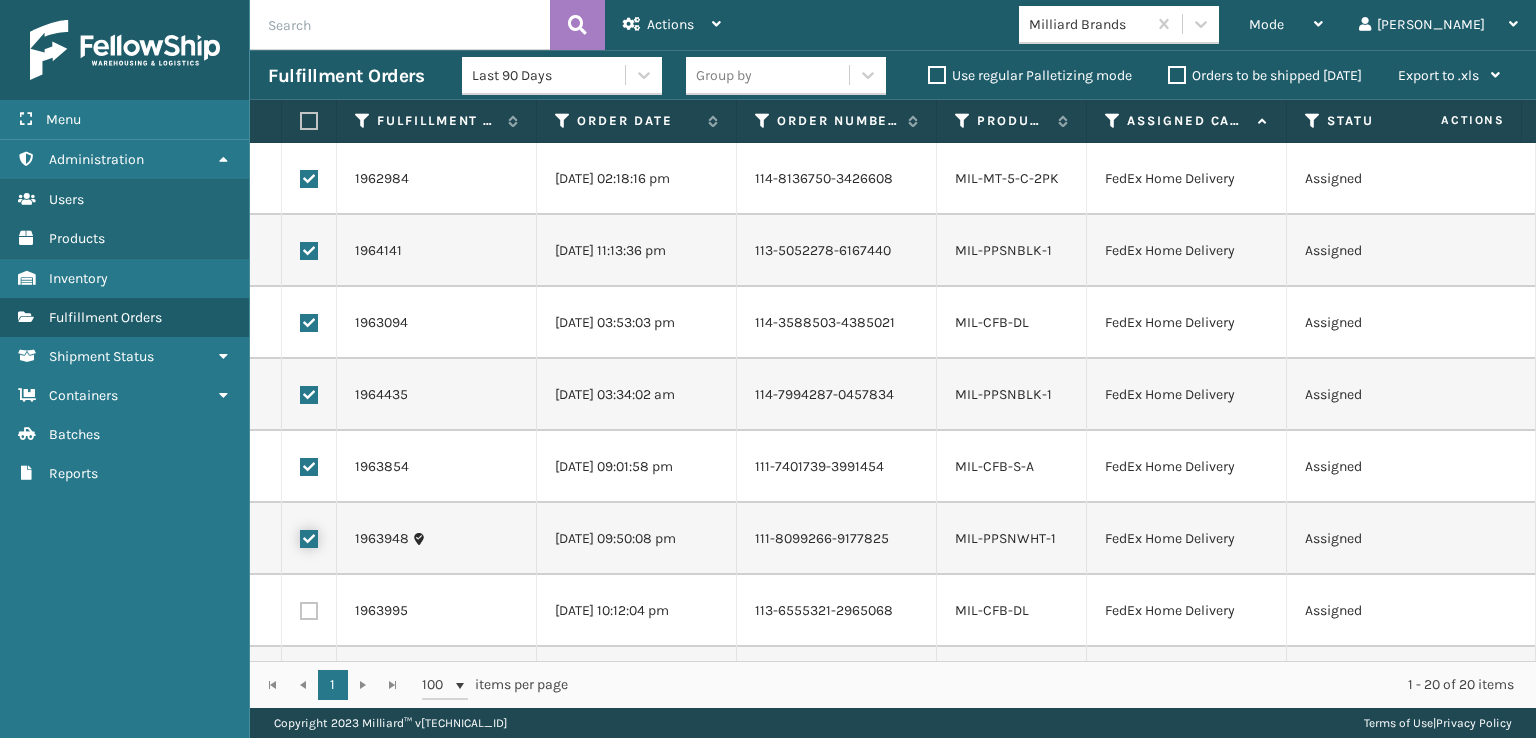 checkbox on "true" 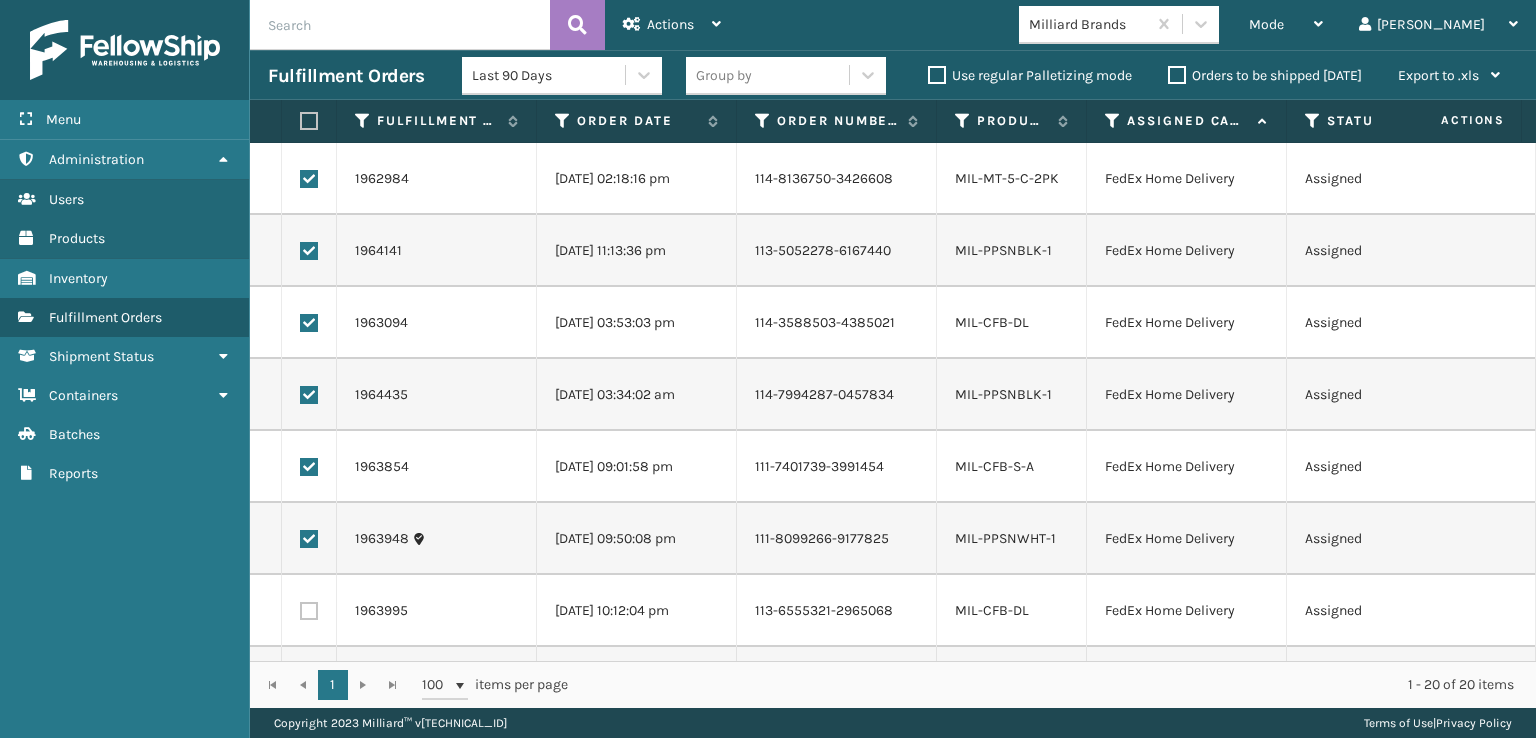 click at bounding box center (309, 611) 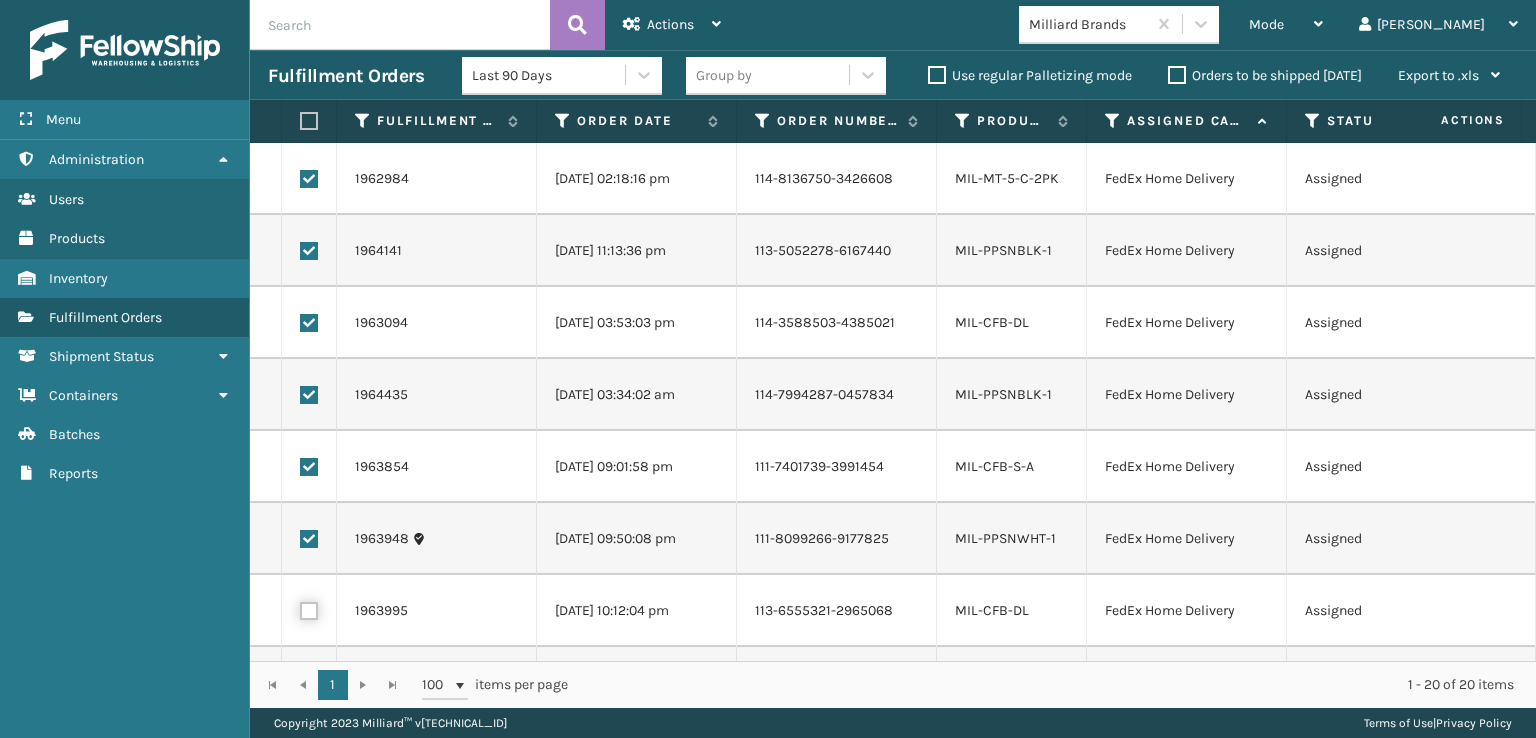 click at bounding box center [300, 608] 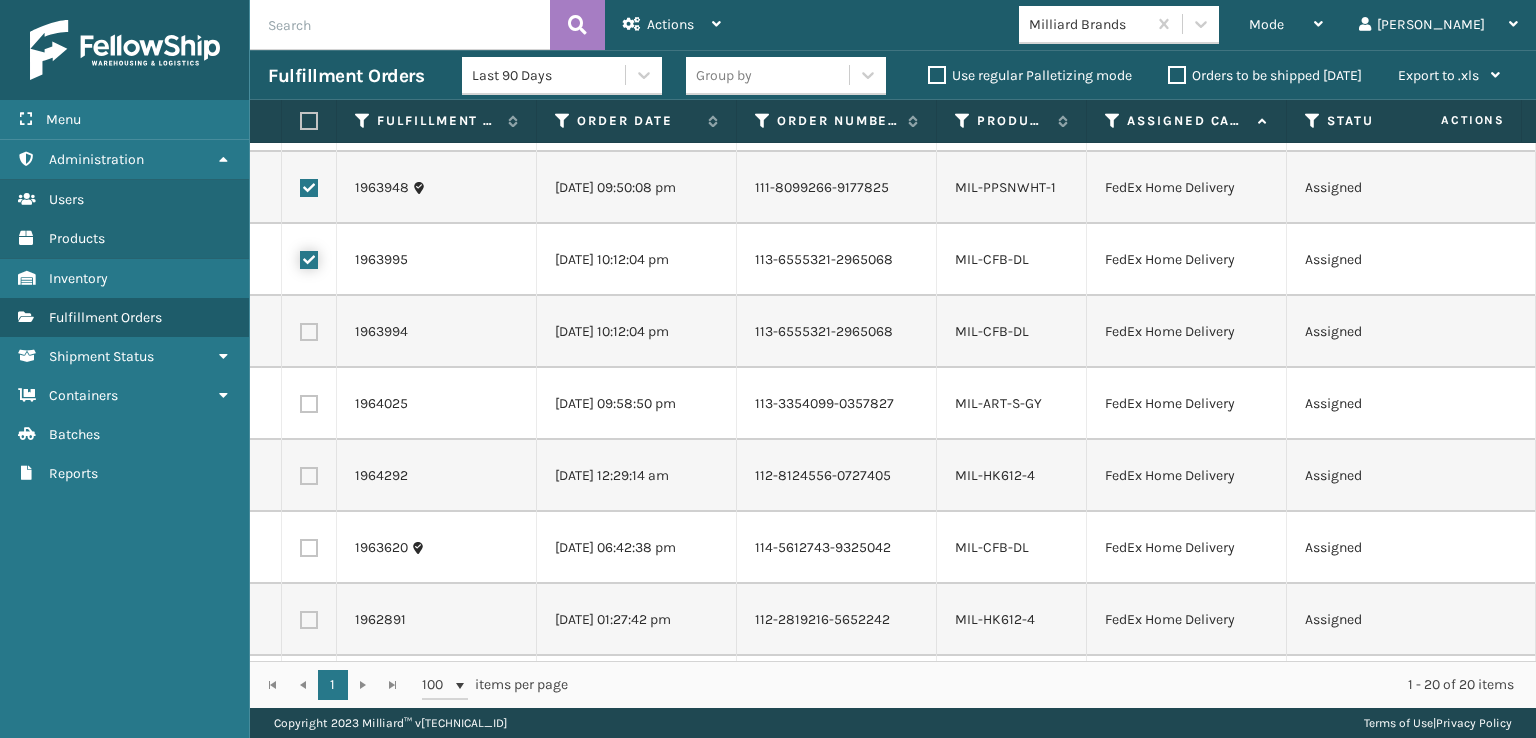 scroll, scrollTop: 400, scrollLeft: 0, axis: vertical 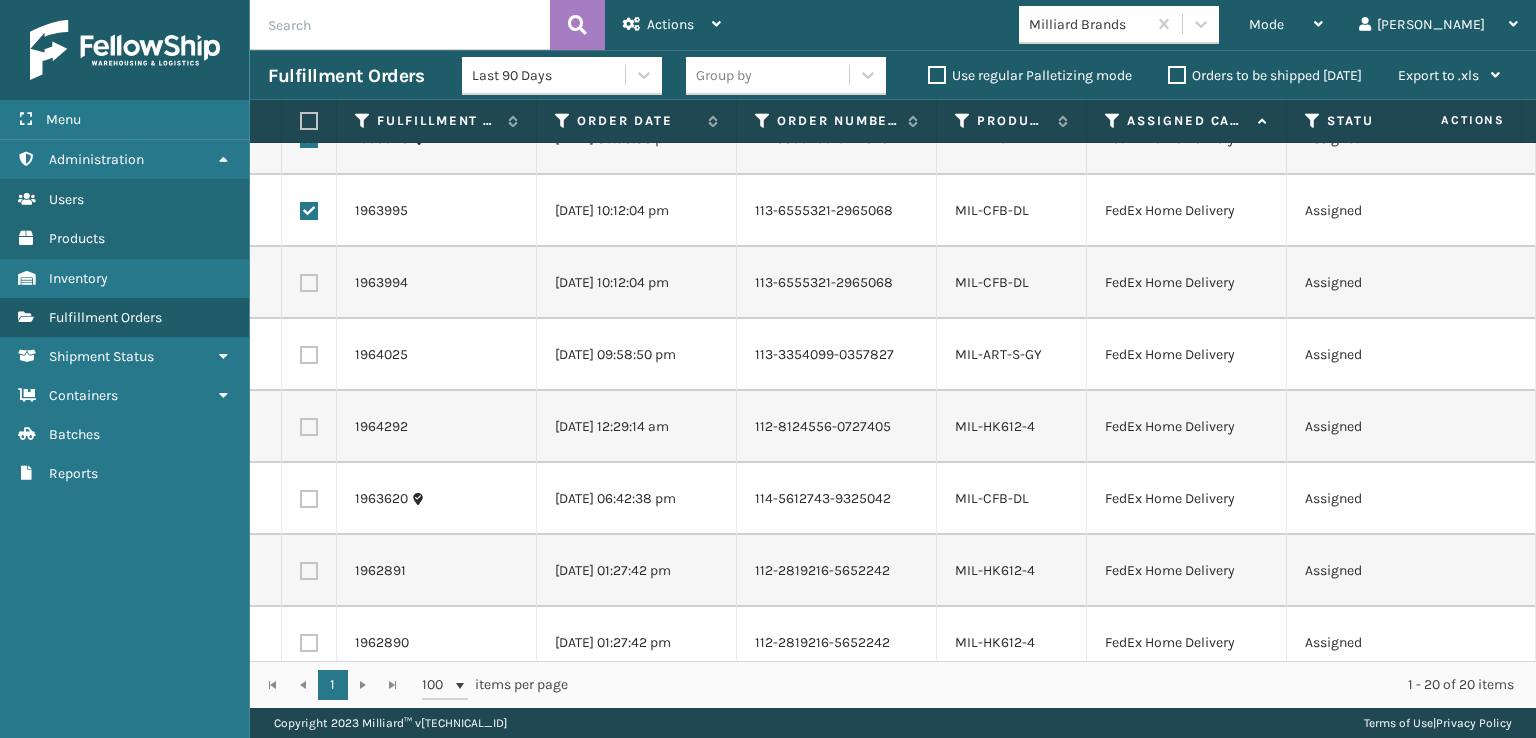 click at bounding box center (309, 283) 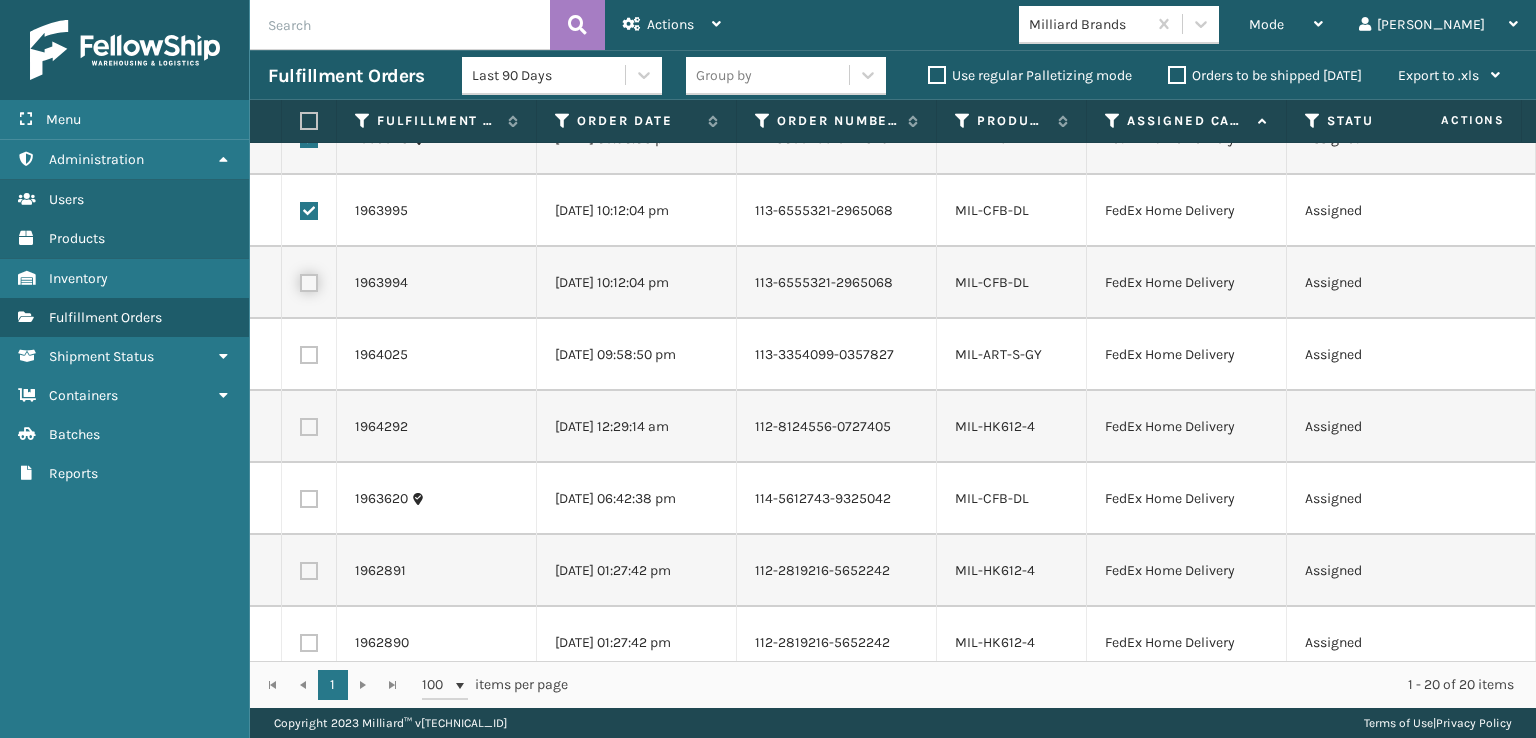click at bounding box center [300, 280] 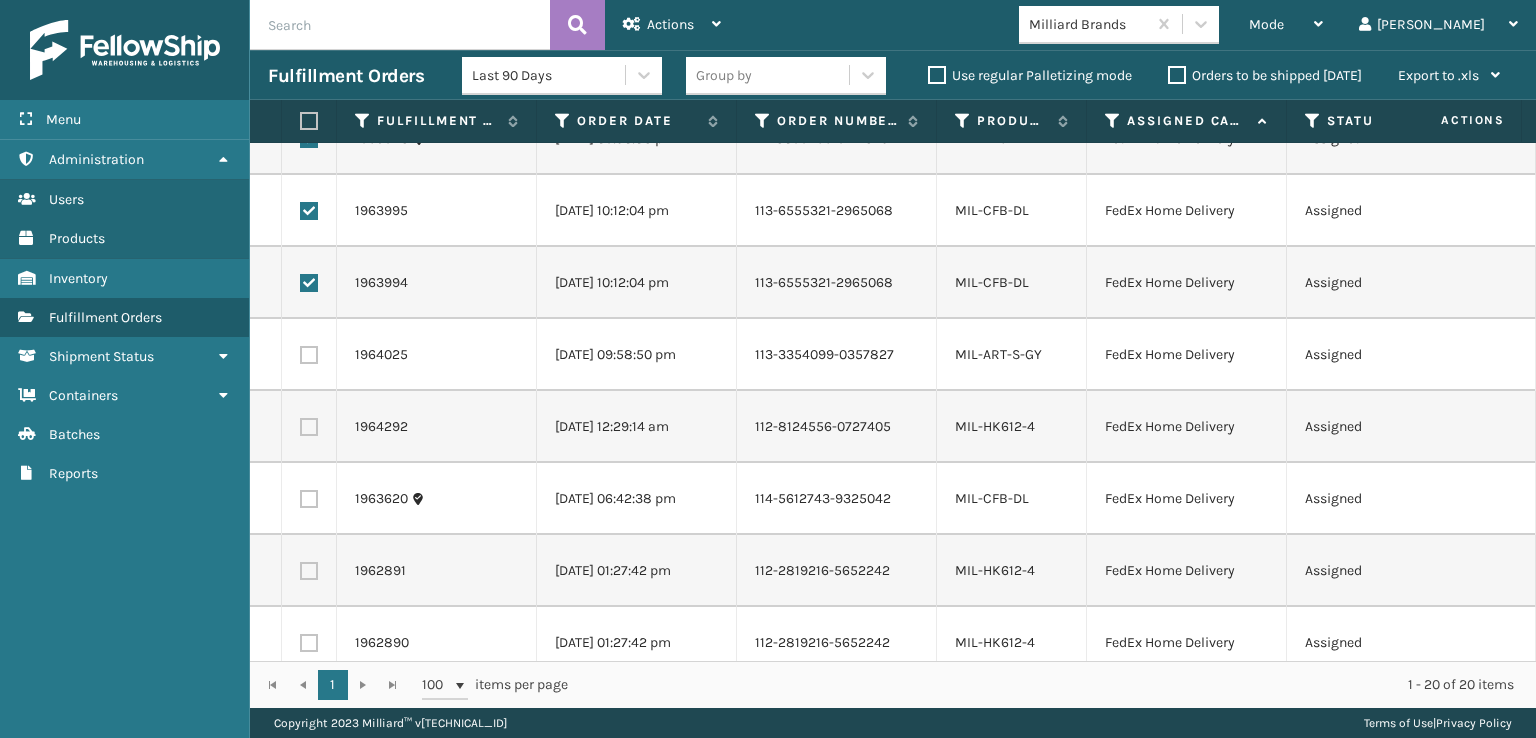 click at bounding box center [309, 355] 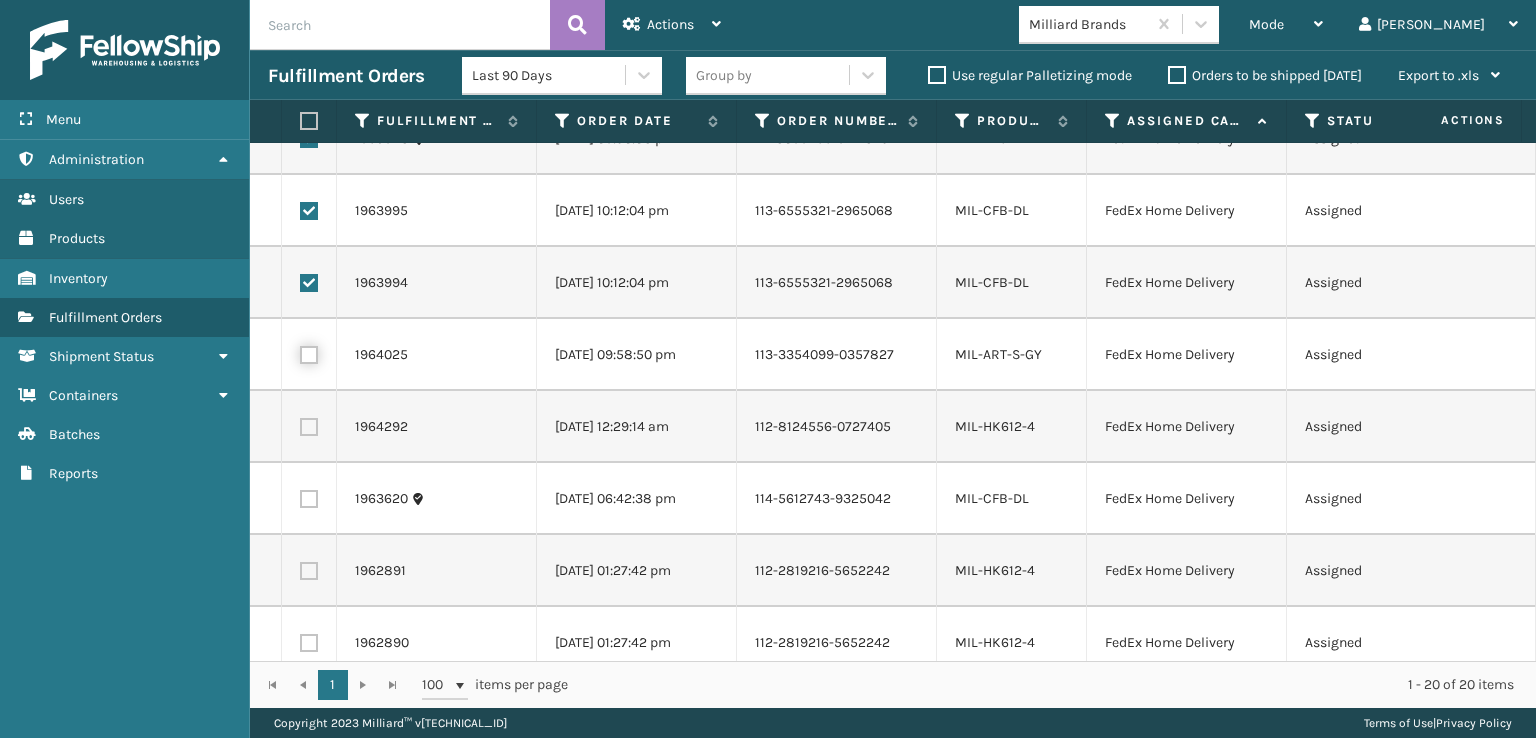 click at bounding box center (300, 352) 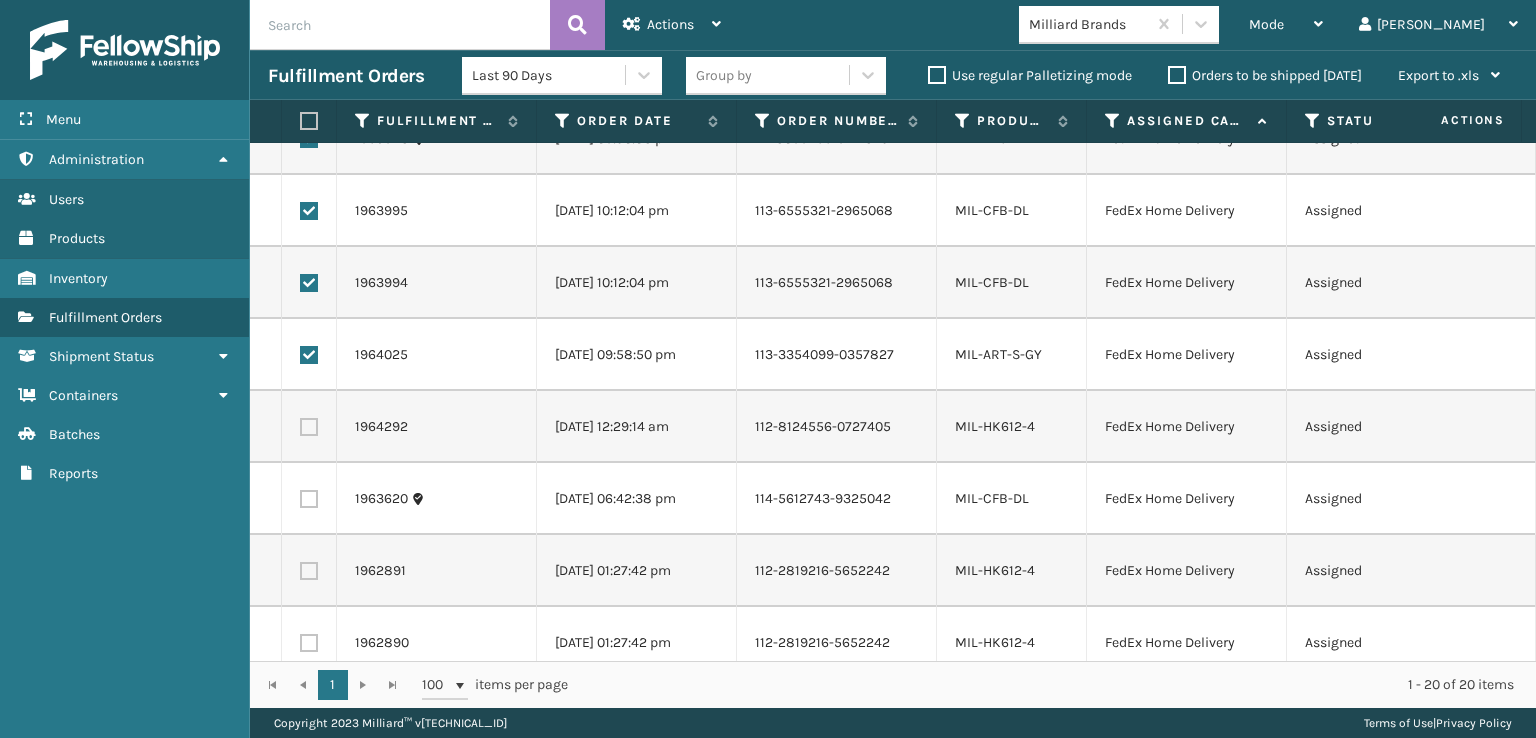 click at bounding box center [309, 427] 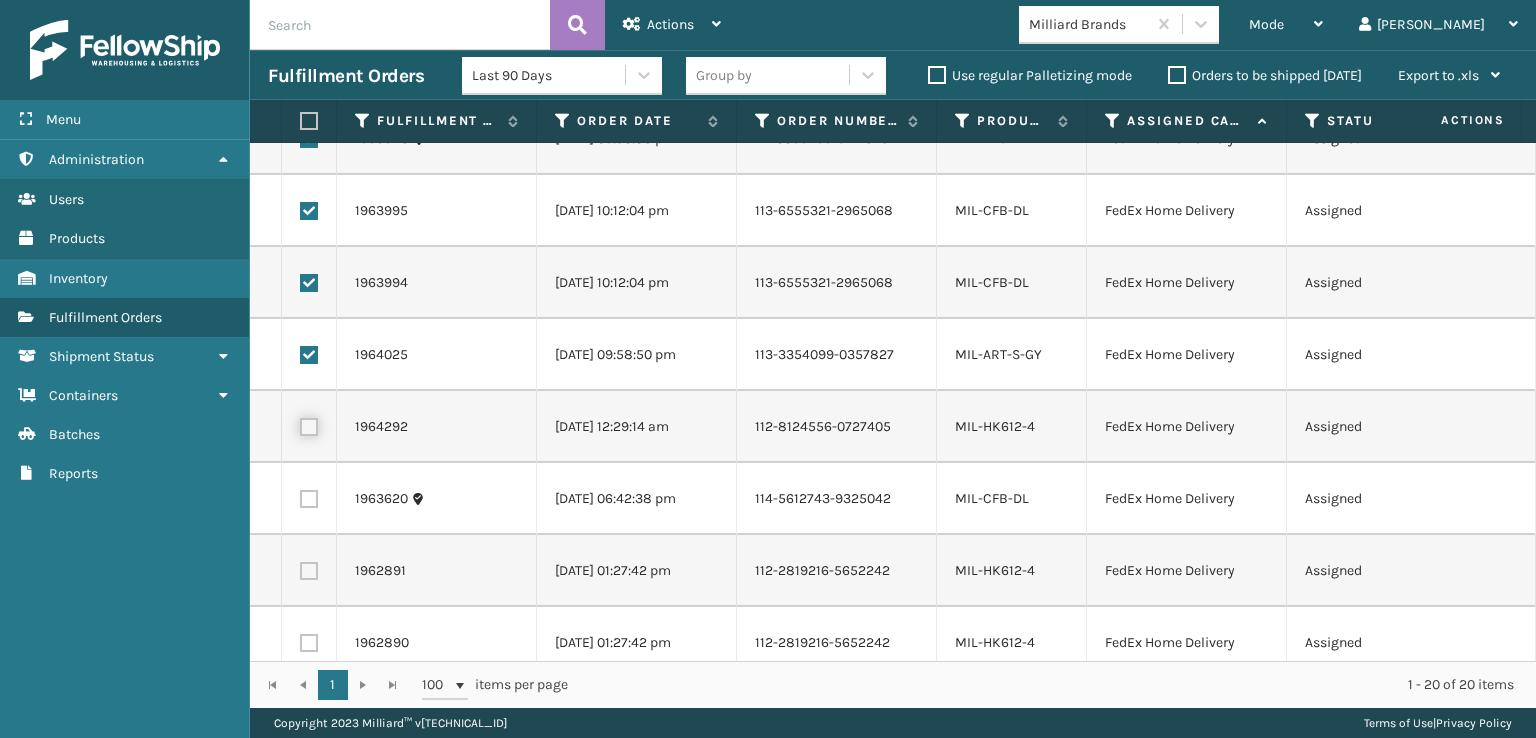 click at bounding box center [300, 424] 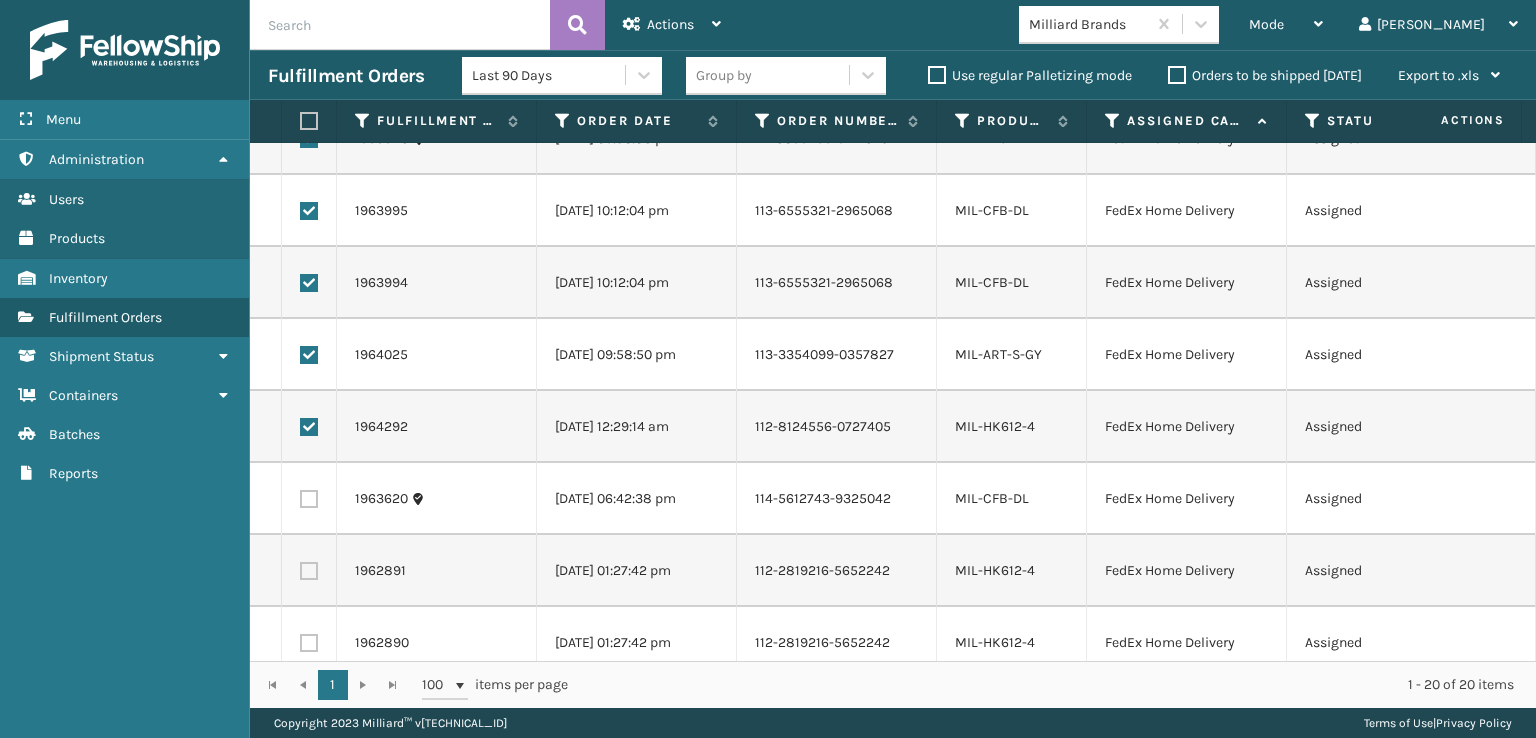 click at bounding box center [309, 499] 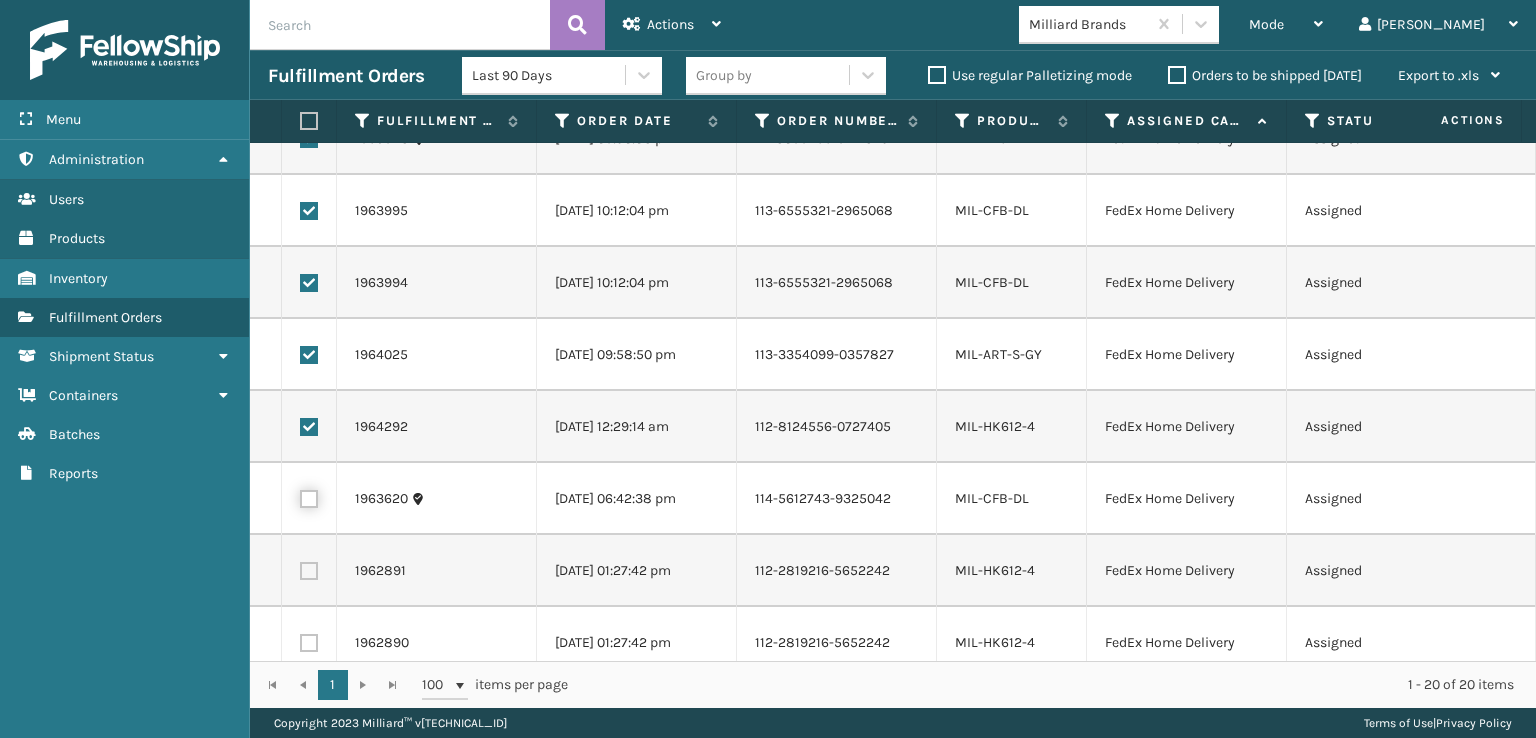 click at bounding box center [300, 496] 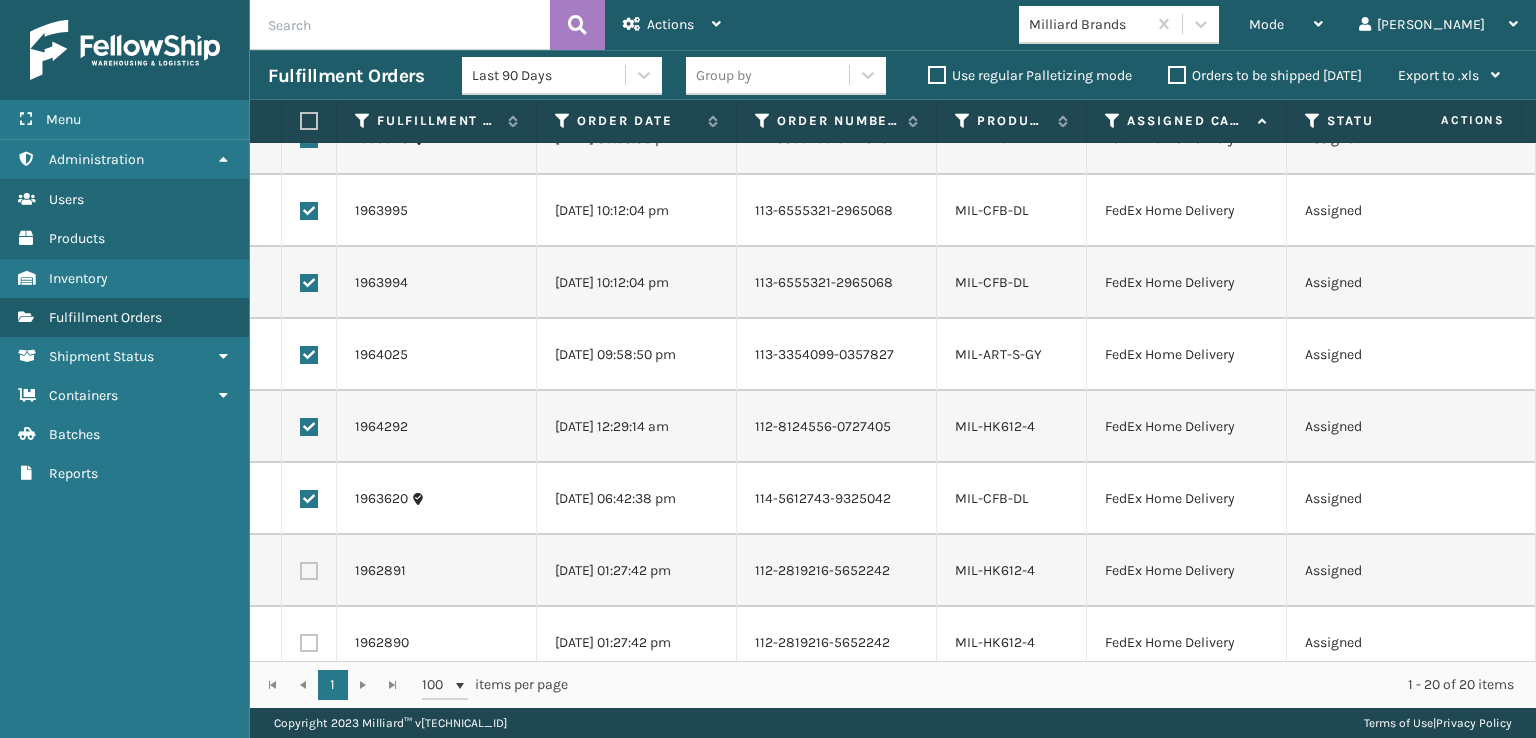 drag, startPoint x: 298, startPoint y: 571, endPoint x: 299, endPoint y: 553, distance: 18.027756 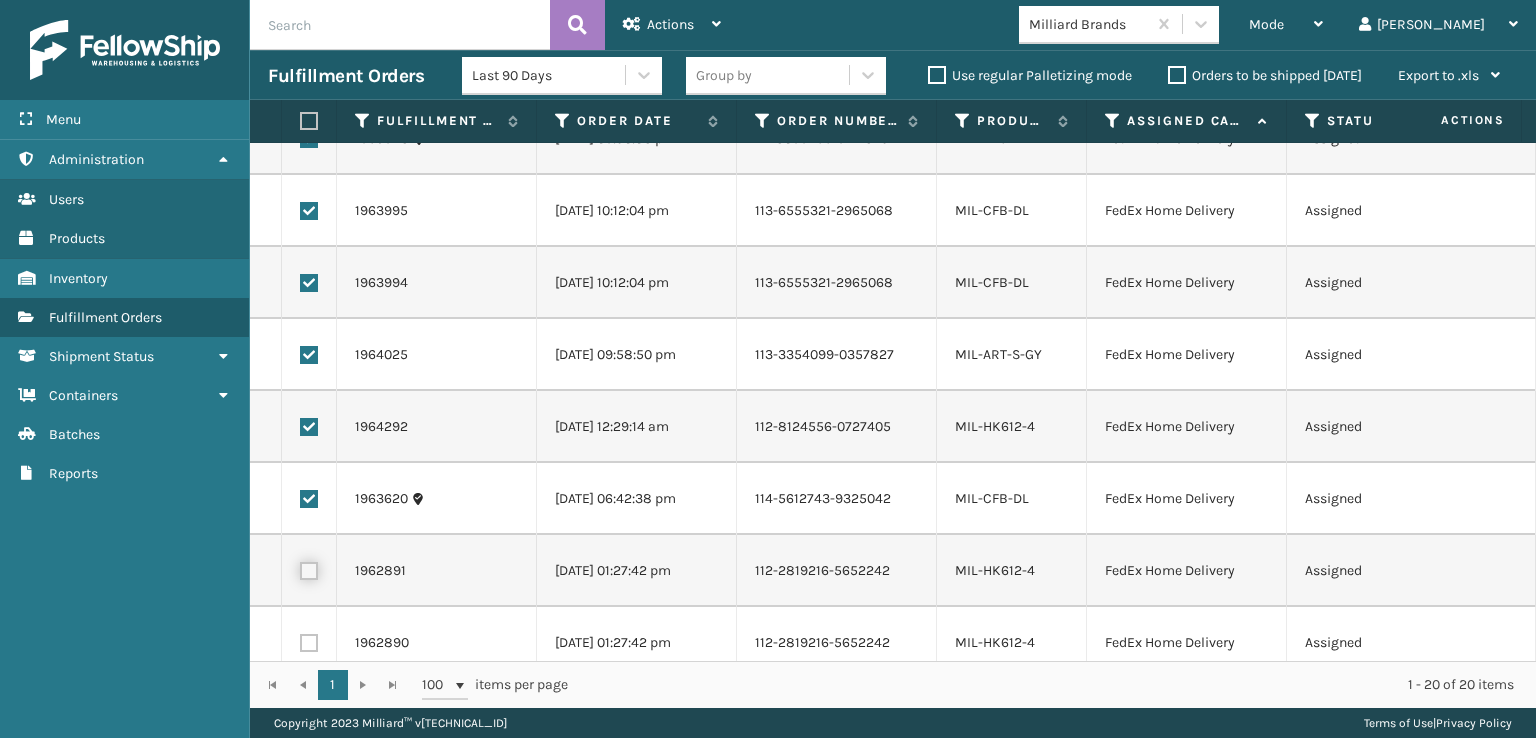 click at bounding box center (300, 568) 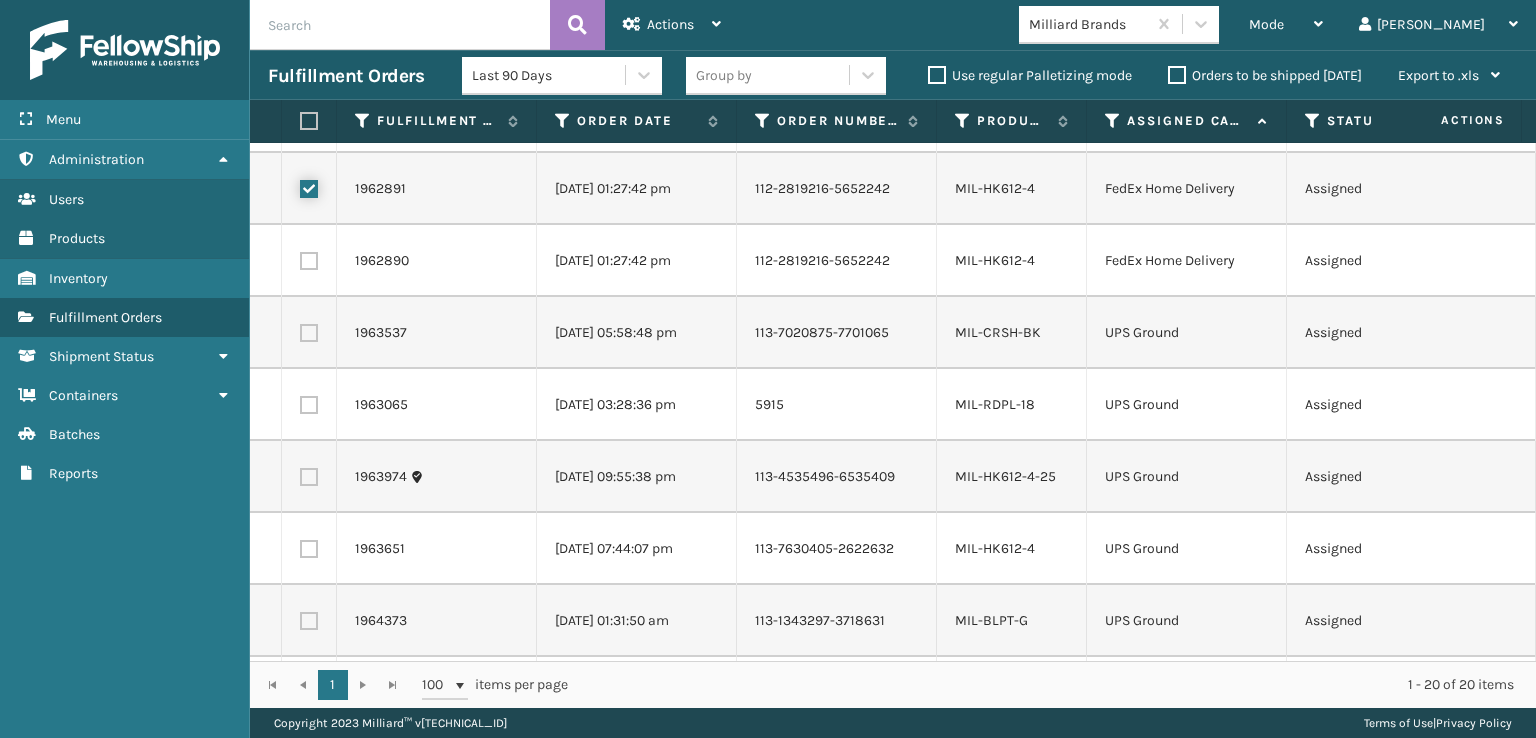 scroll, scrollTop: 800, scrollLeft: 0, axis: vertical 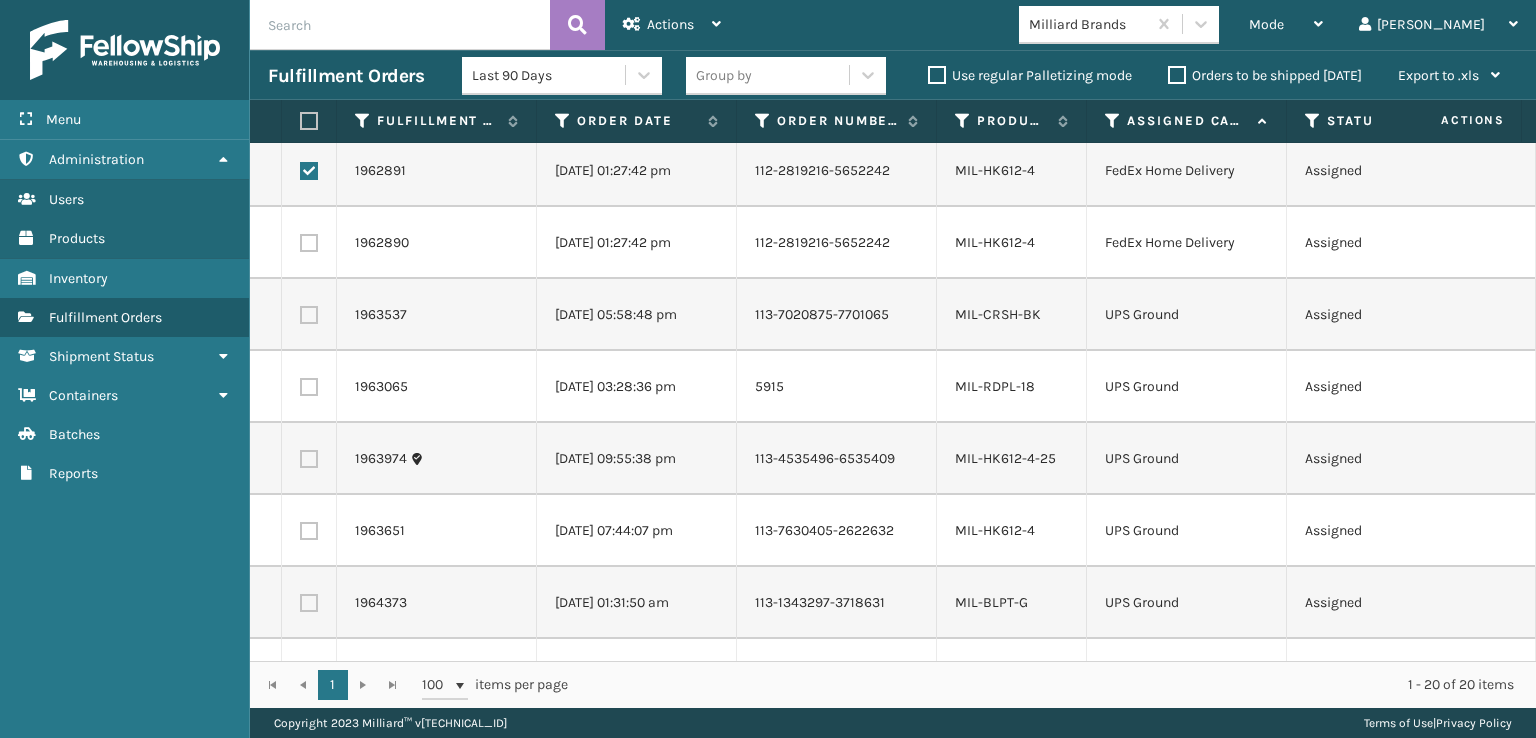 click at bounding box center [309, 243] 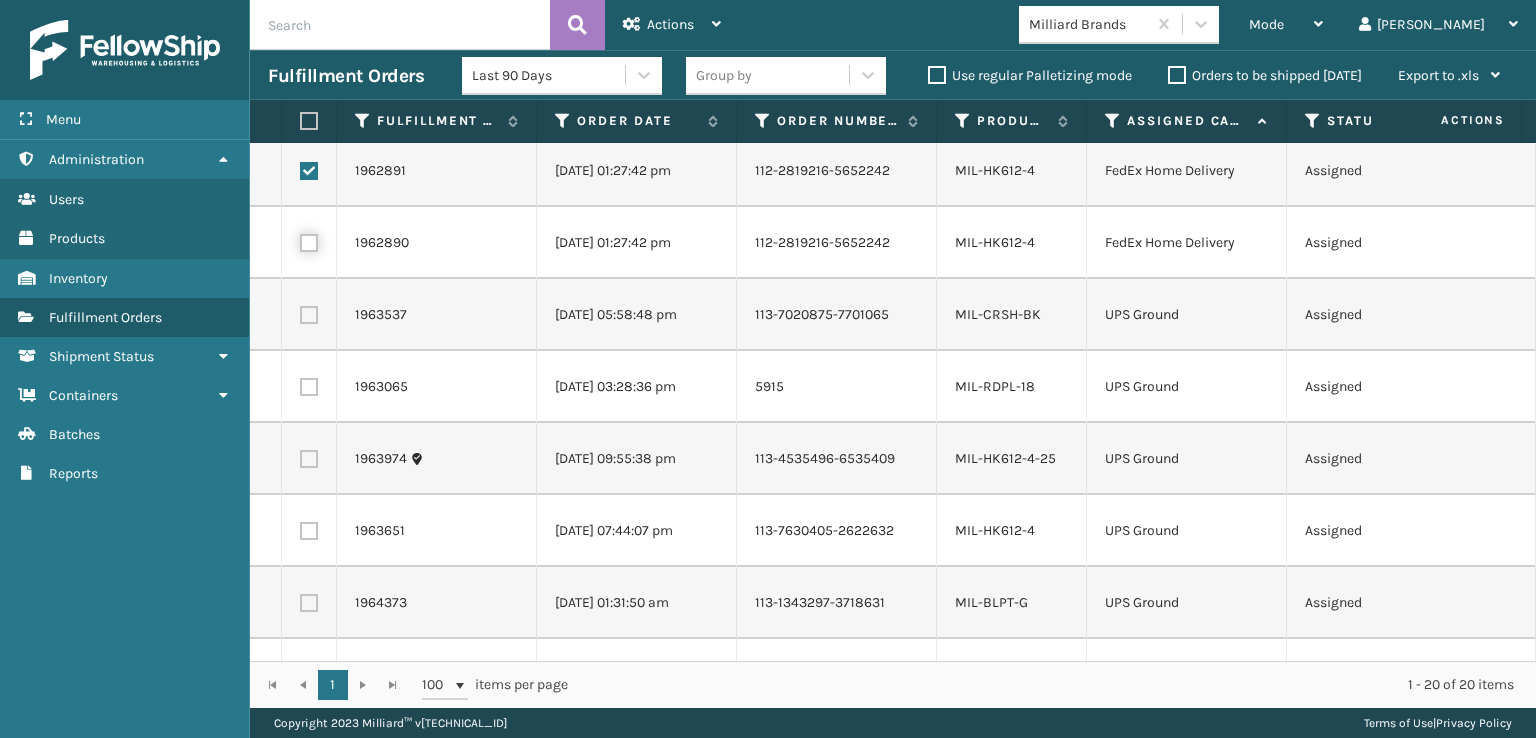 click at bounding box center [300, 240] 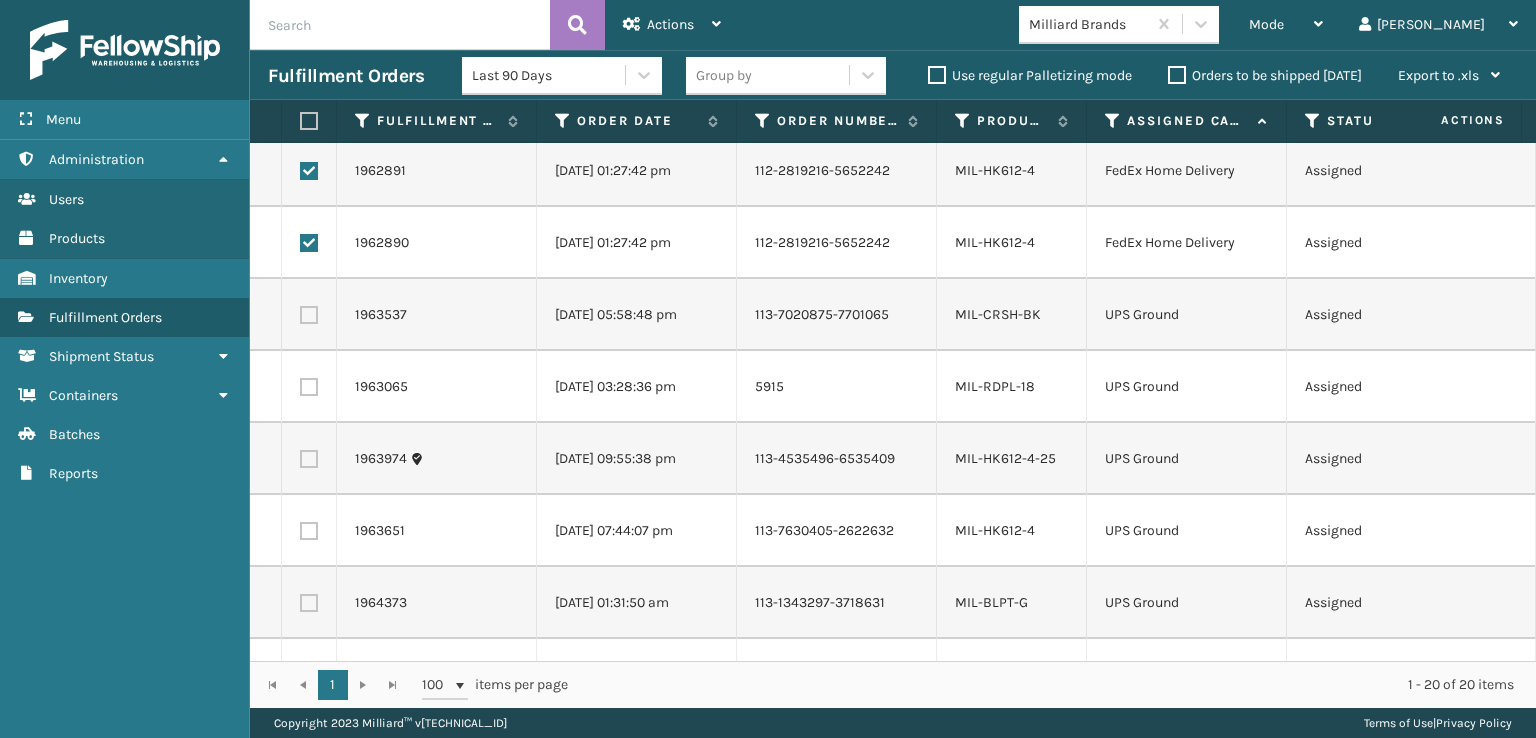 click at bounding box center (309, 243) 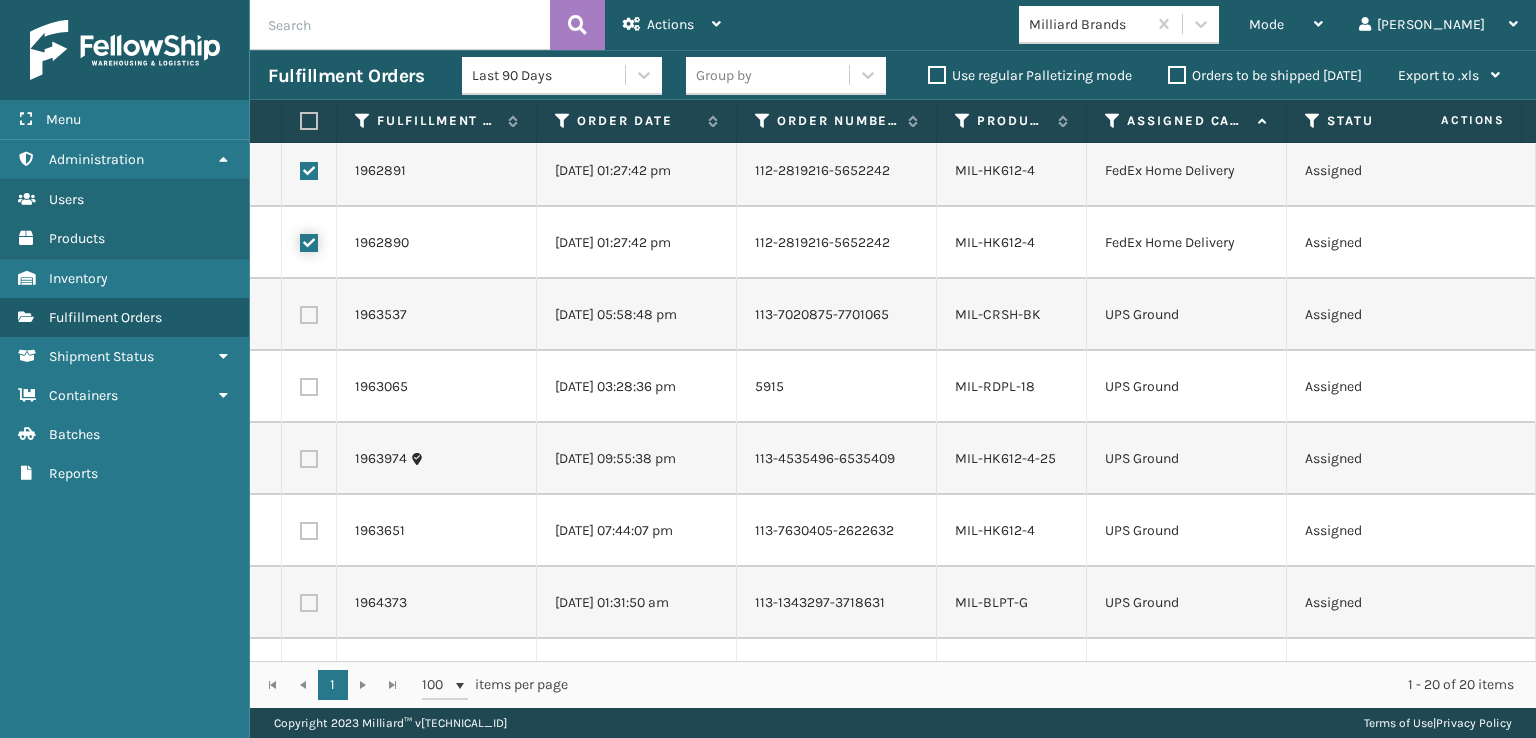 click at bounding box center (300, 240) 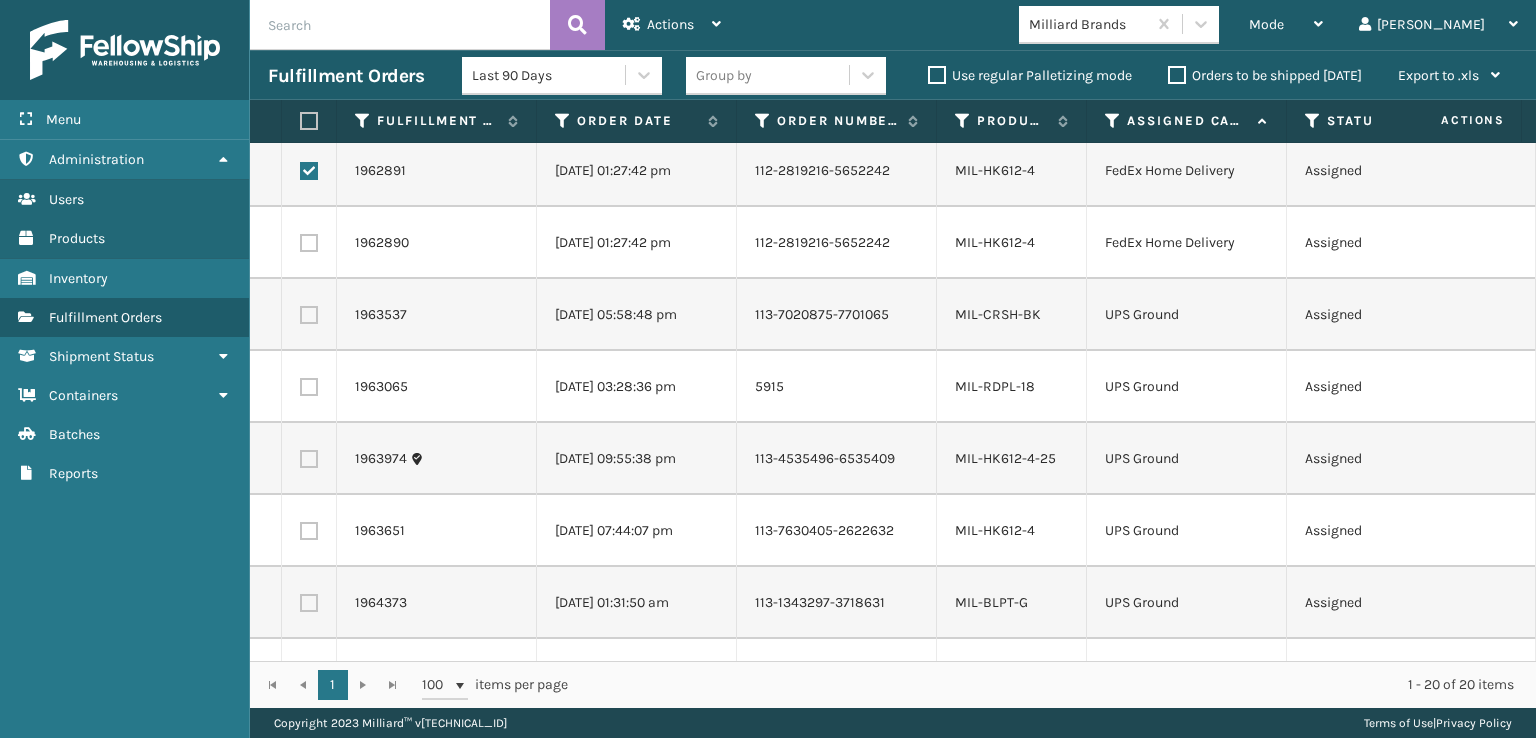 click at bounding box center [309, 243] 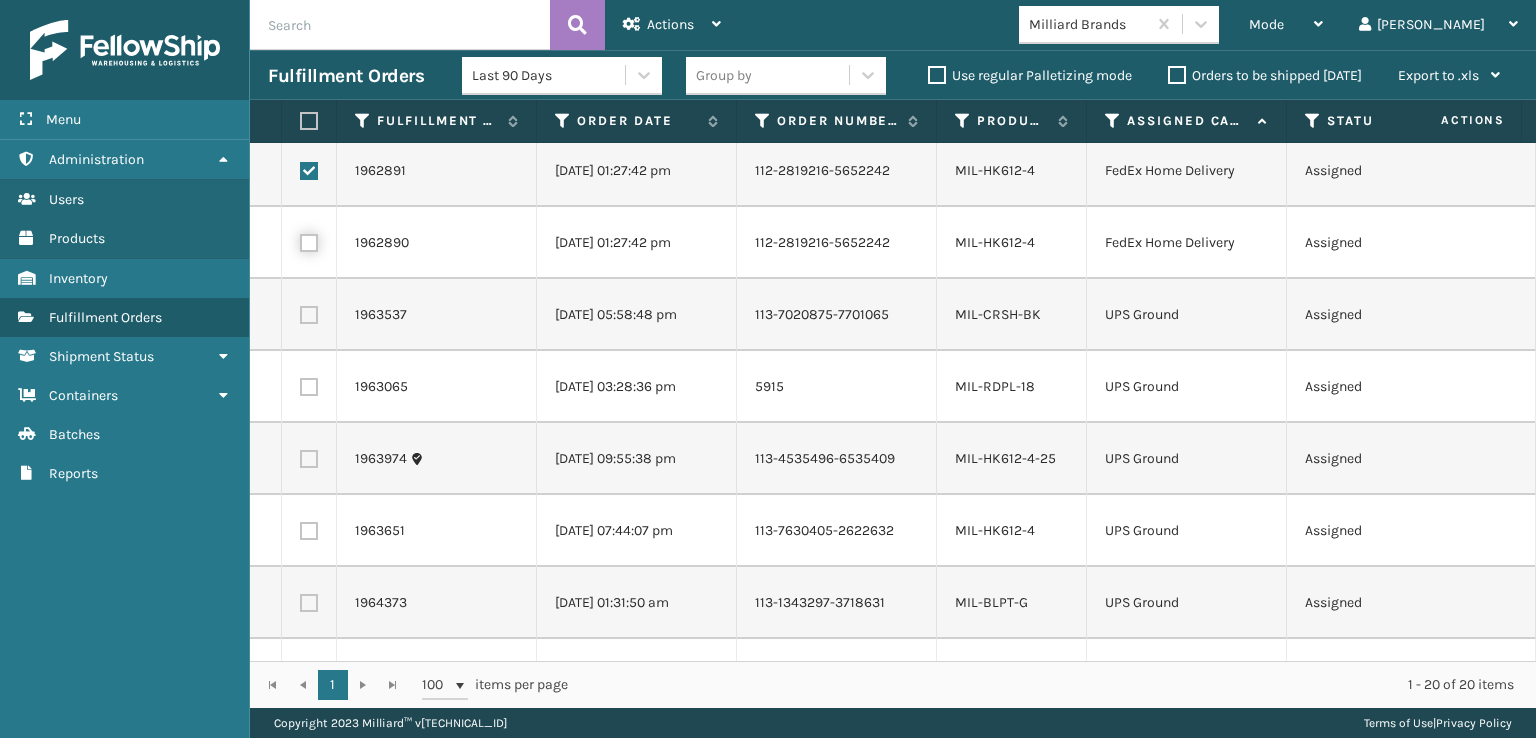 click at bounding box center [300, 240] 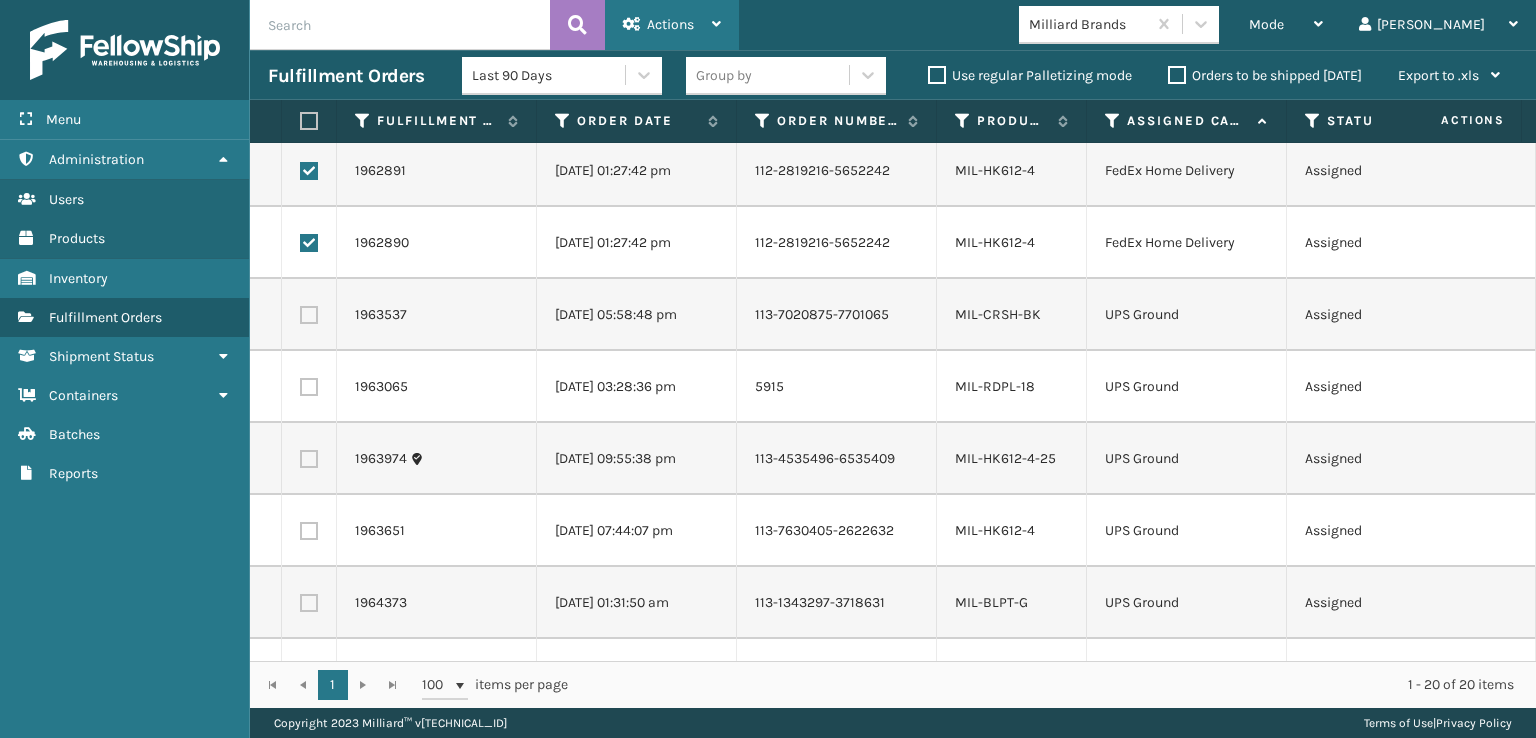 click on "Actions Settings Remove All Filters Export Labels Create Picking Batch" at bounding box center (672, 25) 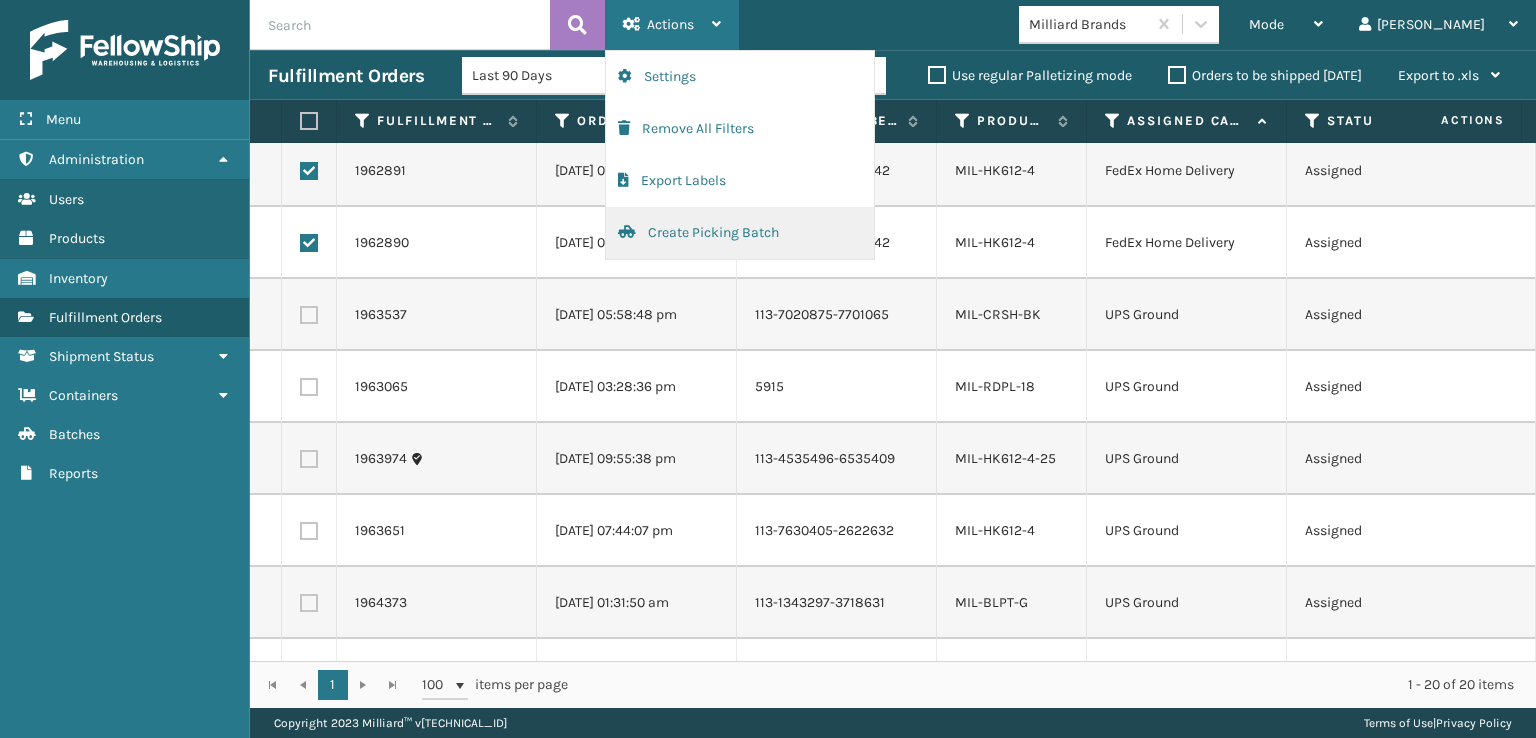 click on "Create Picking Batch" at bounding box center (740, 233) 